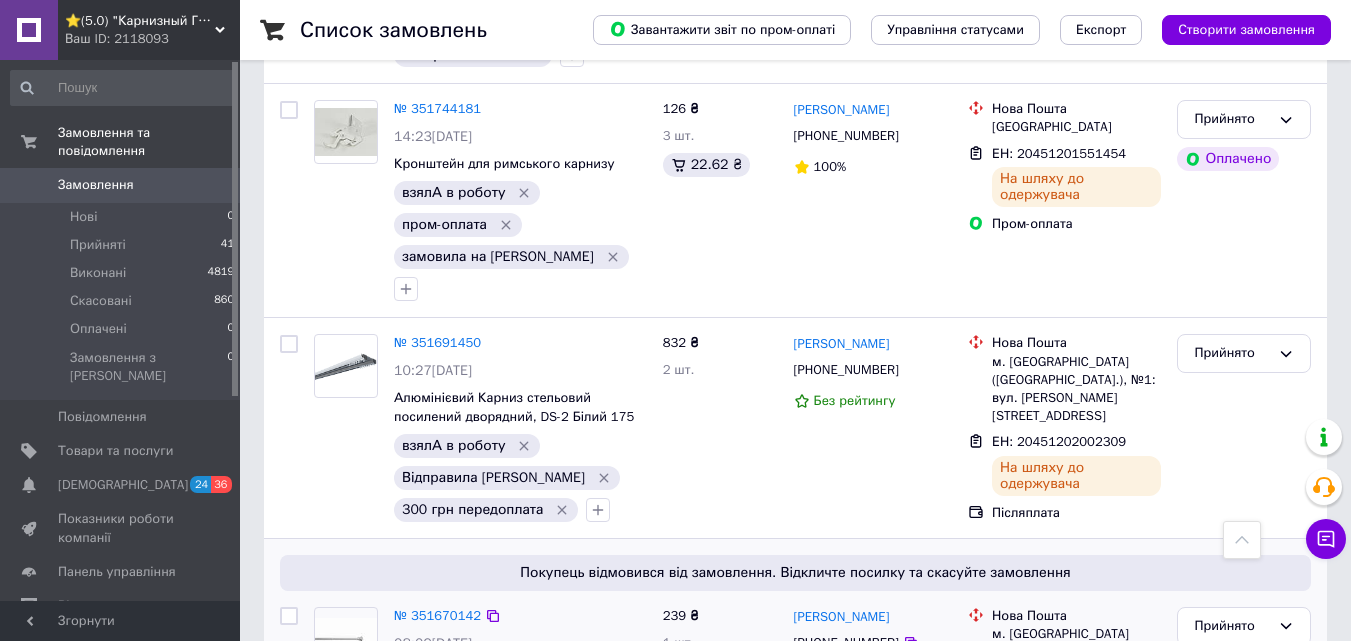 scroll, scrollTop: 4100, scrollLeft: 0, axis: vertical 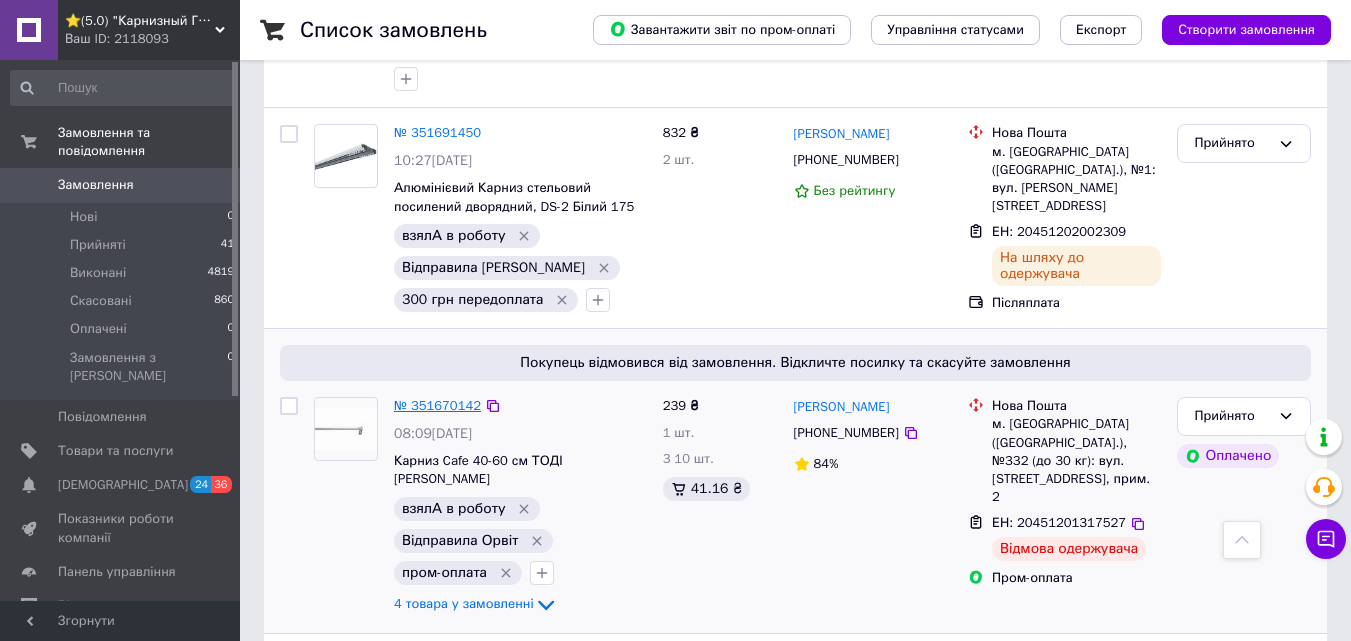 click on "№ 351670142" at bounding box center [437, 405] 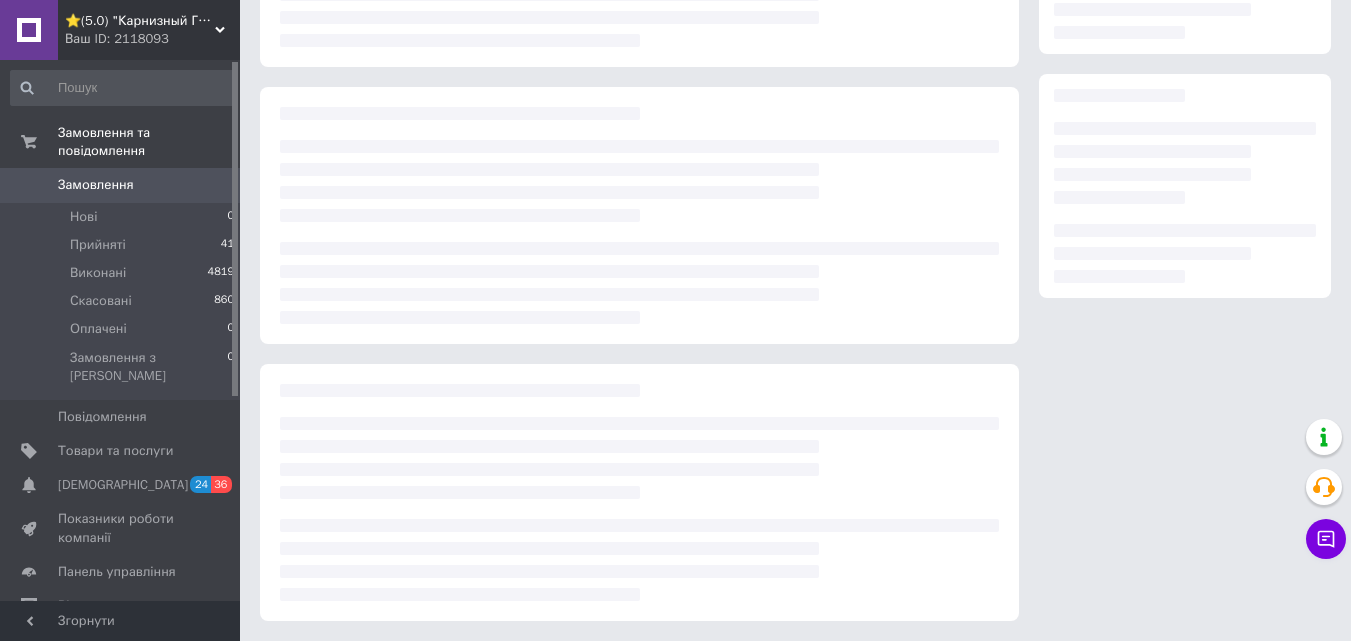 scroll, scrollTop: 0, scrollLeft: 0, axis: both 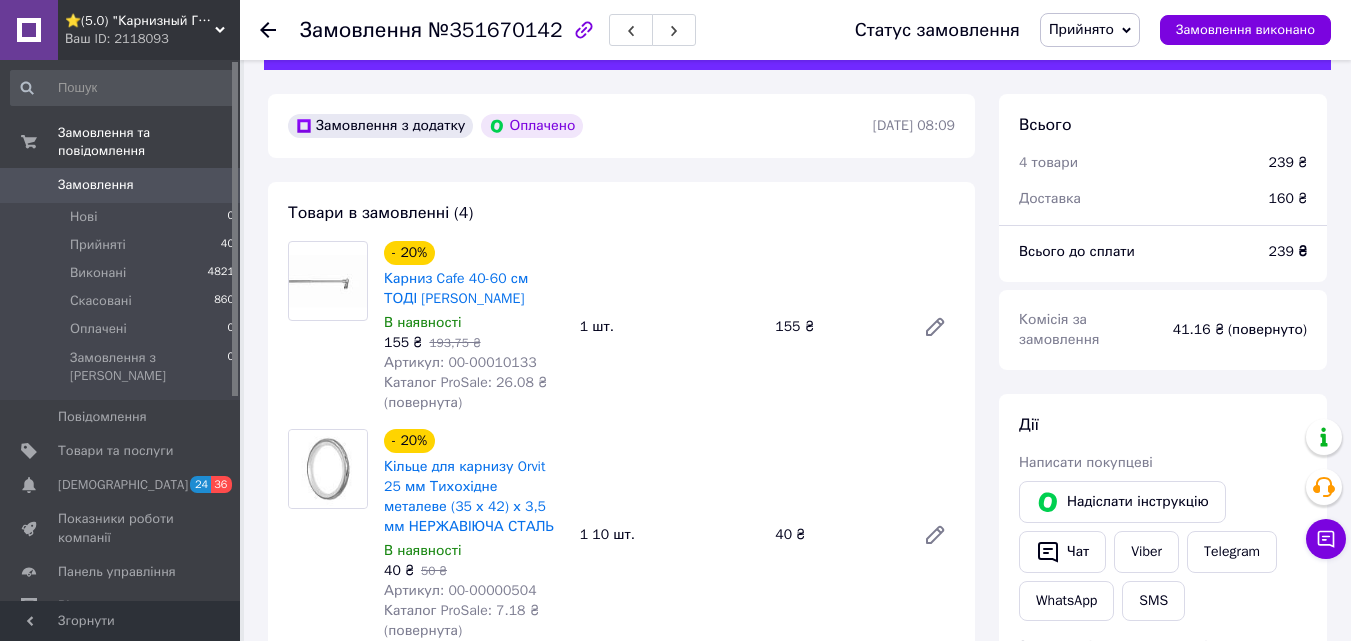 click on "Артикул: 00-00010133" at bounding box center [460, 362] 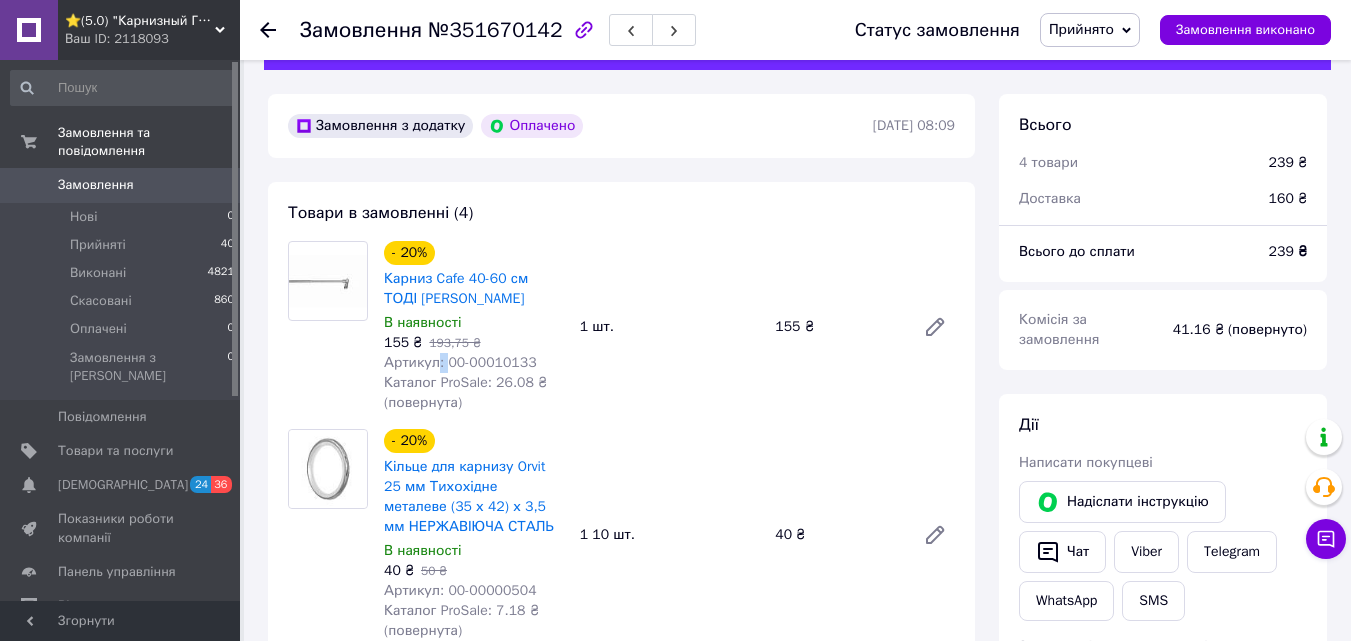 click on "Артикул: 00-00010133" at bounding box center (460, 362) 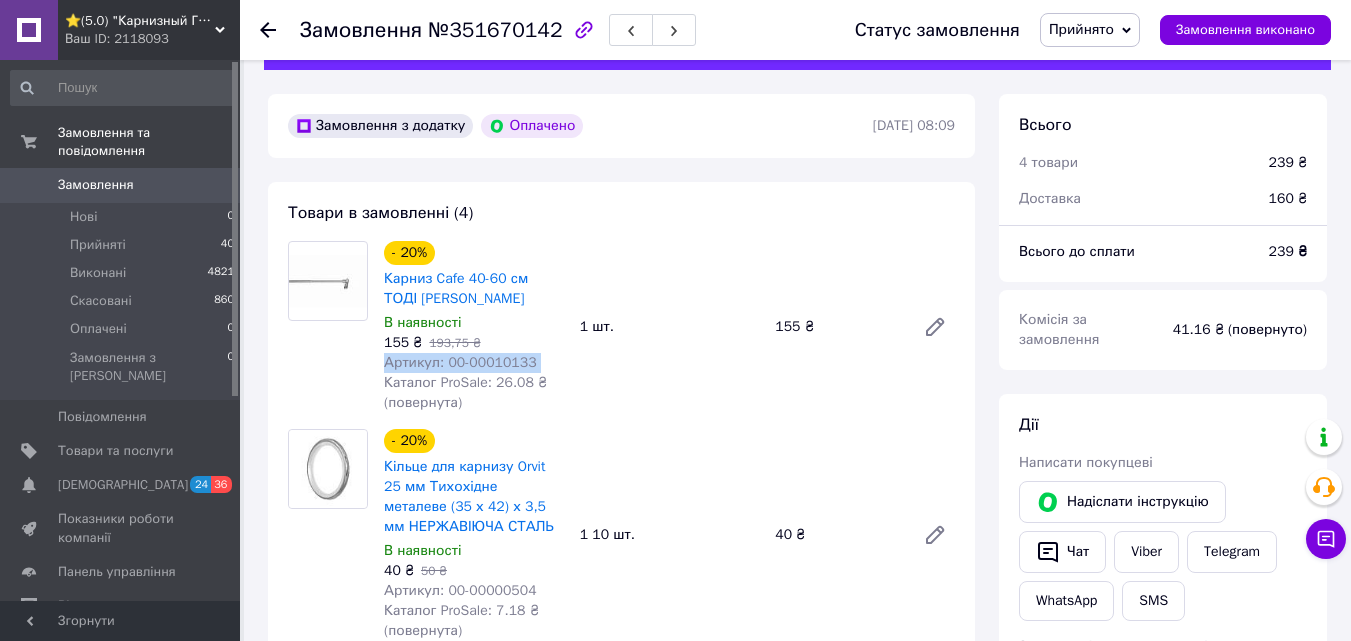 click on "Артикул: 00-00010133" at bounding box center [460, 362] 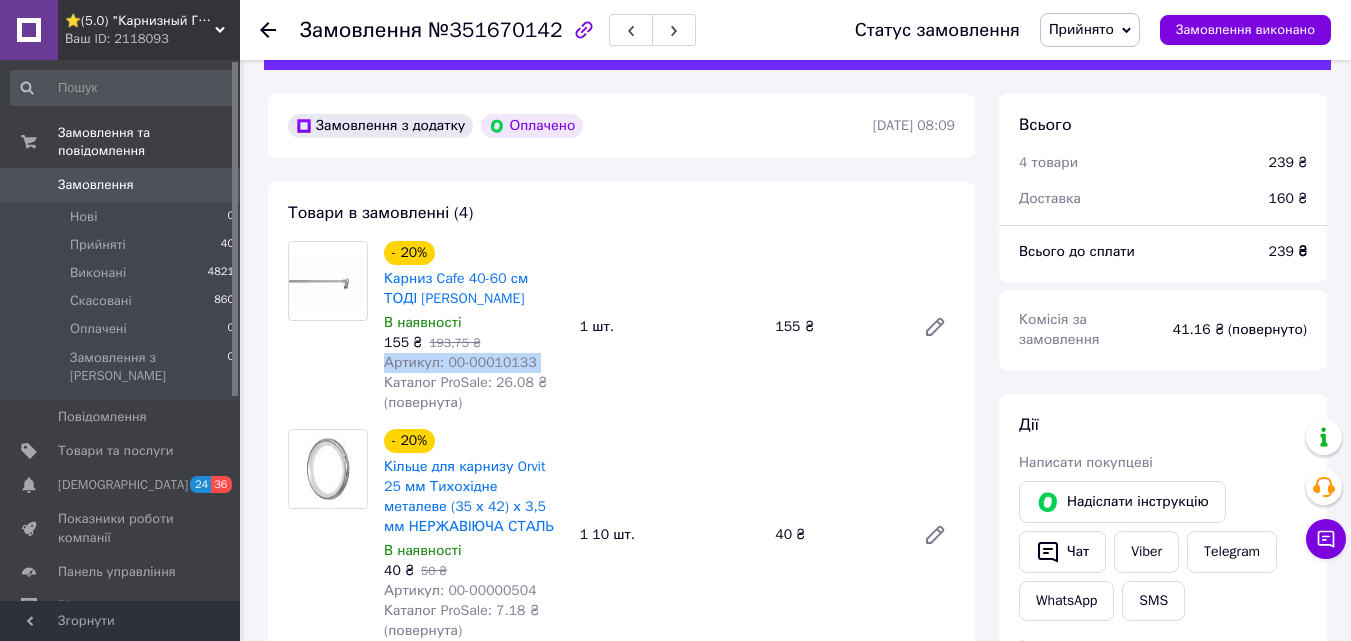copy on "Артикул: 00-00010133" 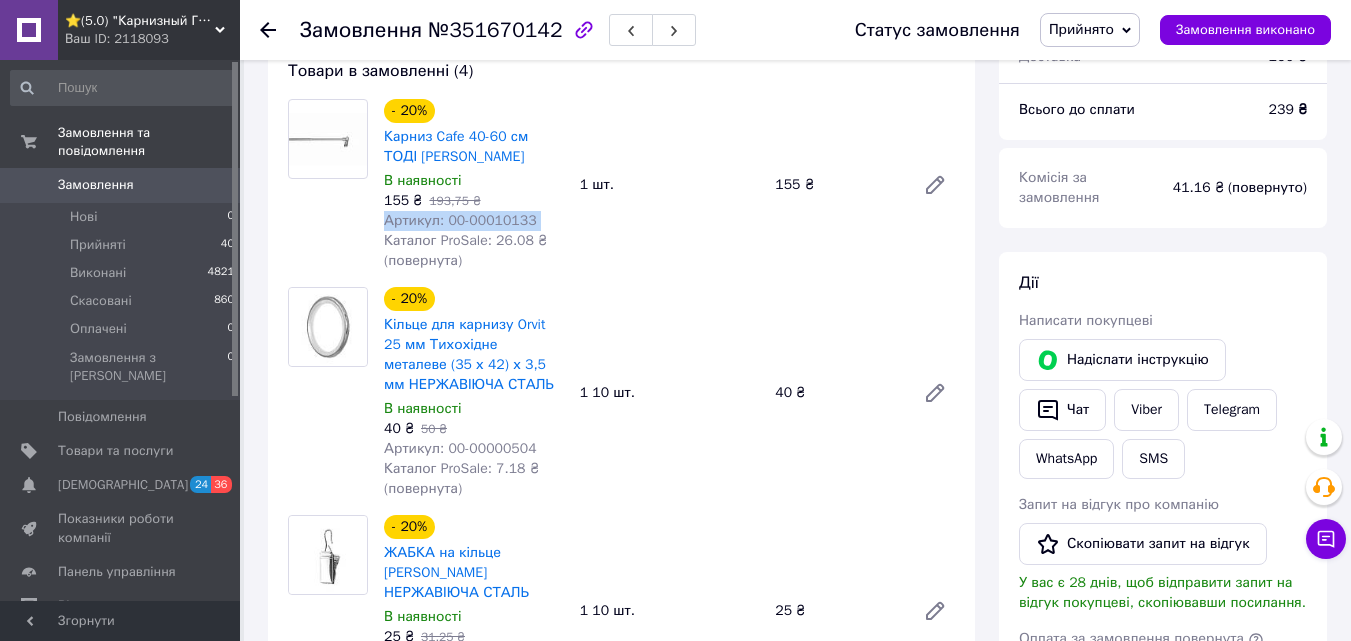 scroll, scrollTop: 300, scrollLeft: 0, axis: vertical 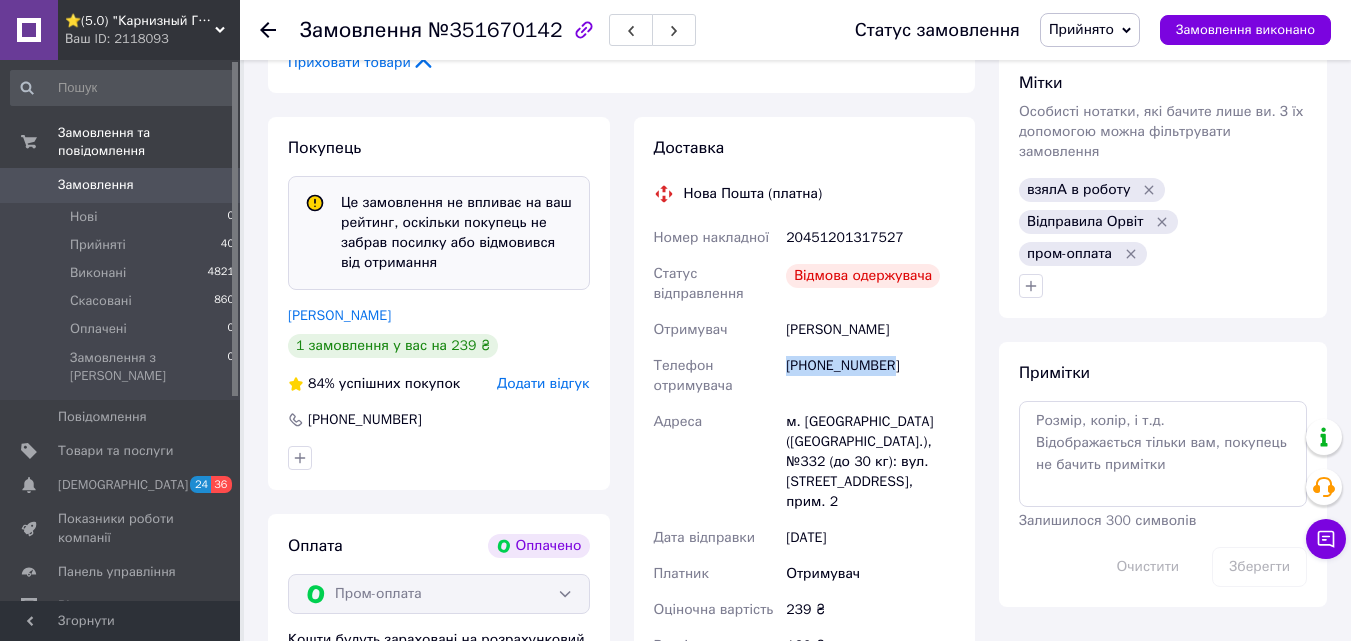 drag, startPoint x: 892, startPoint y: 318, endPoint x: 788, endPoint y: 319, distance: 104.00481 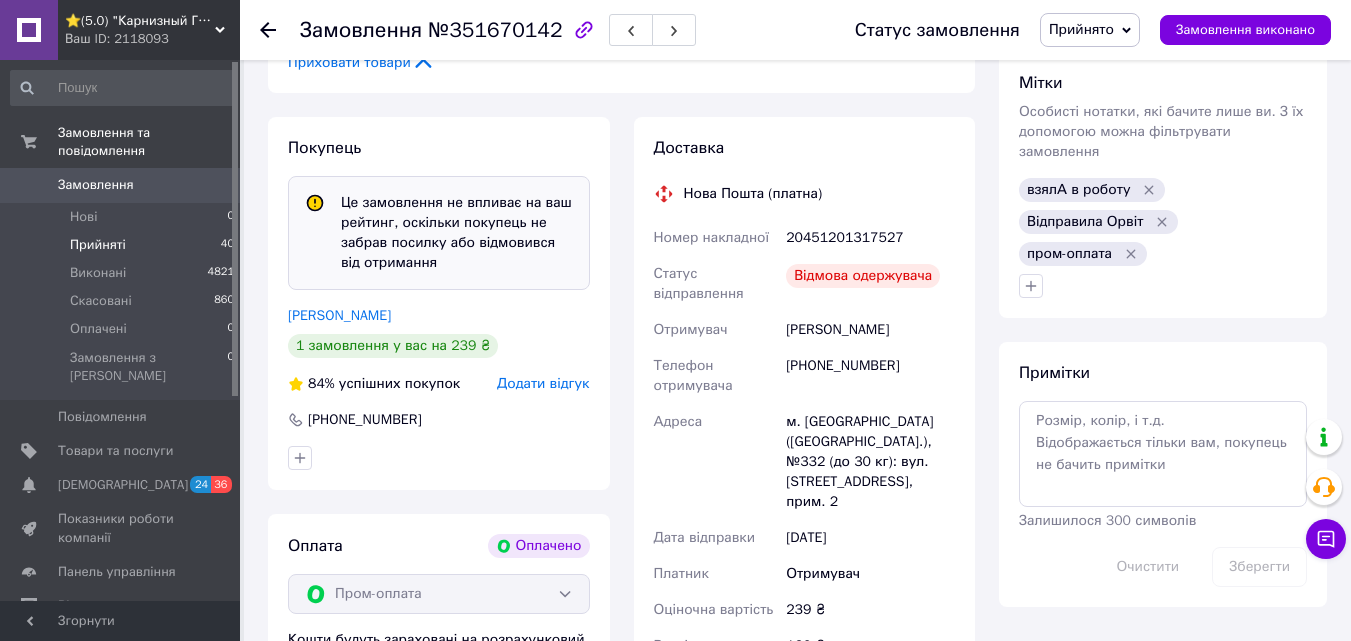 click on "Прийняті 40" at bounding box center [123, 245] 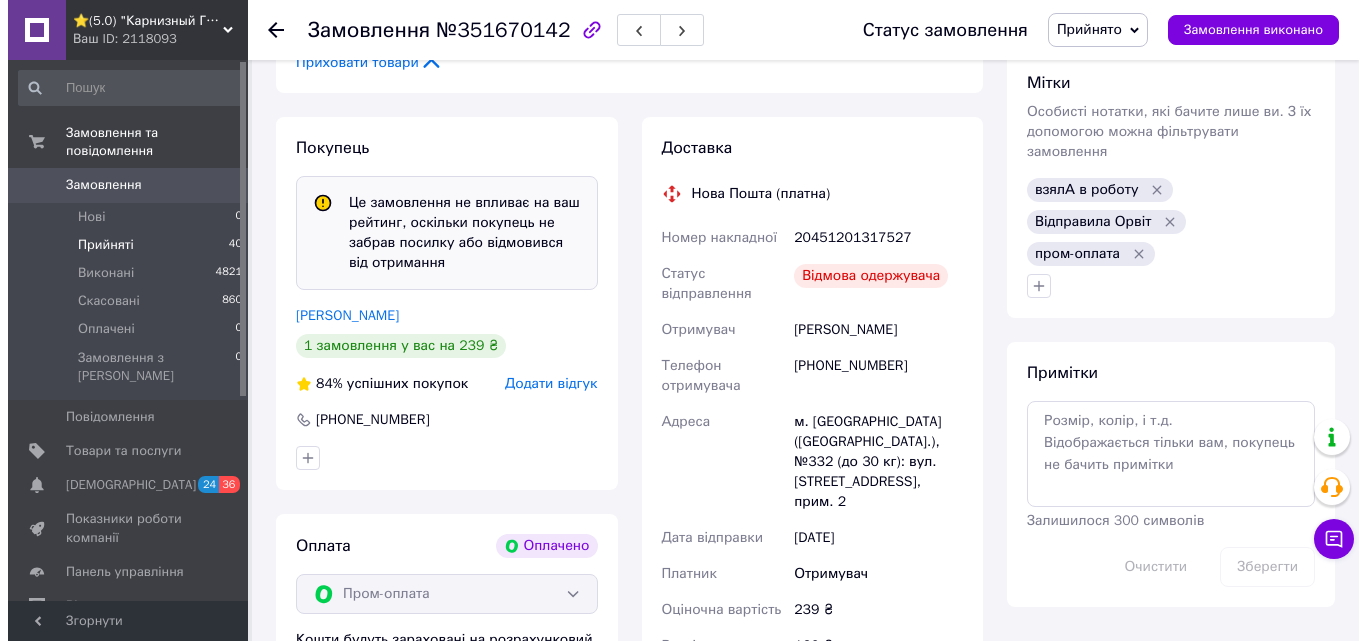 scroll, scrollTop: 0, scrollLeft: 0, axis: both 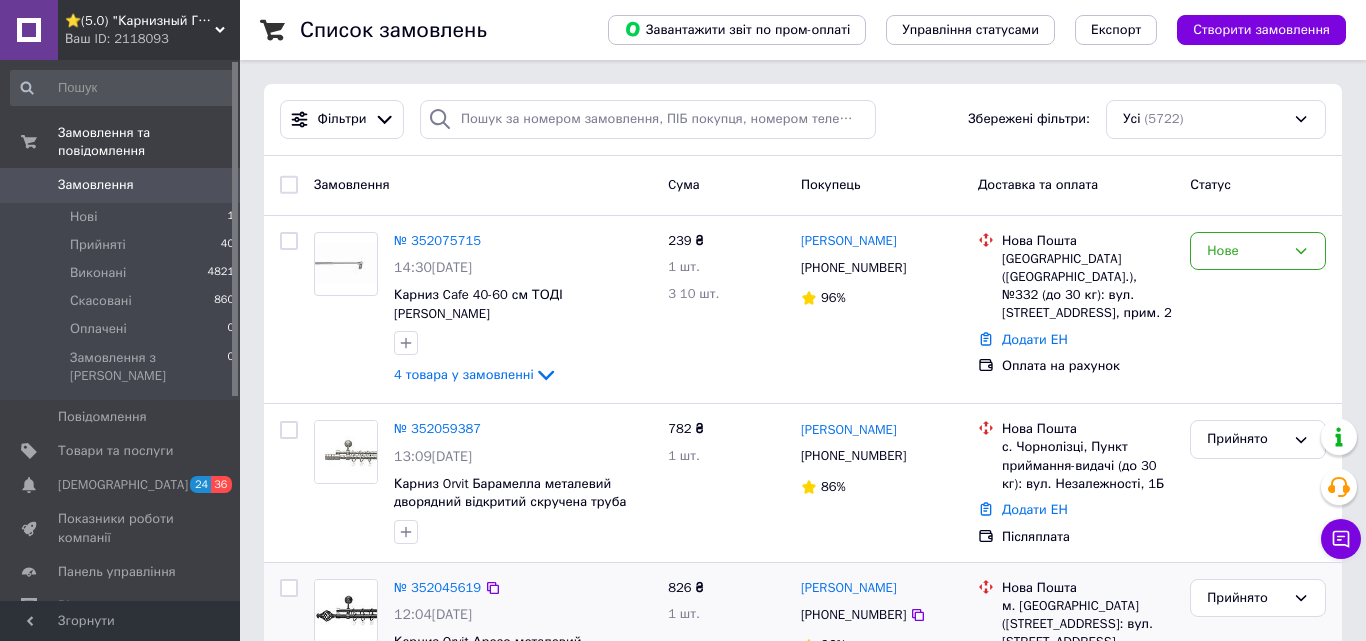 click on "Відправила Орвіт" at bounding box center (473, 723) 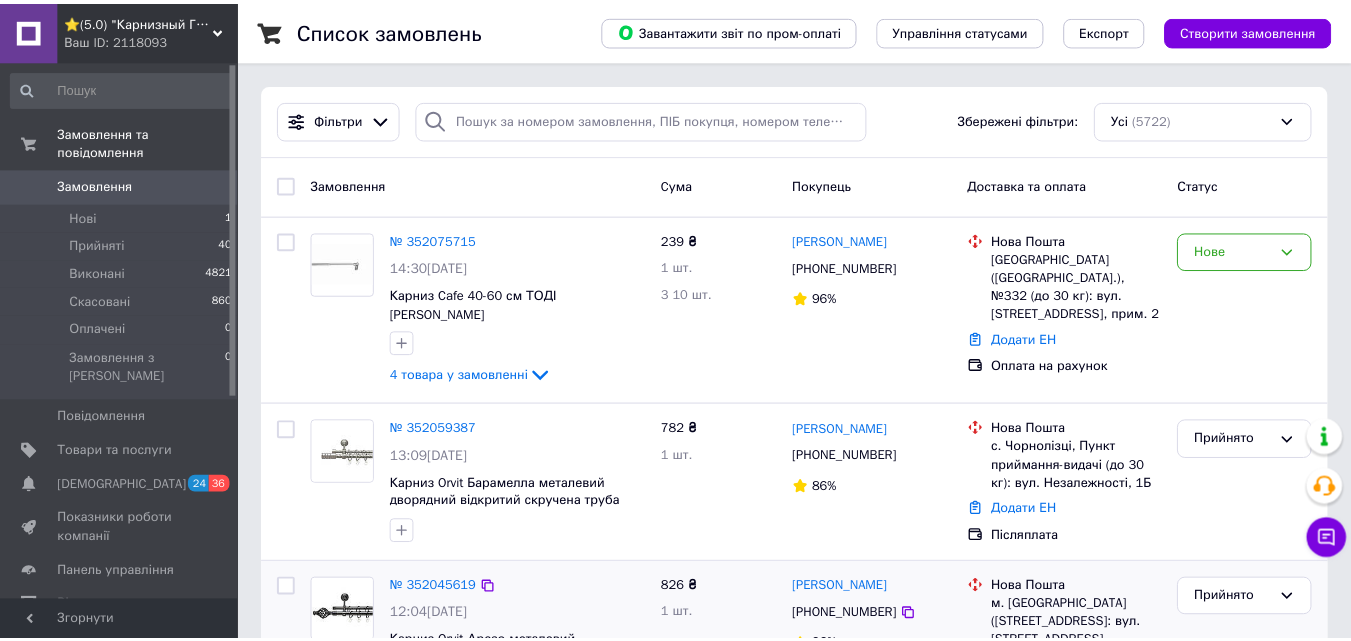 scroll, scrollTop: 100, scrollLeft: 0, axis: vertical 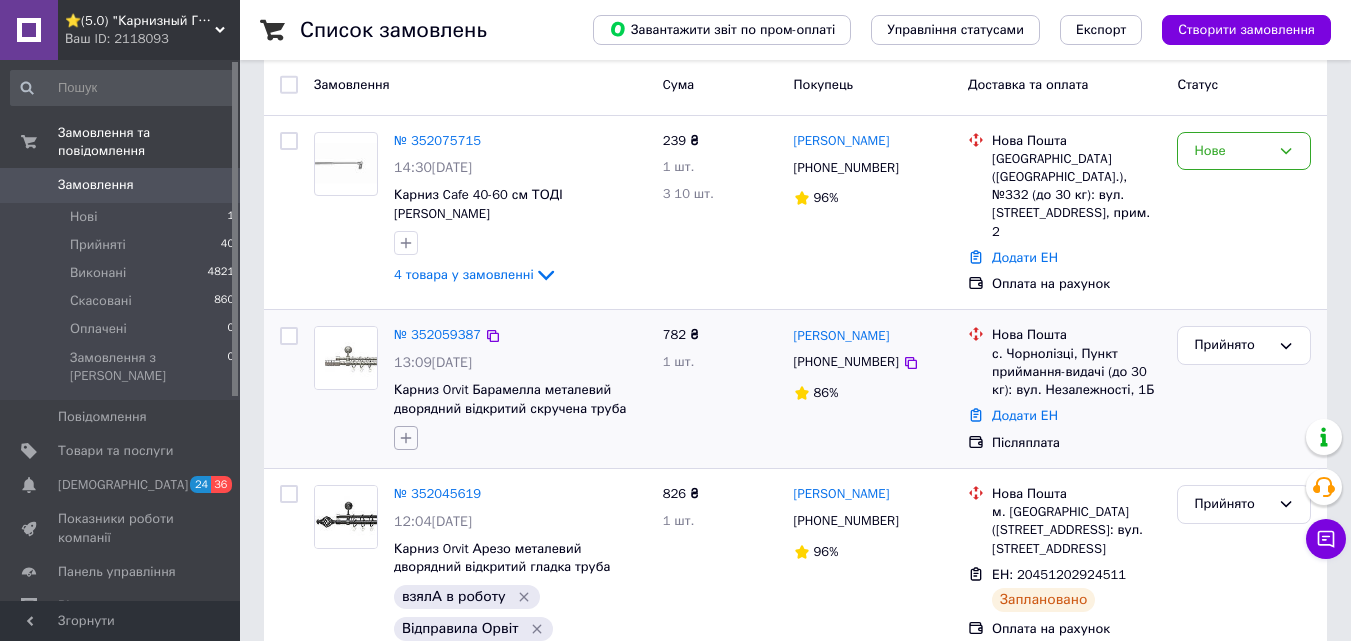 click 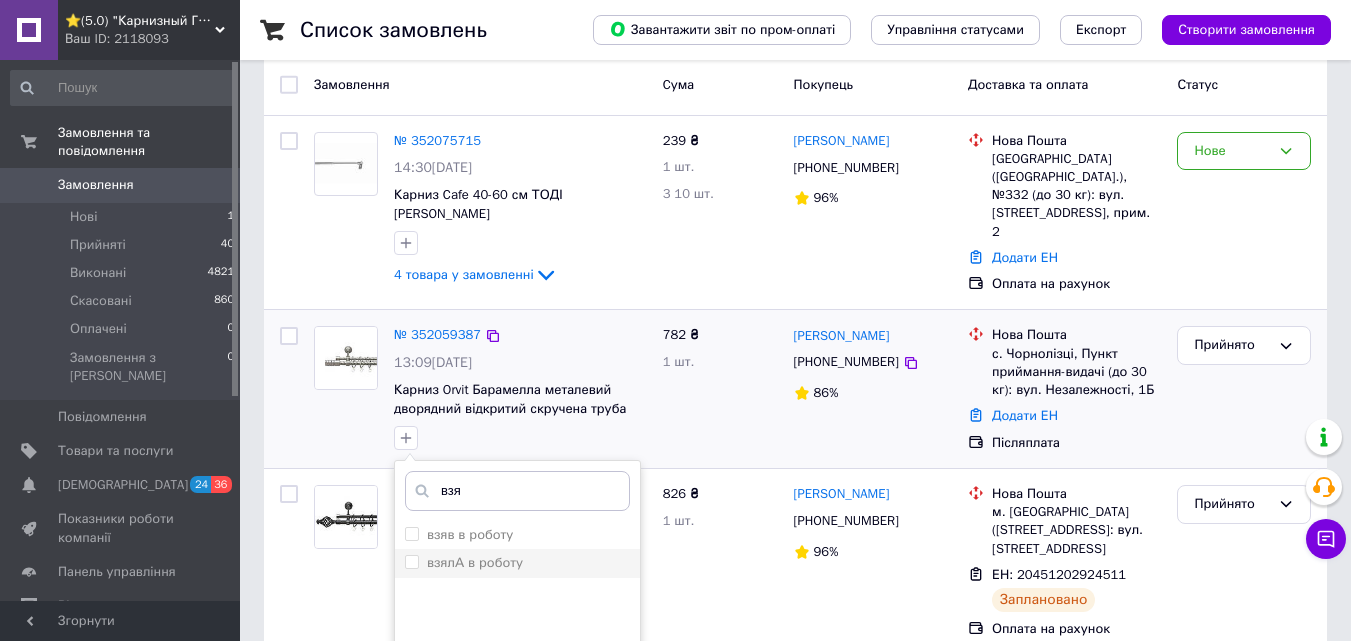 type on "взя" 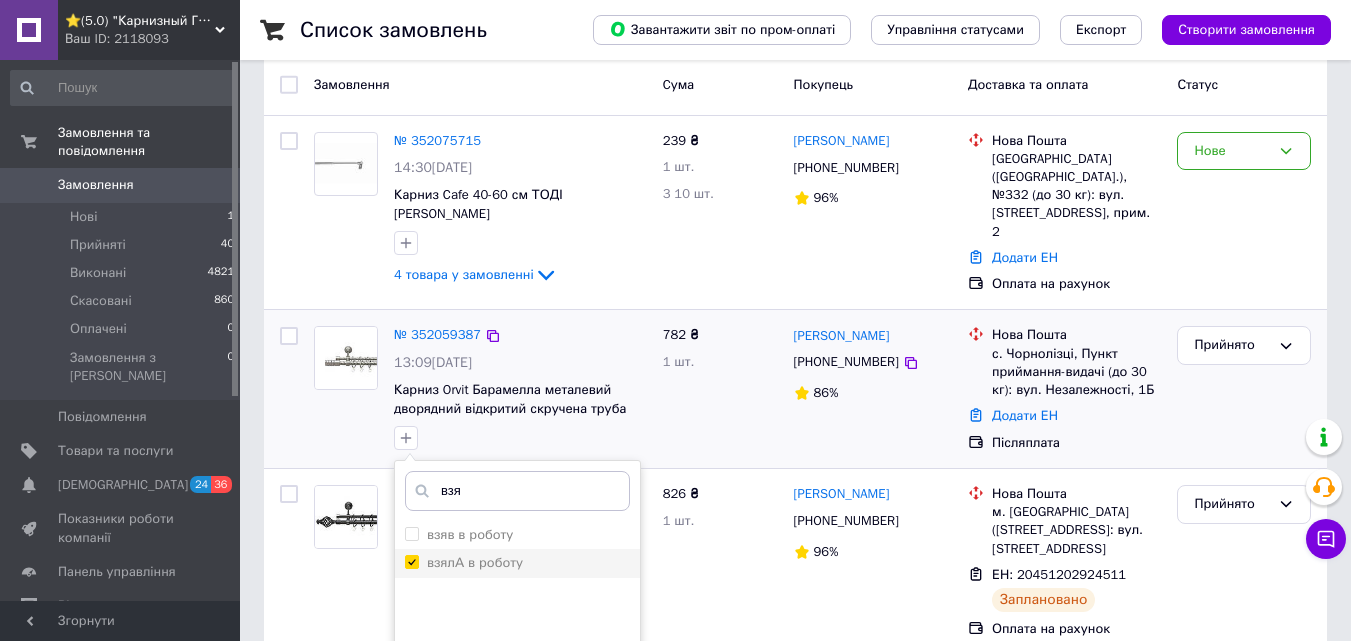 checkbox on "true" 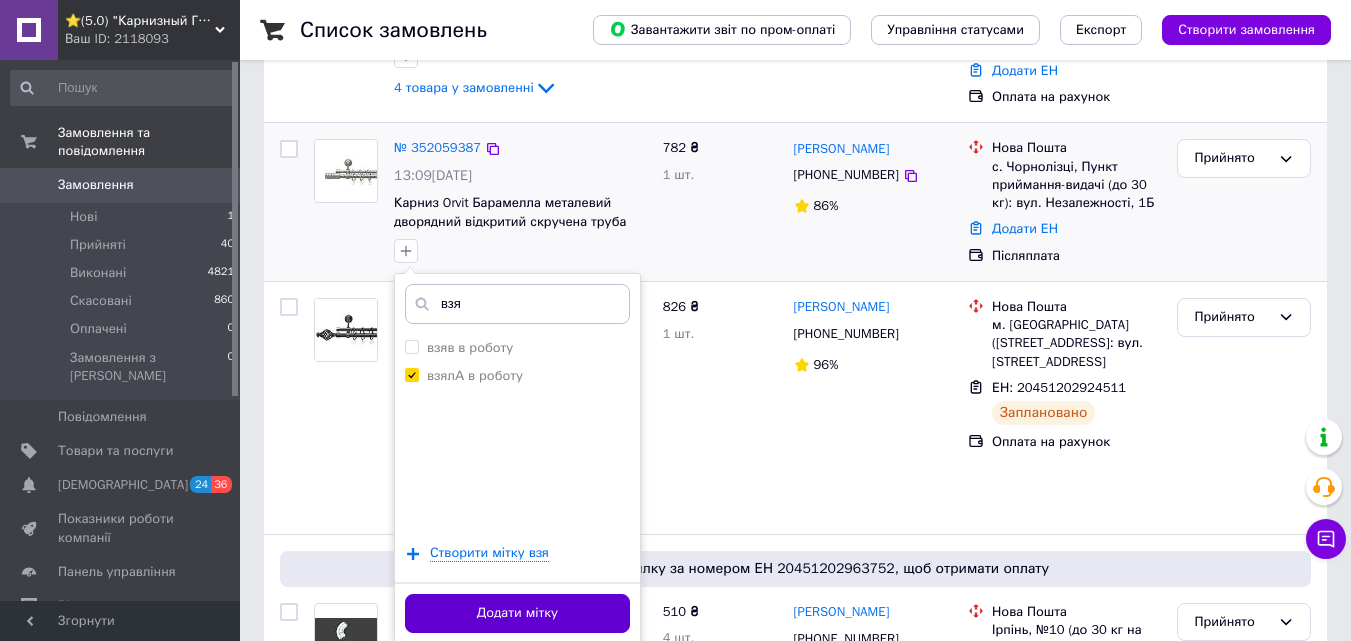 scroll, scrollTop: 300, scrollLeft: 0, axis: vertical 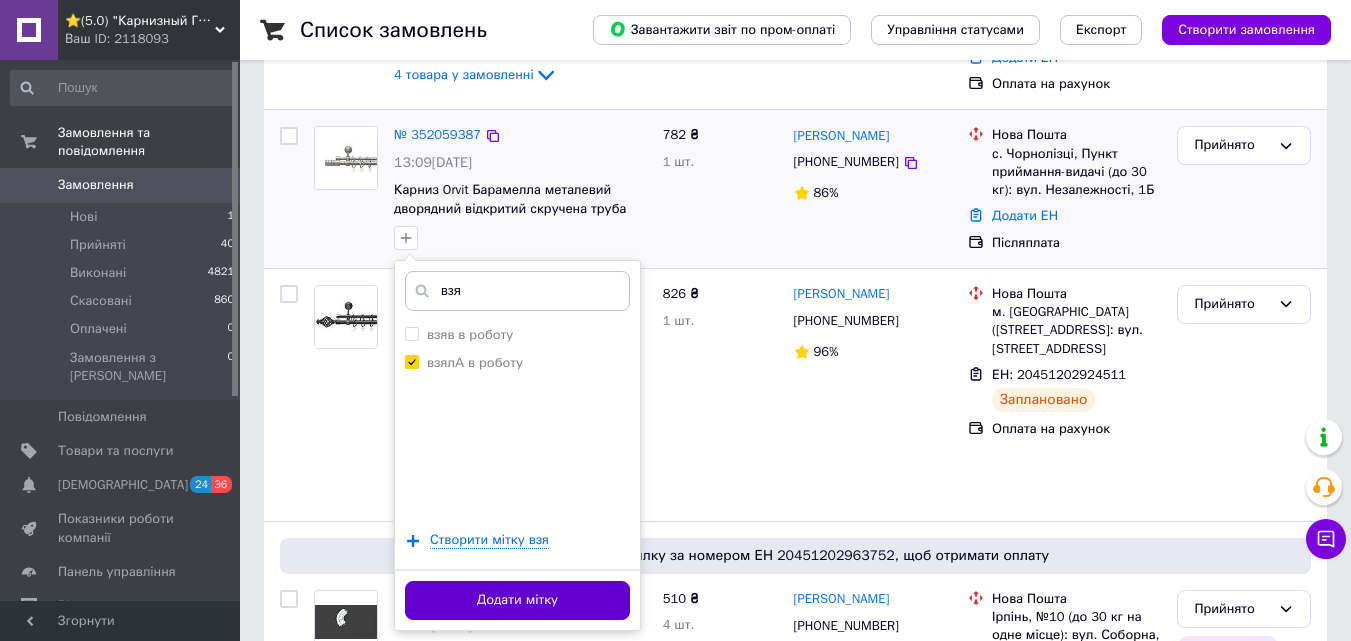 click on "Додати мітку" at bounding box center [517, 600] 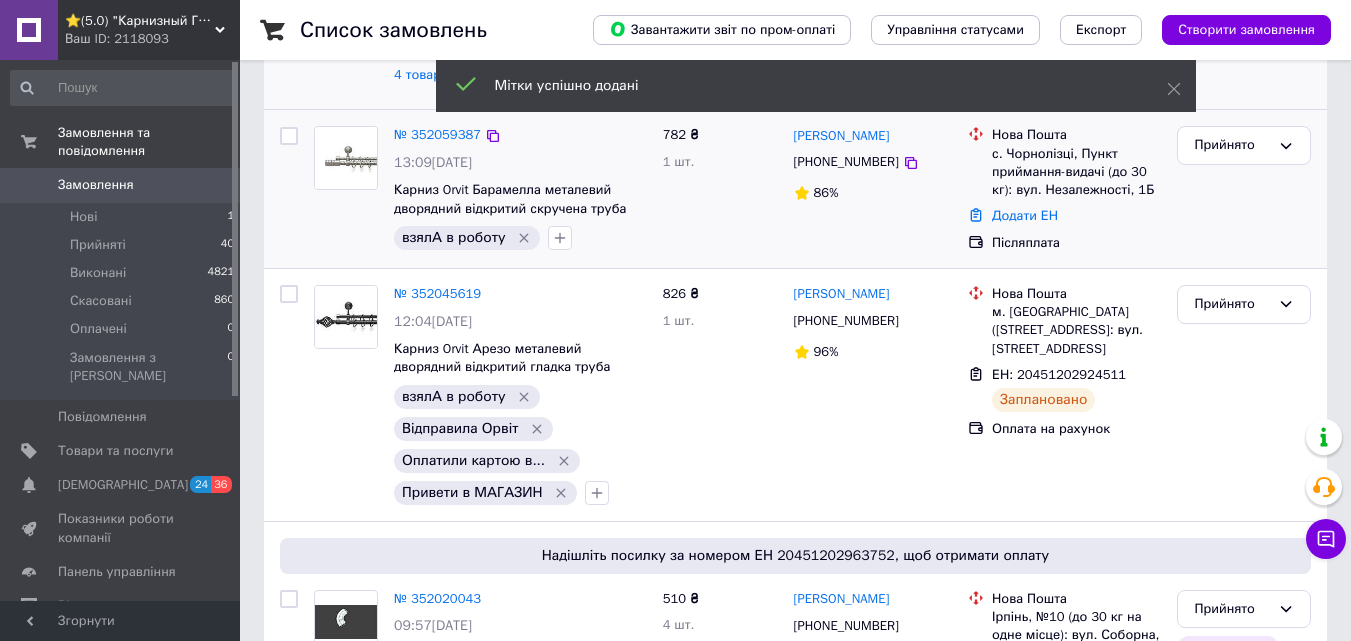 scroll, scrollTop: 0, scrollLeft: 0, axis: both 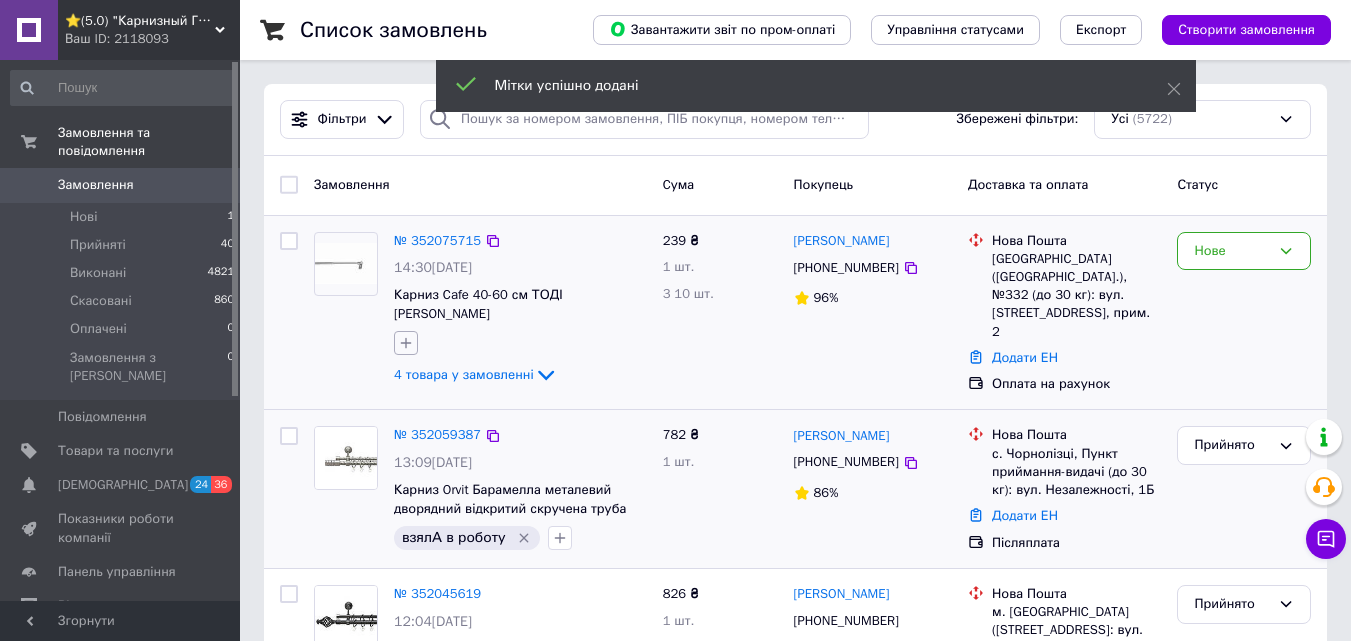 click 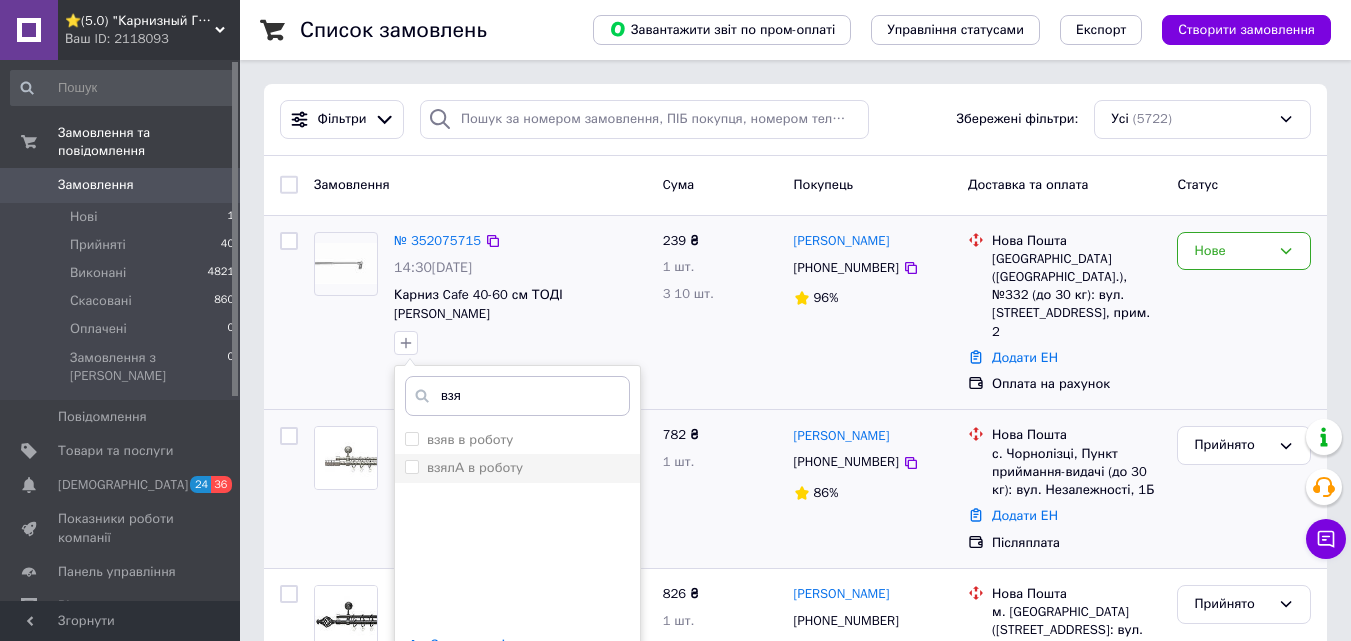 type on "взя" 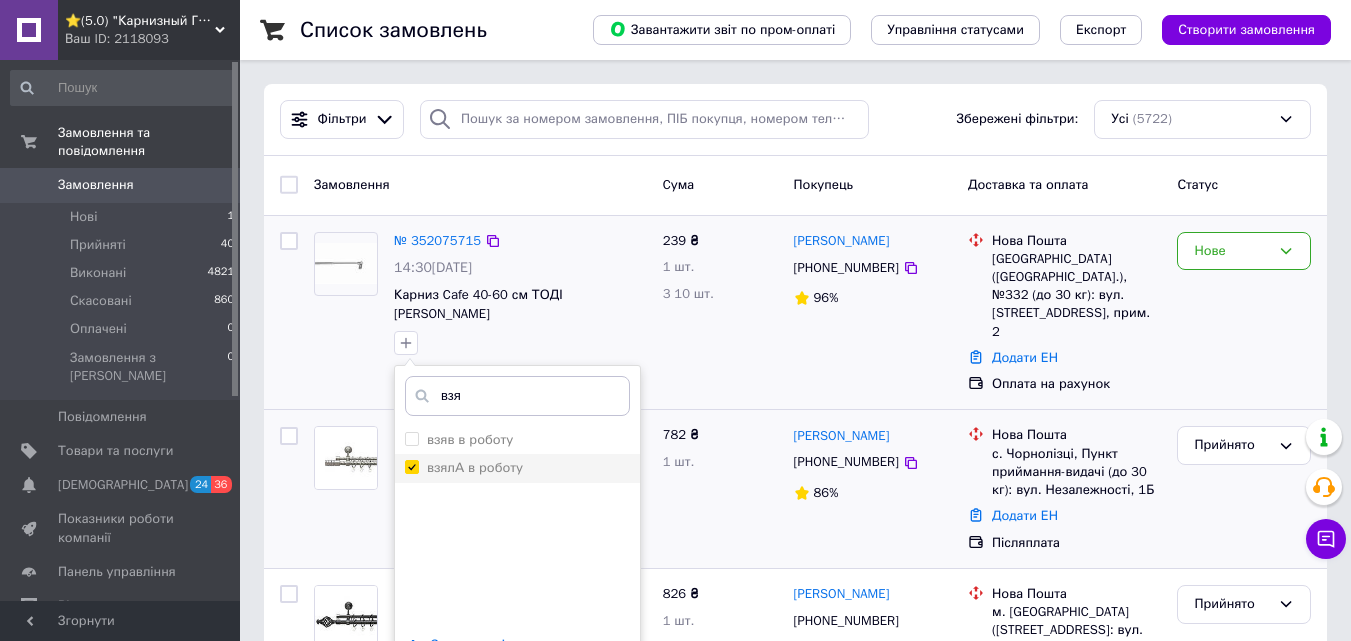 checkbox on "true" 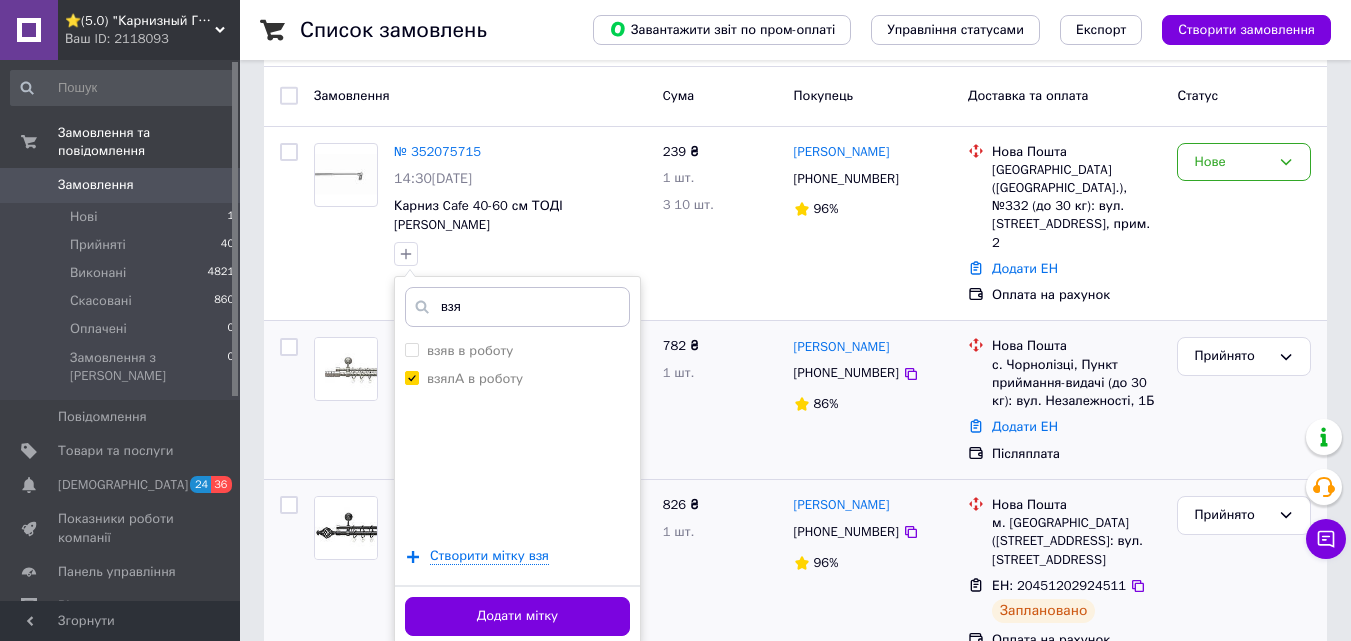 scroll, scrollTop: 200, scrollLeft: 0, axis: vertical 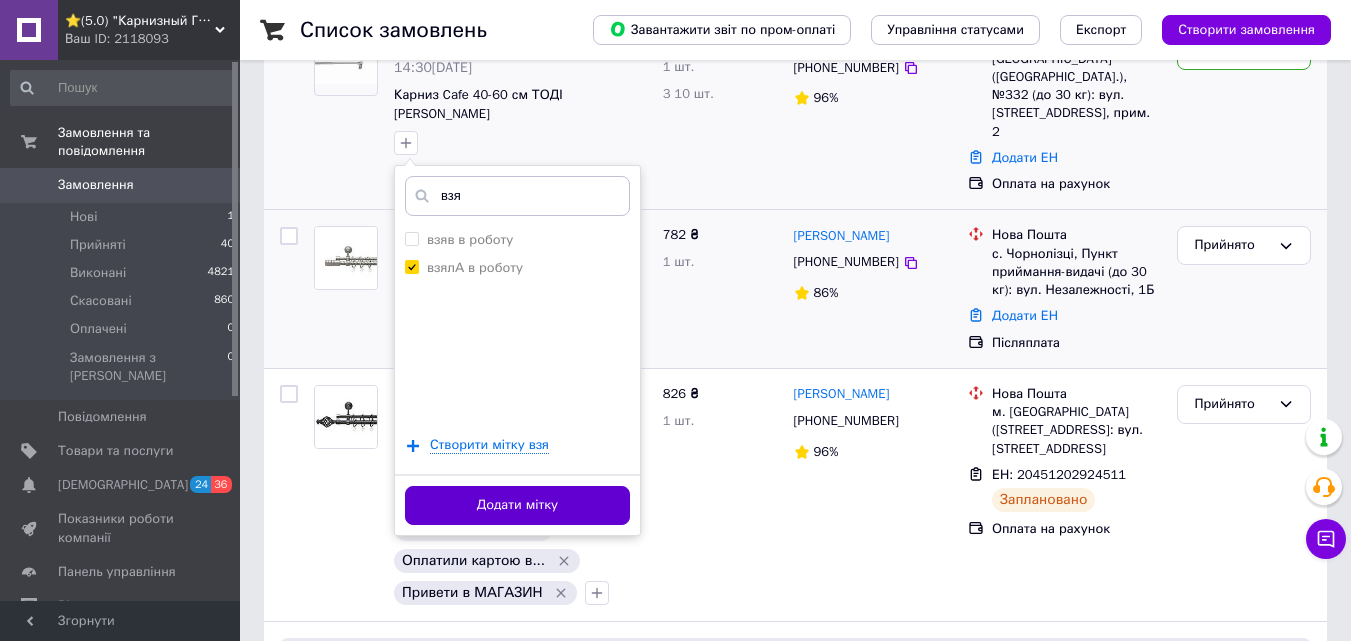 click on "Додати мітку" at bounding box center (517, 505) 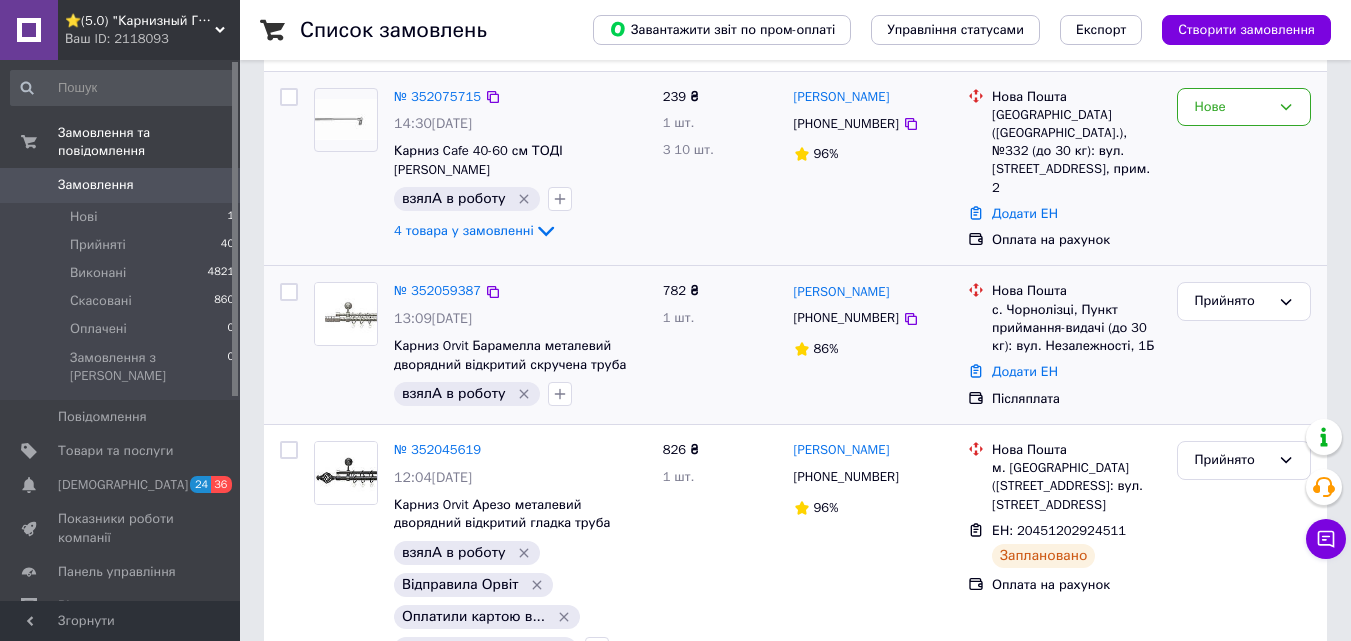 scroll, scrollTop: 0, scrollLeft: 0, axis: both 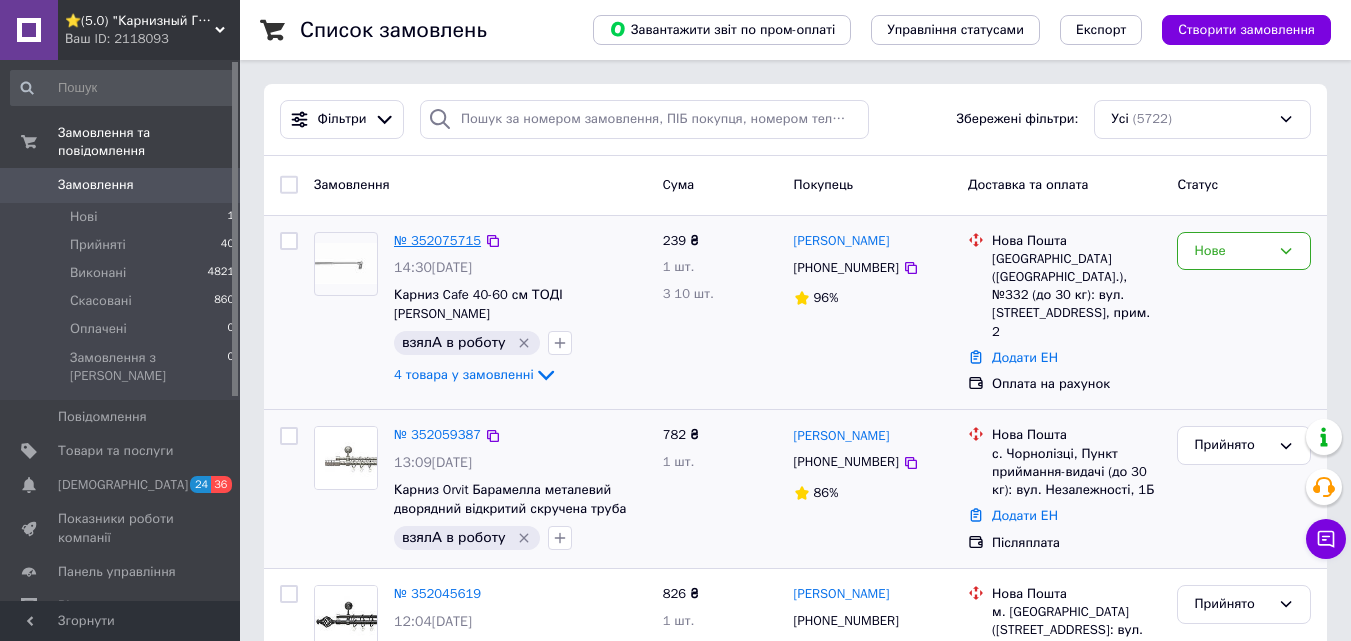 click on "№ 352075715" at bounding box center [437, 240] 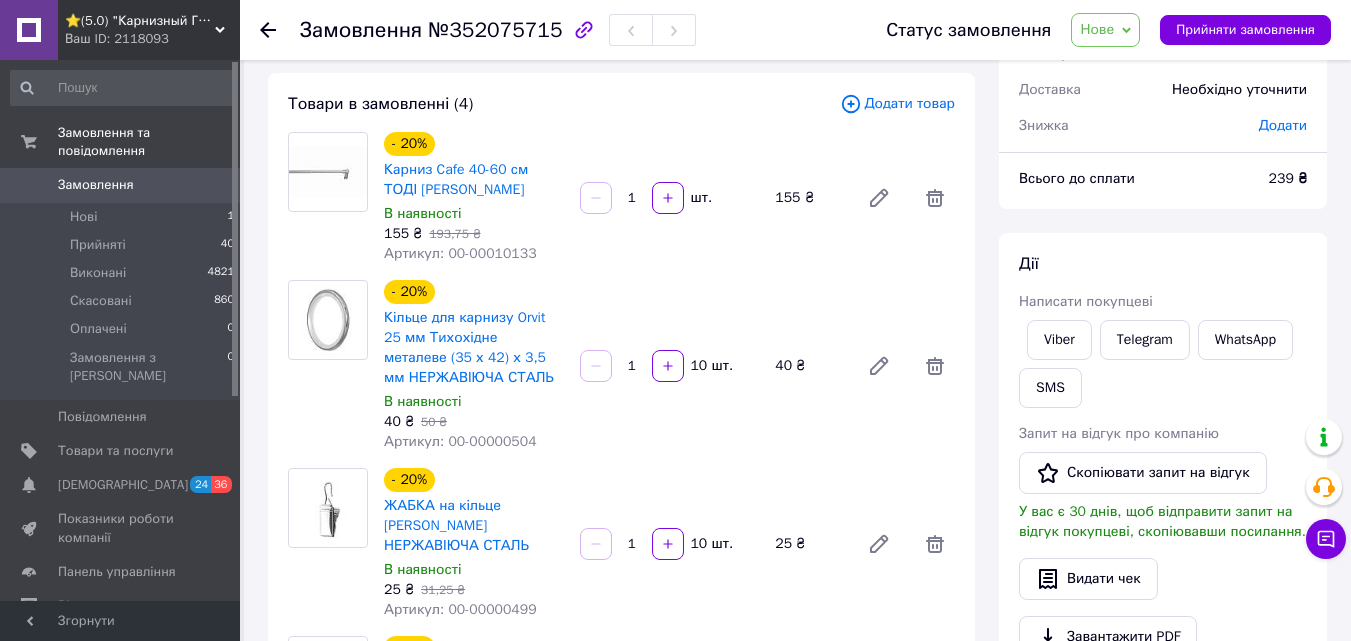 scroll, scrollTop: 0, scrollLeft: 0, axis: both 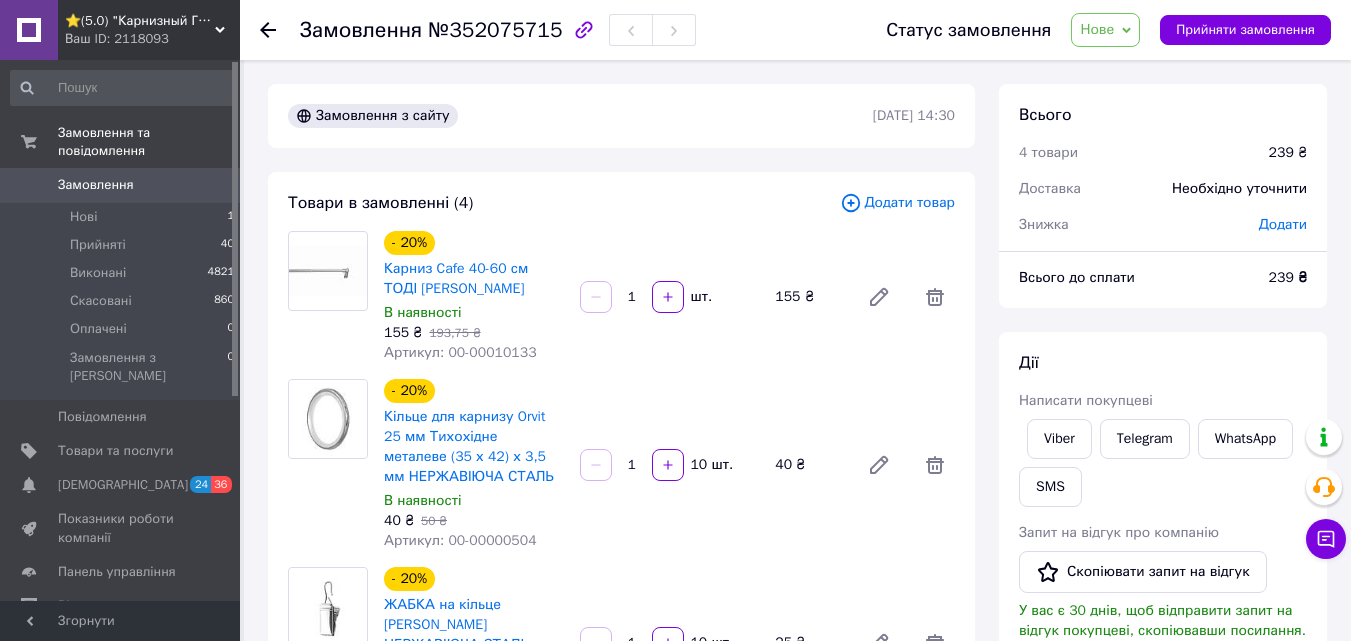 click on "Артикул: 00-00010133" at bounding box center [460, 352] 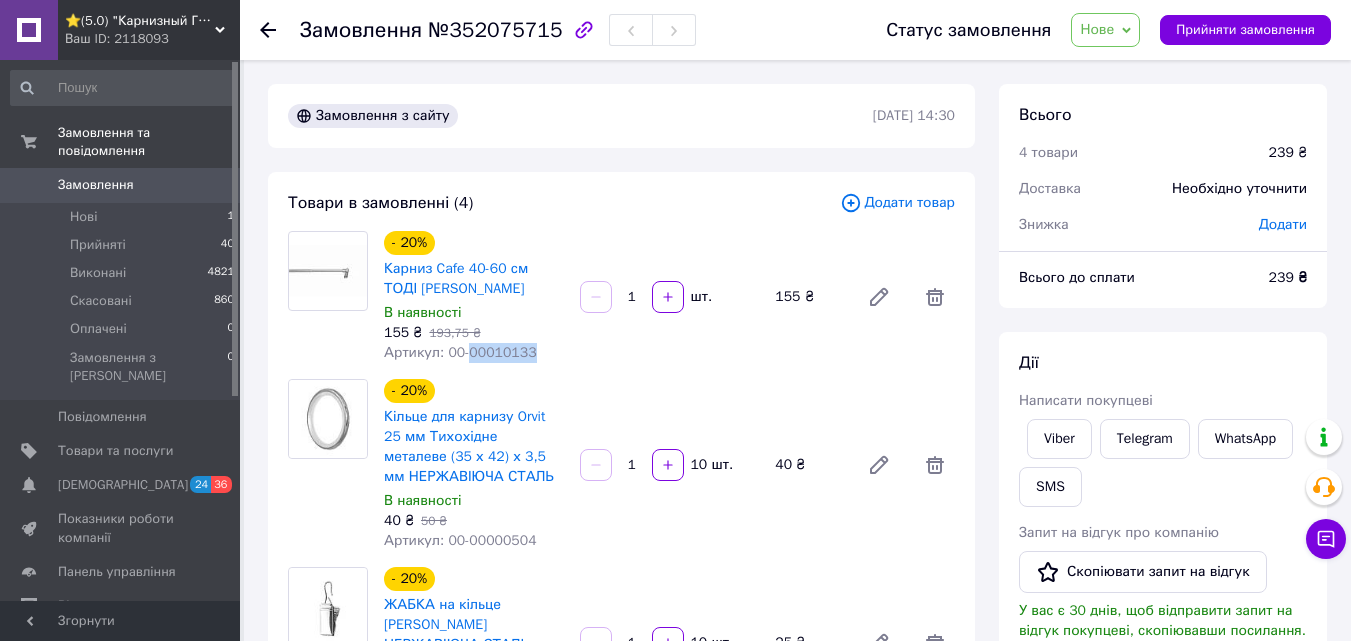 click on "Артикул: 00-00010133" at bounding box center (460, 352) 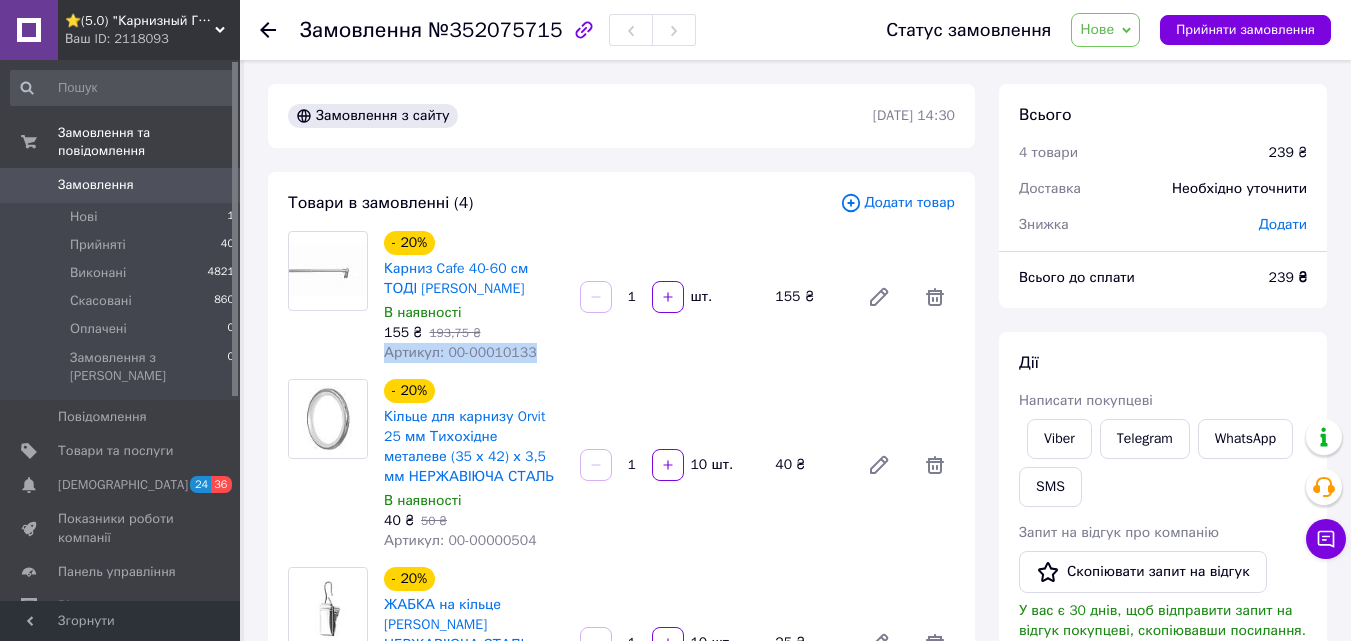 click on "Артикул: 00-00010133" at bounding box center [460, 352] 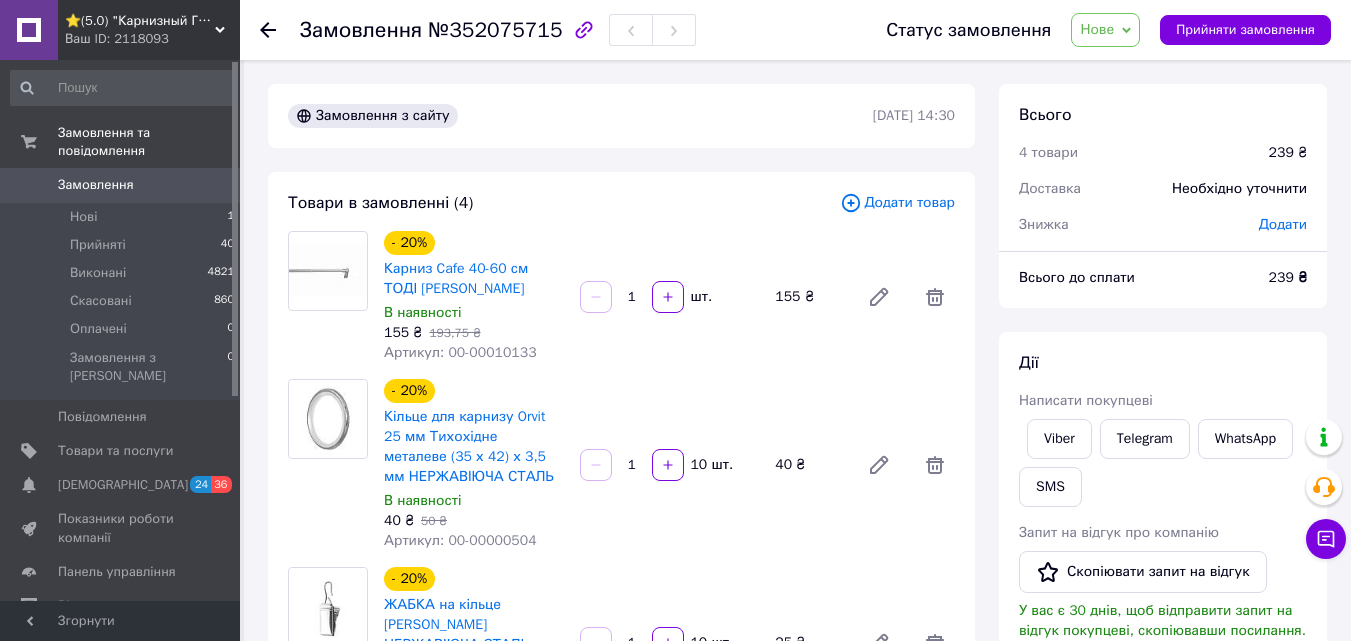 click on "Артикул: 00-00000504" at bounding box center (460, 540) 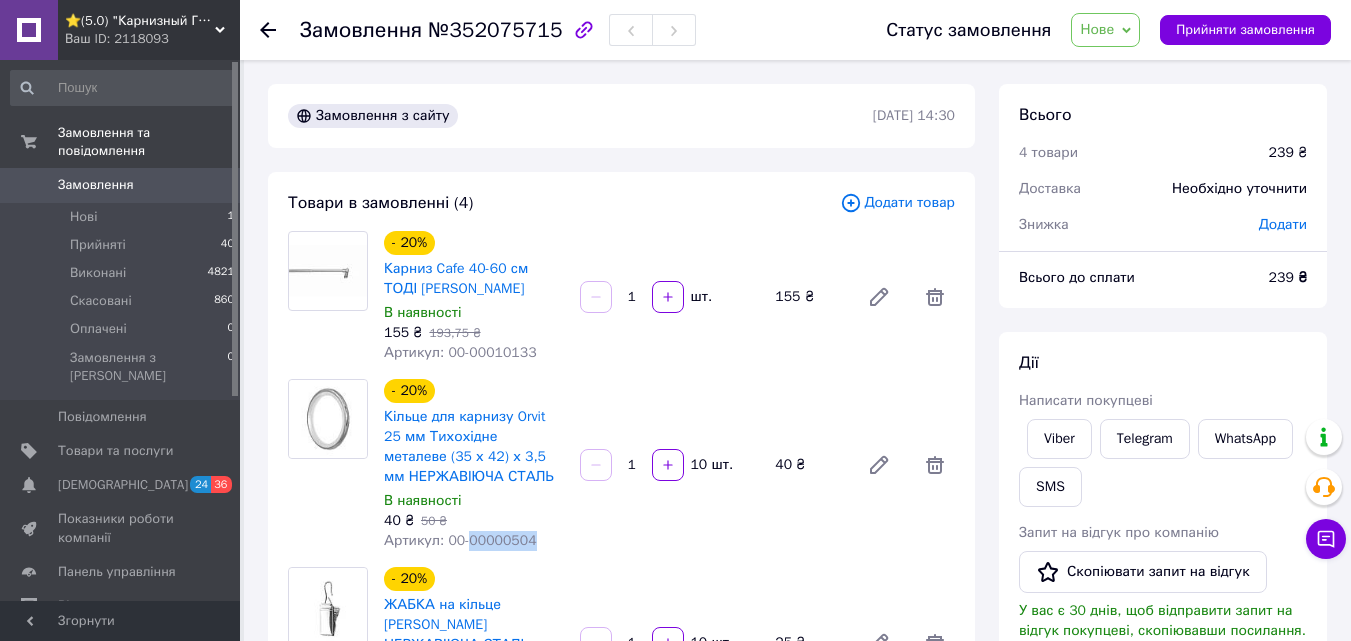 click on "Артикул: 00-00000504" at bounding box center [460, 540] 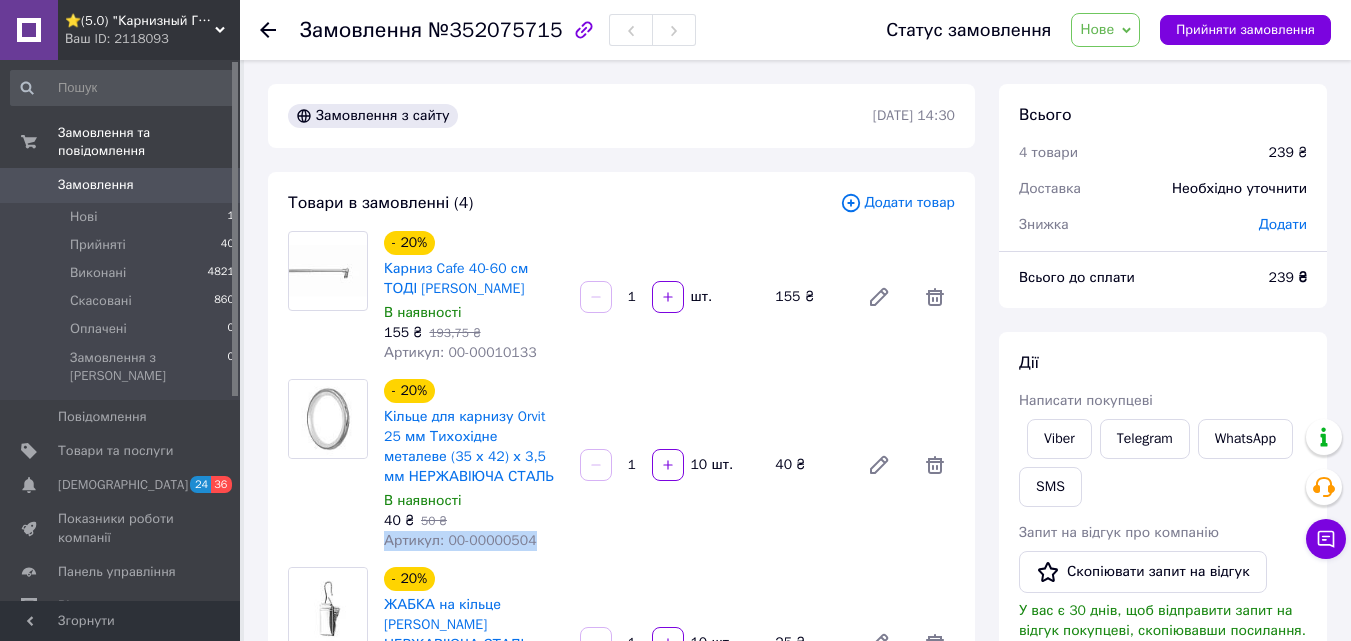 click on "Артикул: 00-00000504" at bounding box center (460, 540) 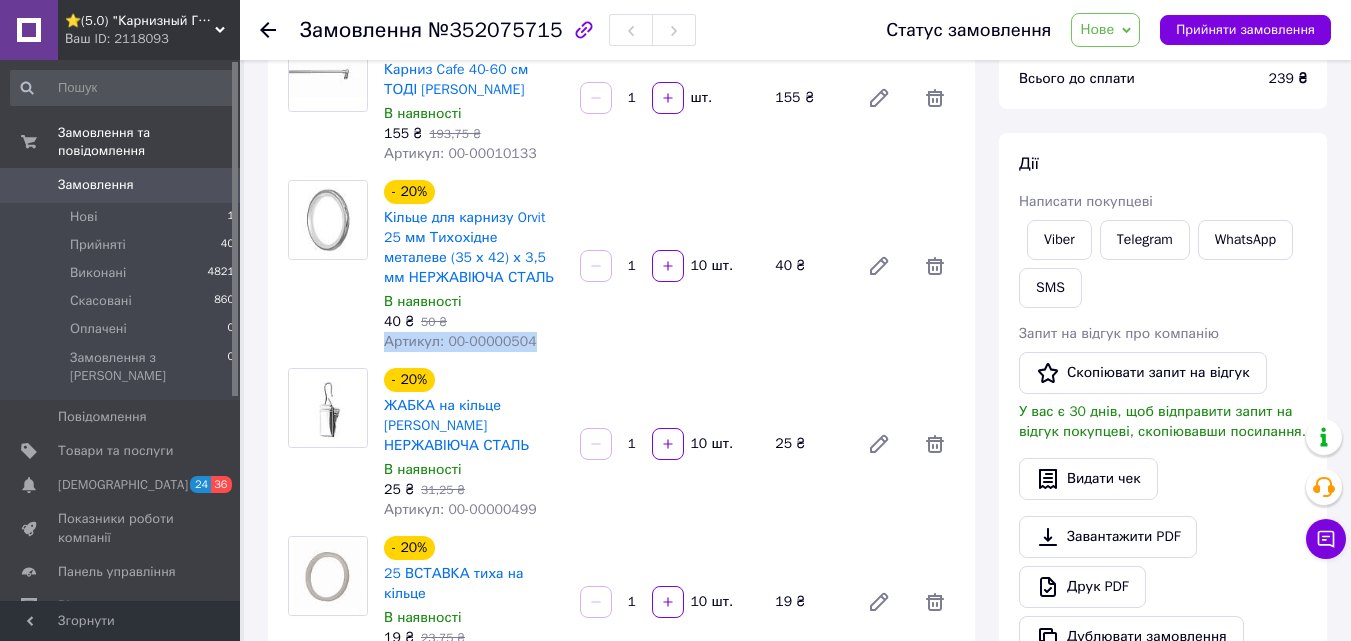 scroll, scrollTop: 200, scrollLeft: 0, axis: vertical 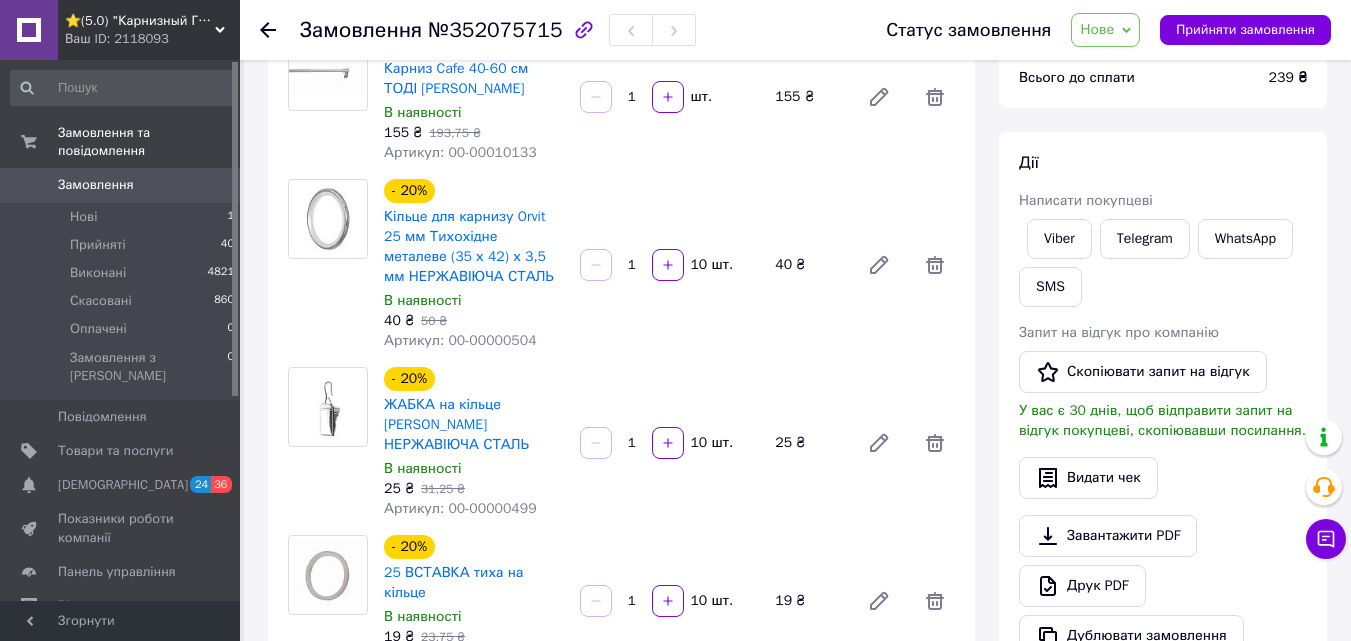 click on "Артикул: 00-00000499" at bounding box center (460, 508) 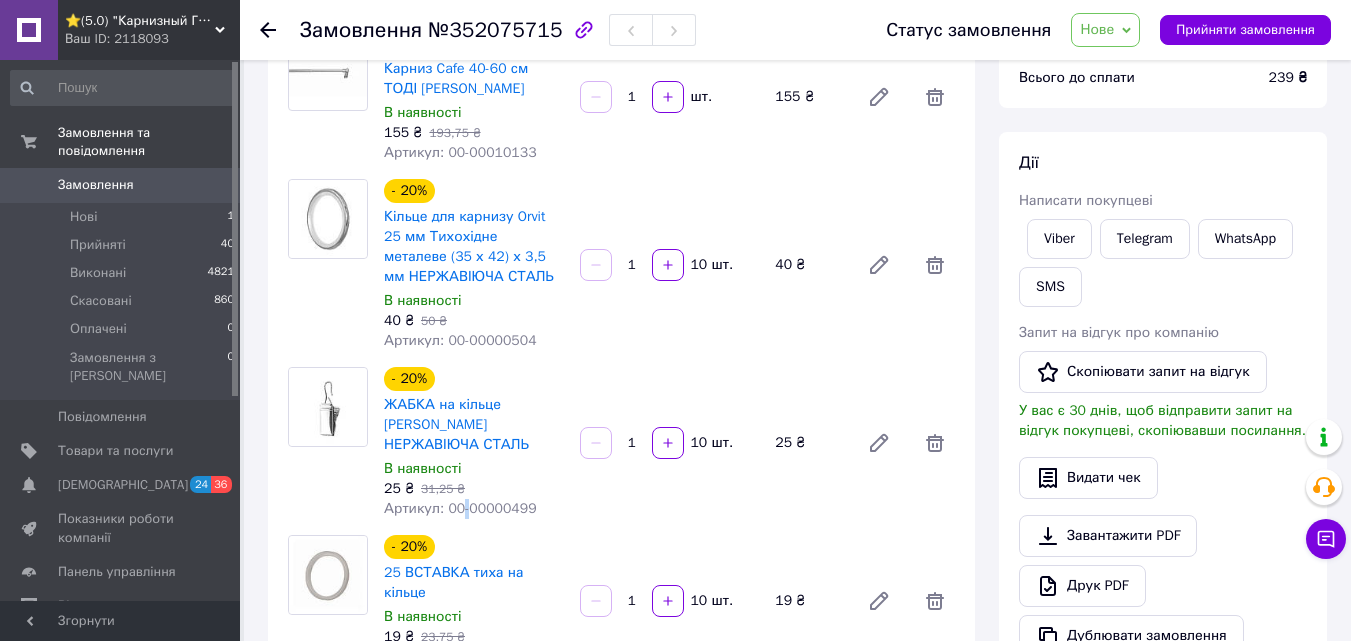 click on "Артикул: 00-00000499" at bounding box center (460, 508) 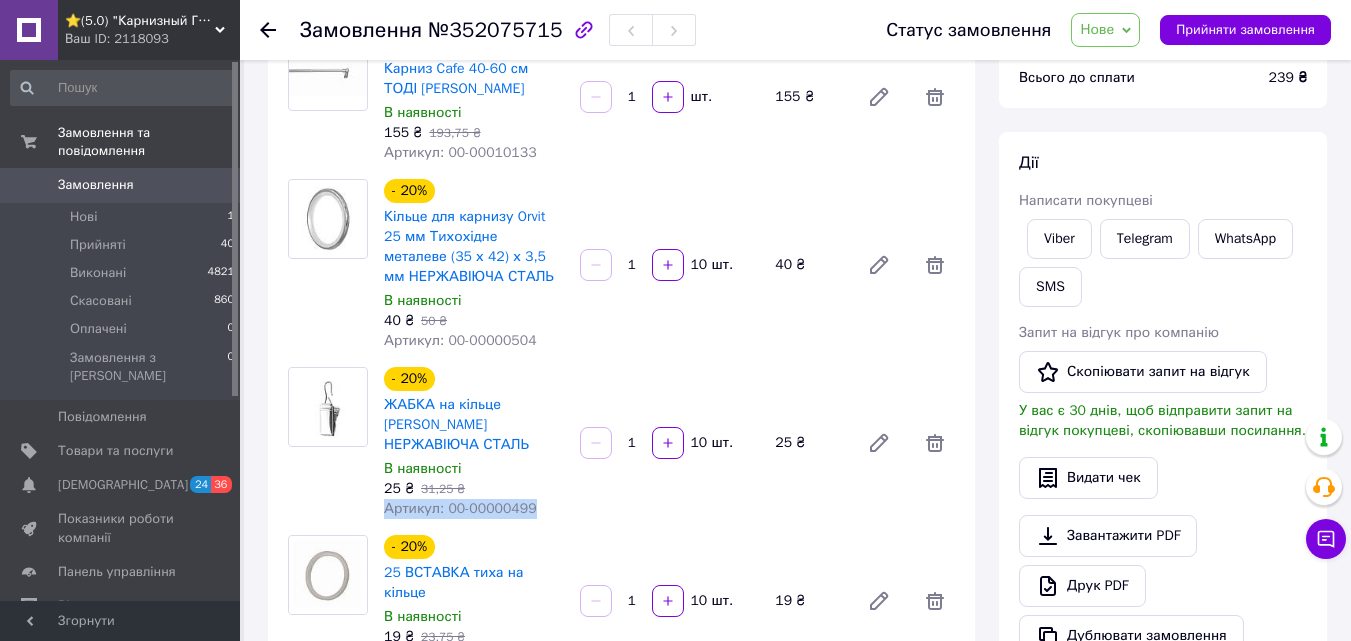 click on "Артикул: 00-00000499" at bounding box center (460, 508) 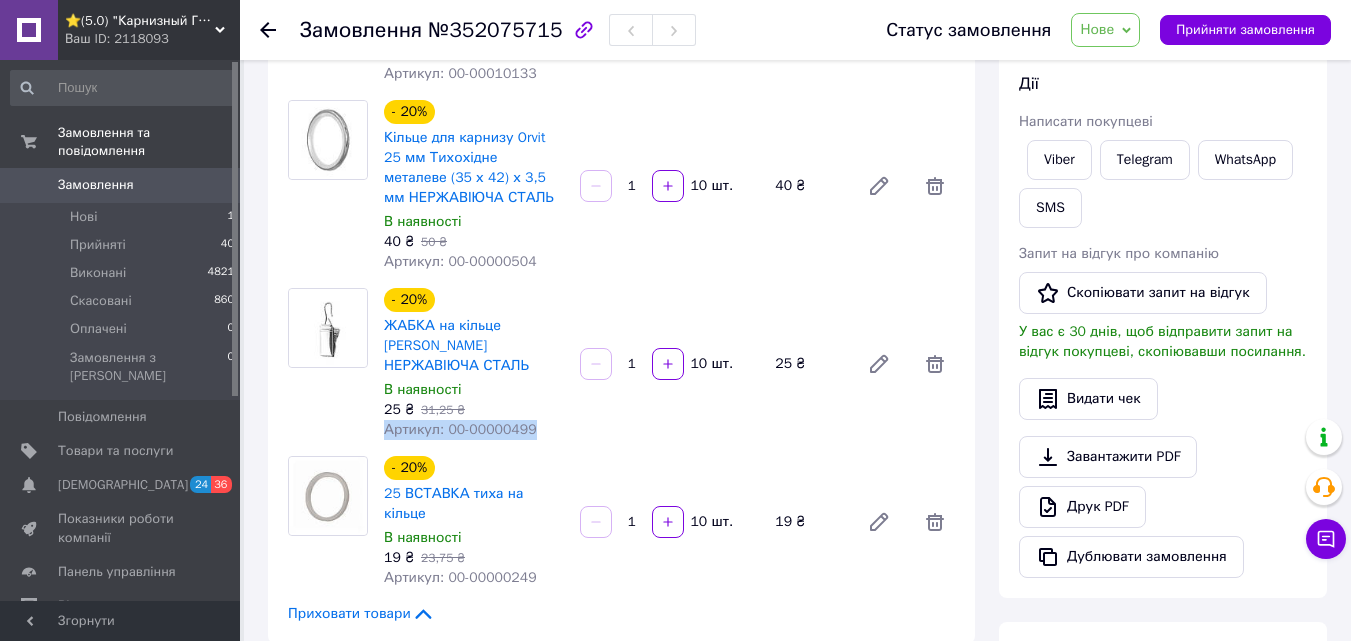 scroll, scrollTop: 400, scrollLeft: 0, axis: vertical 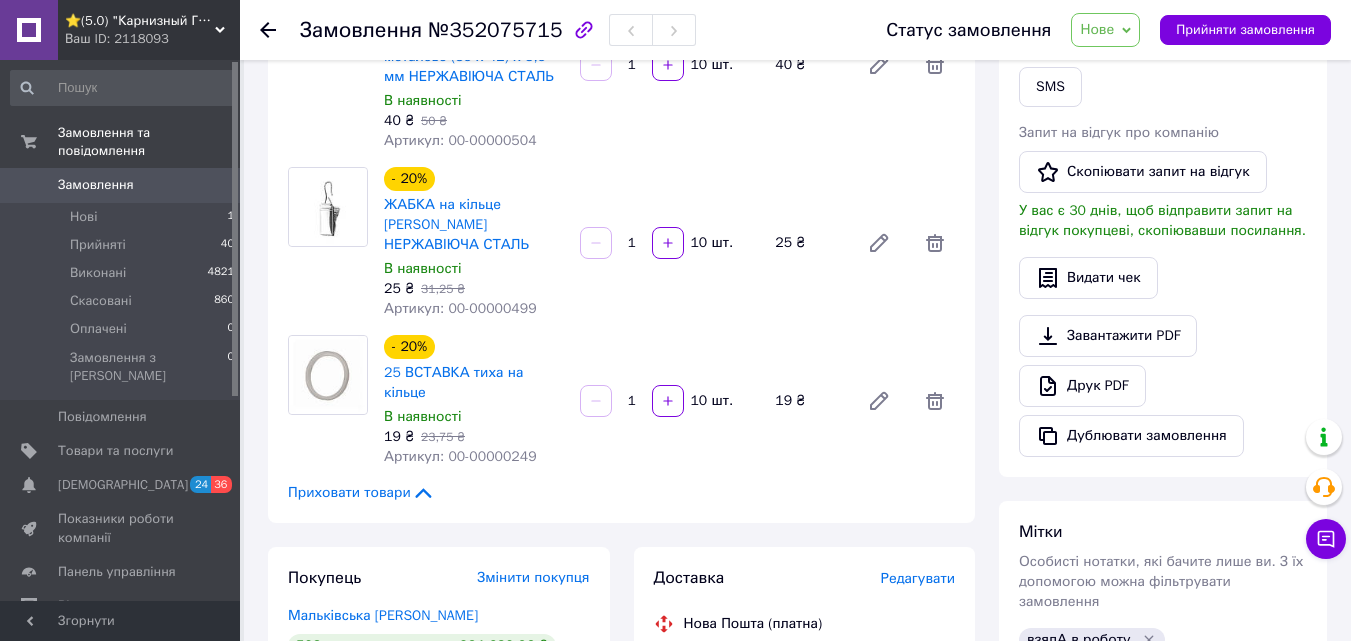 click on "Артикул: 00-00000249" at bounding box center (460, 456) 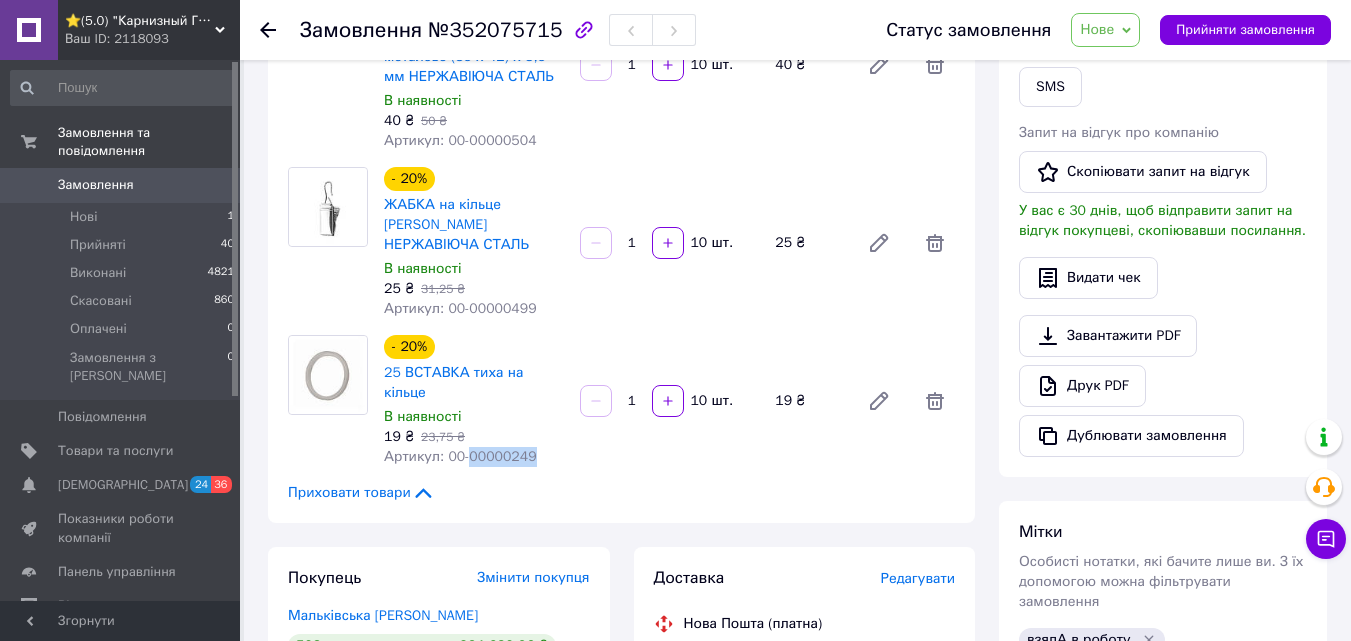 click on "Артикул: 00-00000249" at bounding box center [460, 456] 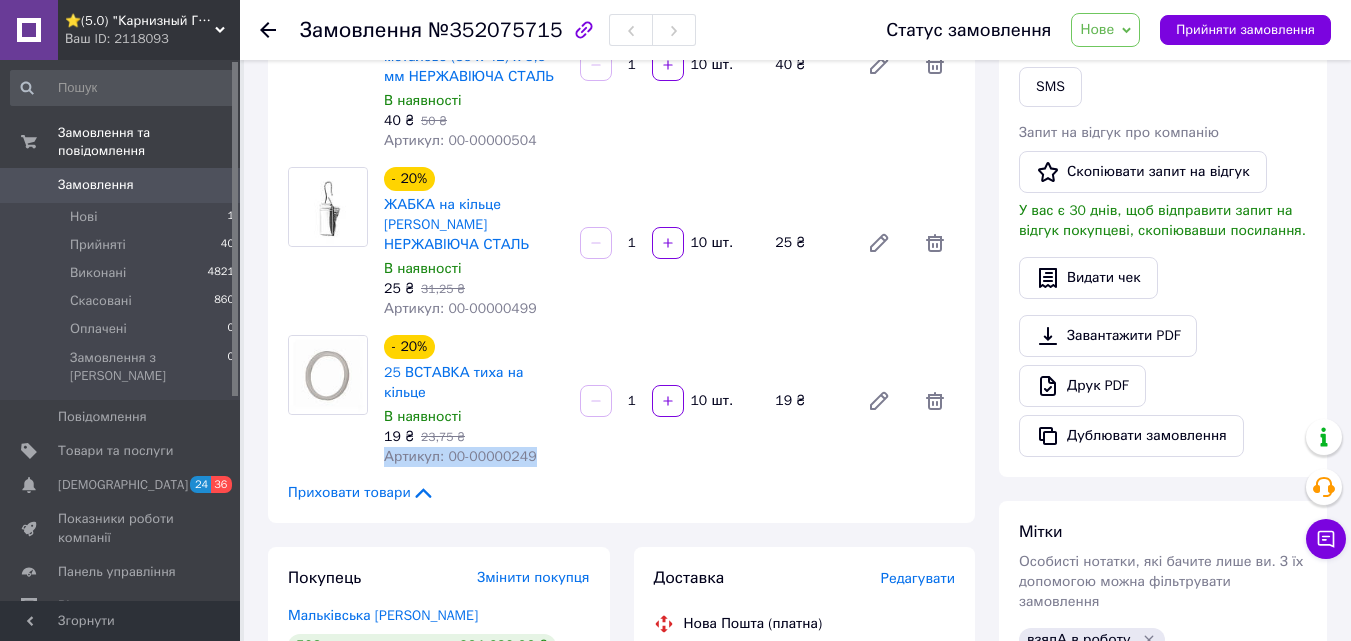 click on "Артикул: 00-00000249" at bounding box center [460, 456] 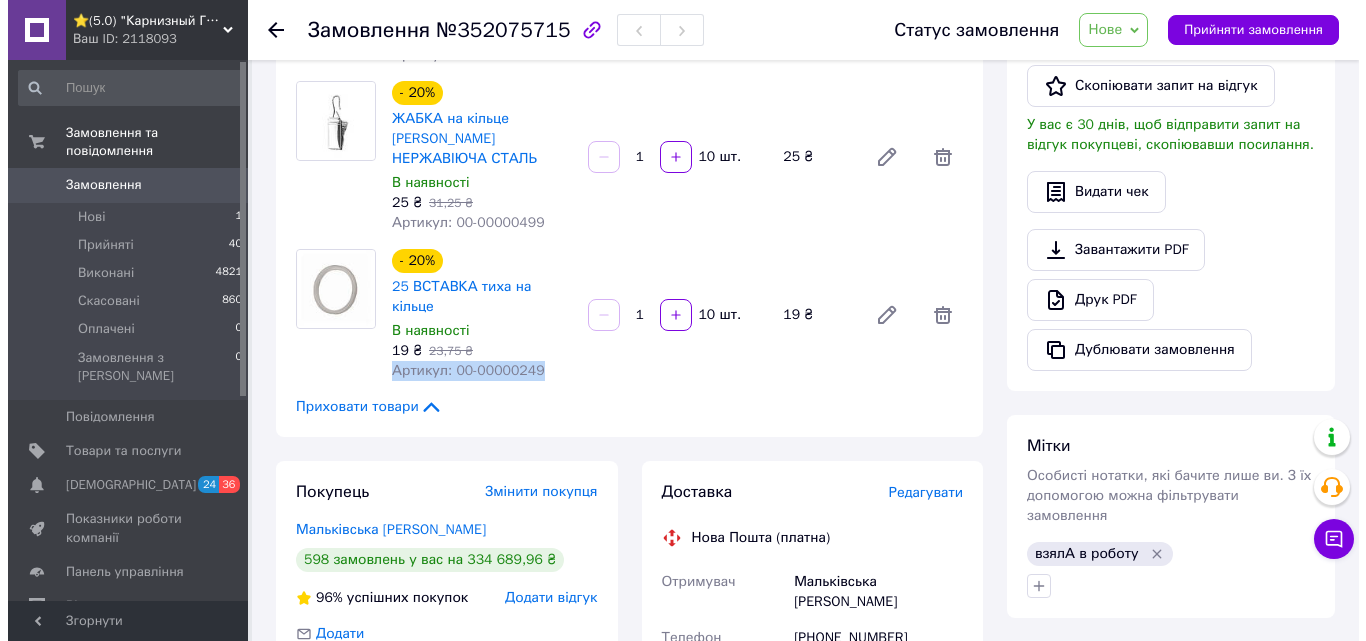 scroll, scrollTop: 700, scrollLeft: 0, axis: vertical 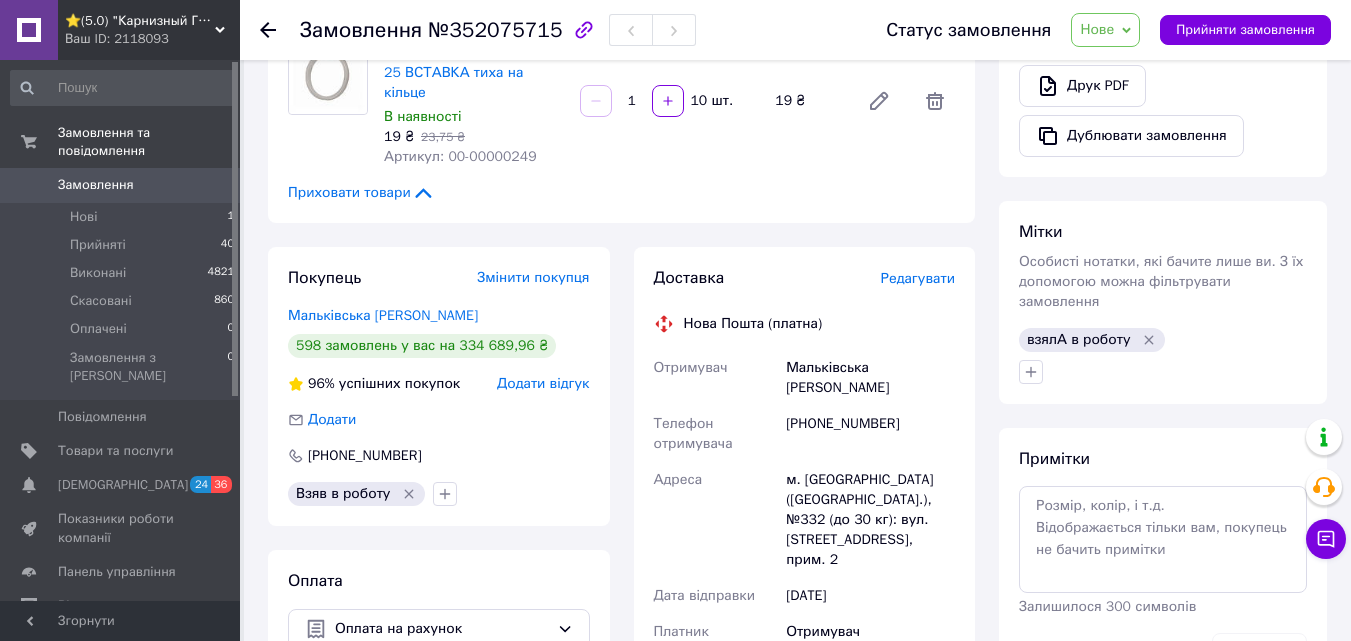 click on "Доставка Редагувати Нова Пошта (платна) Отримувач Мальківська [PERSON_NAME] Телефон отримувача [PHONE_NUMBER] [GEOGRAPHIC_DATA] м. [GEOGRAPHIC_DATA] ([GEOGRAPHIC_DATA].), №332 (до 30 кг): вул. [STREET_ADDRESS], прим. 2 Дата відправки [DATE] Платник Отримувач Оціночна вартість 239 ₴ Передати номер або Згенерувати ЕН" at bounding box center (805, 573) 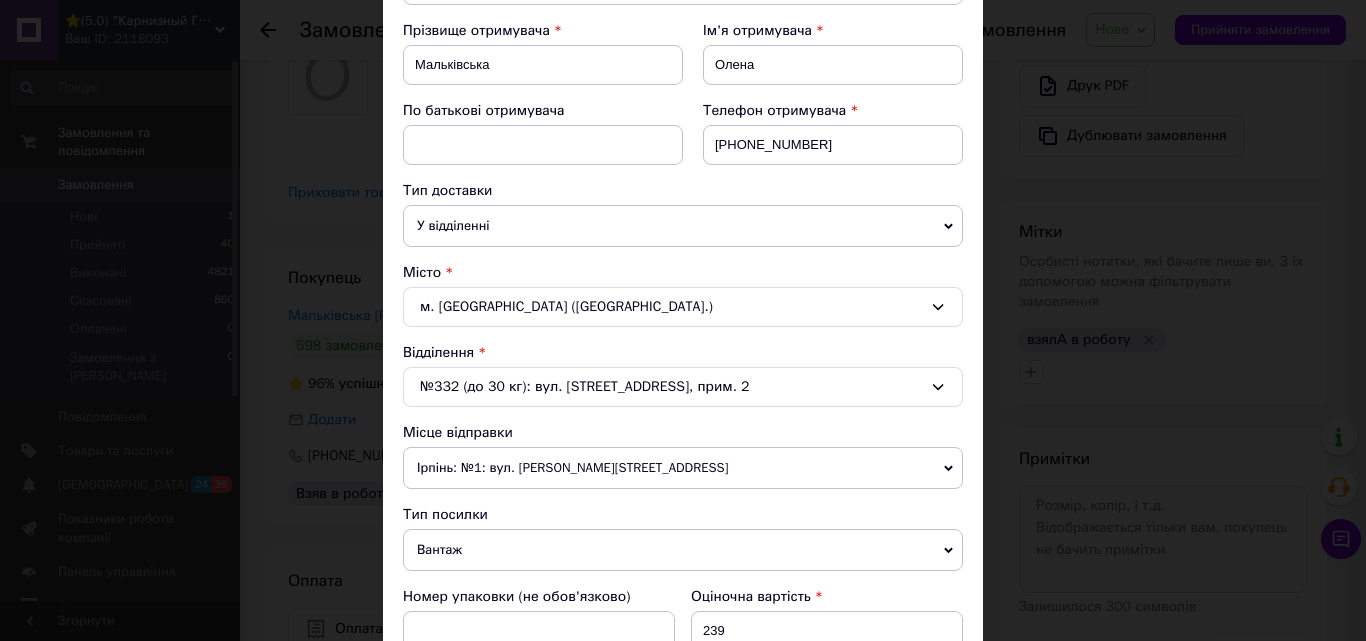 scroll, scrollTop: 300, scrollLeft: 0, axis: vertical 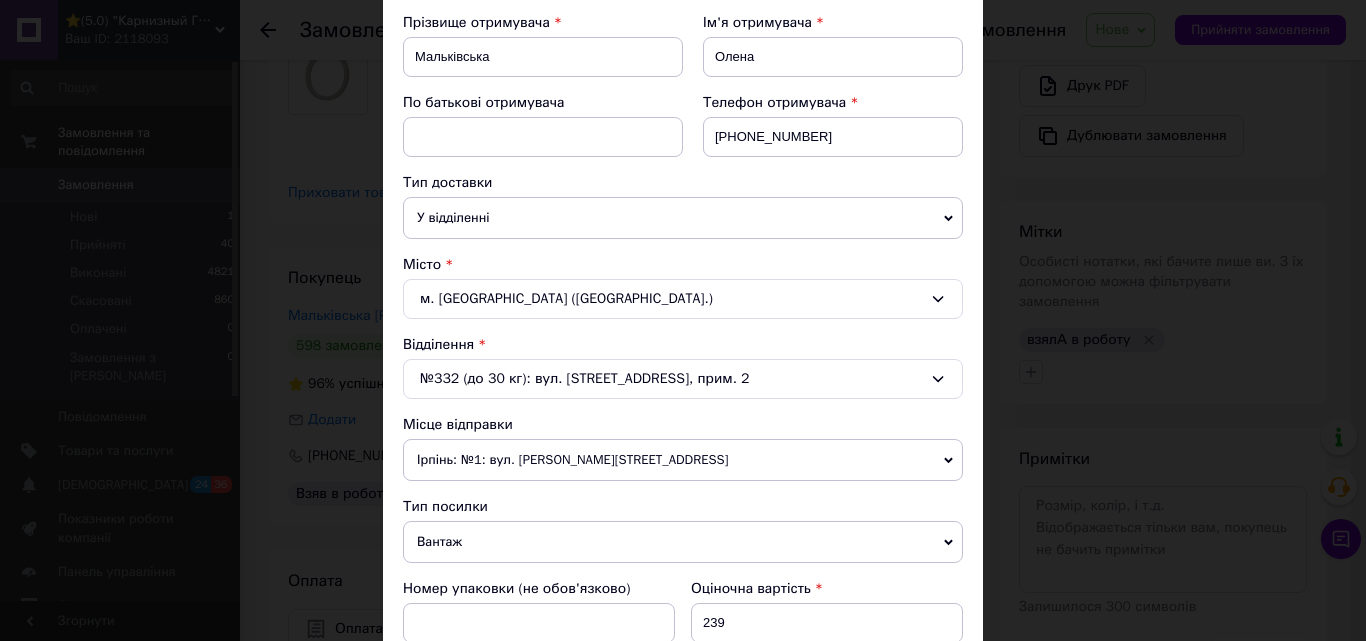 click on "Ірпінь: №1: вул. [PERSON_NAME][STREET_ADDRESS]" at bounding box center [683, 460] 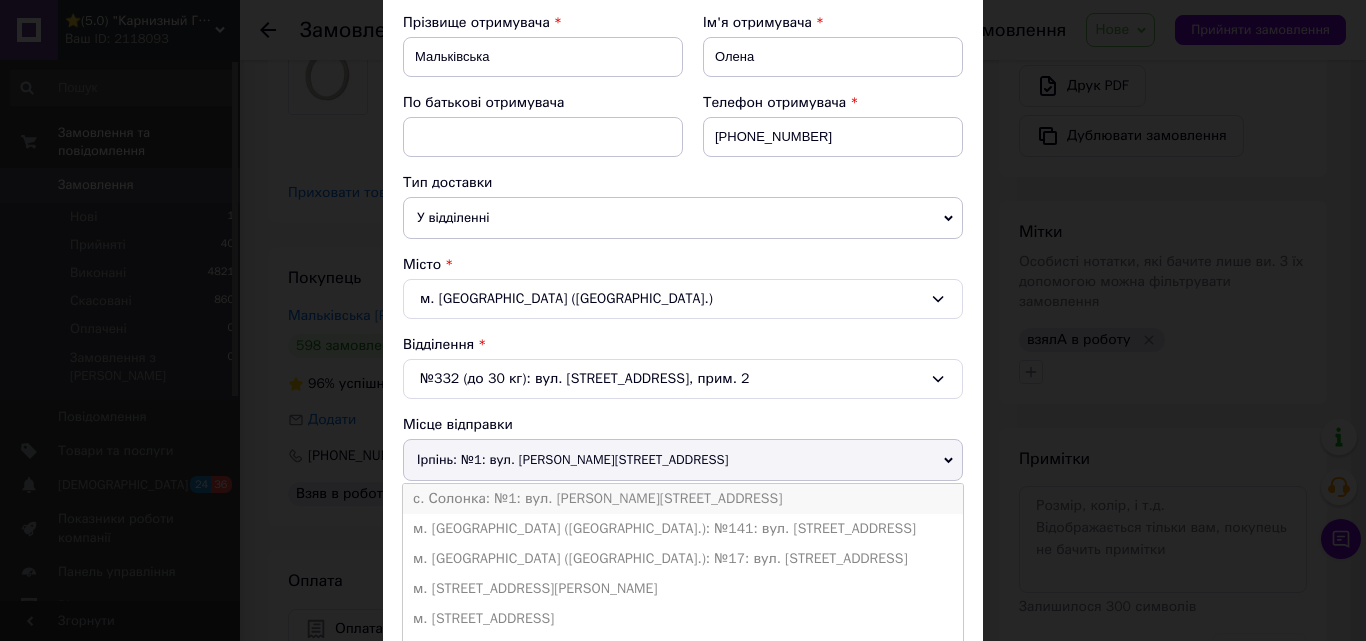 click on "с. Солонка: №1: вул. [PERSON_NAME][STREET_ADDRESS]" at bounding box center (683, 499) 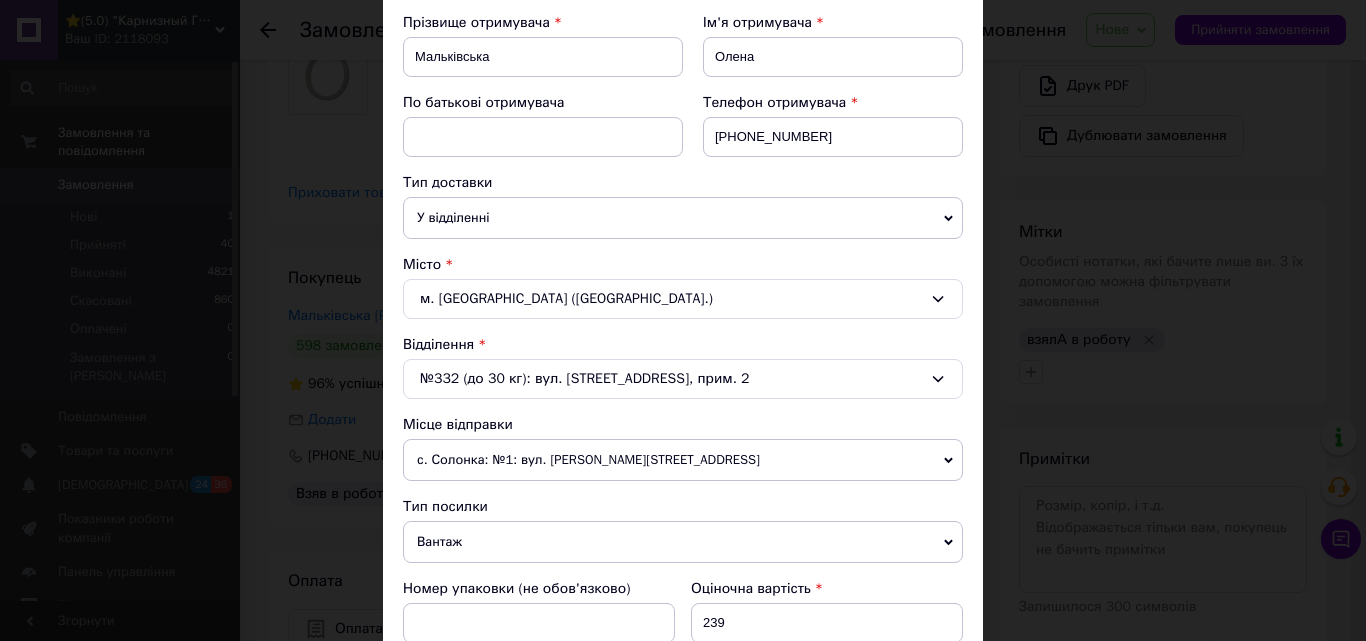 scroll, scrollTop: 600, scrollLeft: 0, axis: vertical 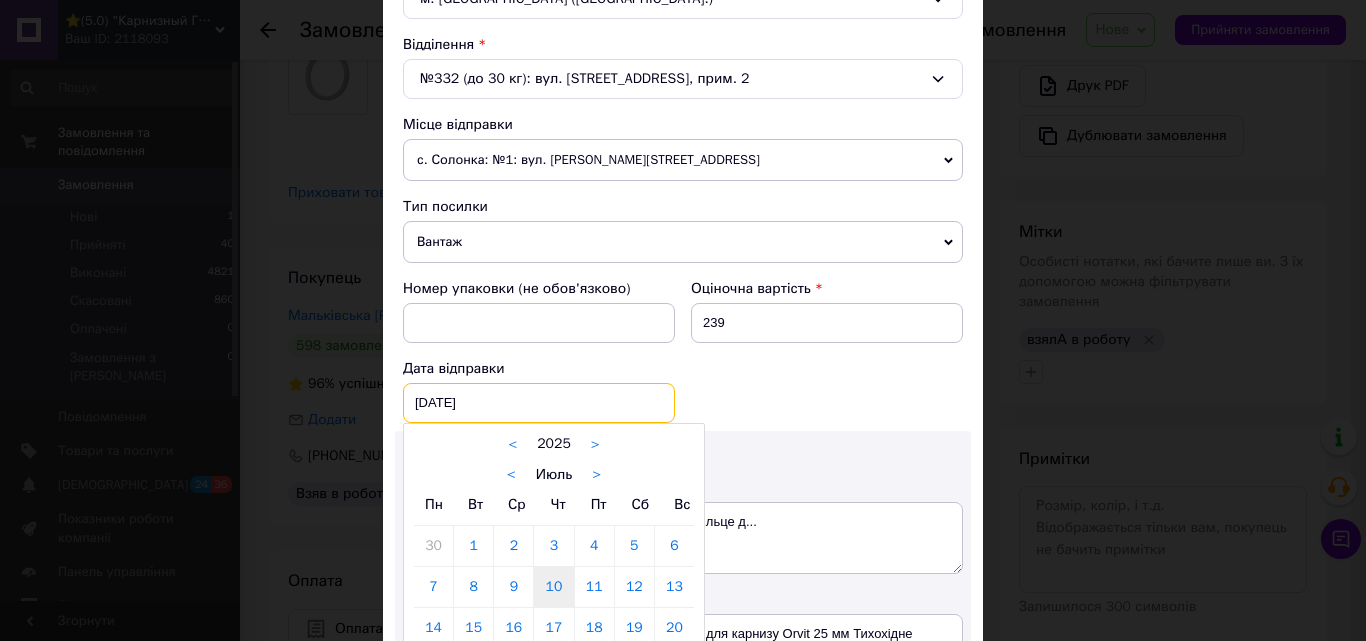 click on "[DATE] < 2025 > < Июль > Пн Вт Ср Чт Пт Сб Вс 30 1 2 3 4 5 6 7 8 9 10 11 12 13 14 15 16 17 18 19 20 21 22 23 24 25 26 27 28 29 30 31 1 2 3 4 5 6 7 8 9 10" at bounding box center [539, 403] 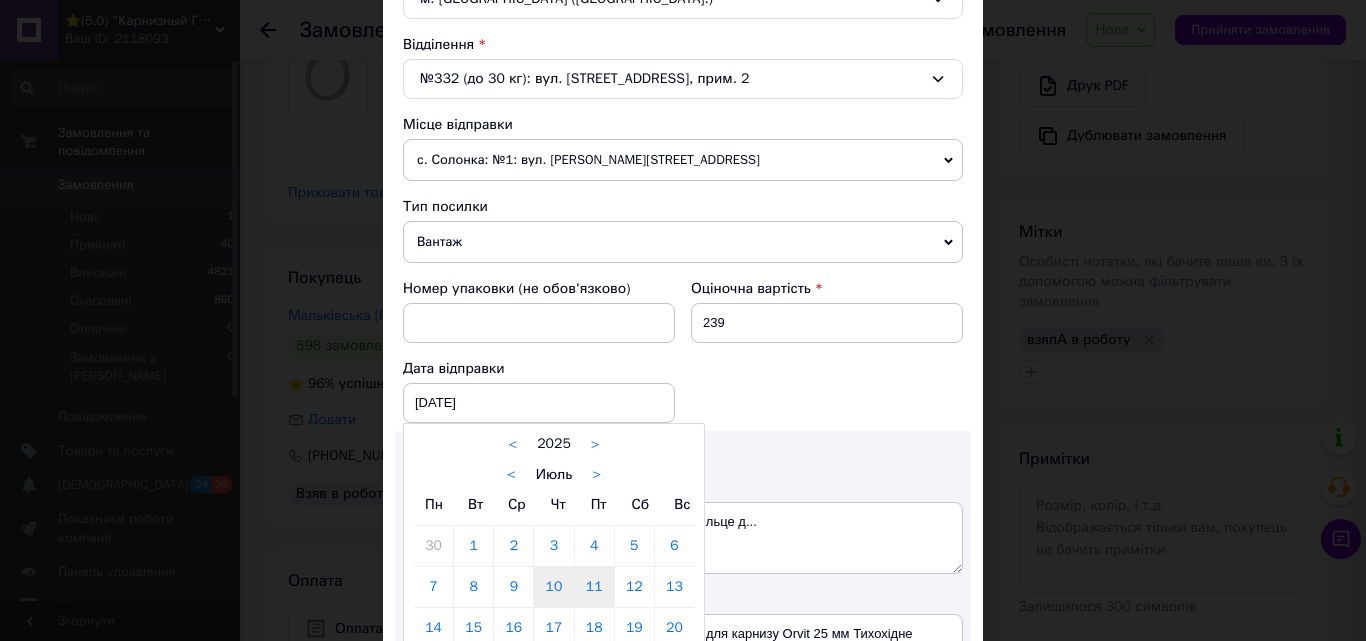 click on "11" at bounding box center (594, 587) 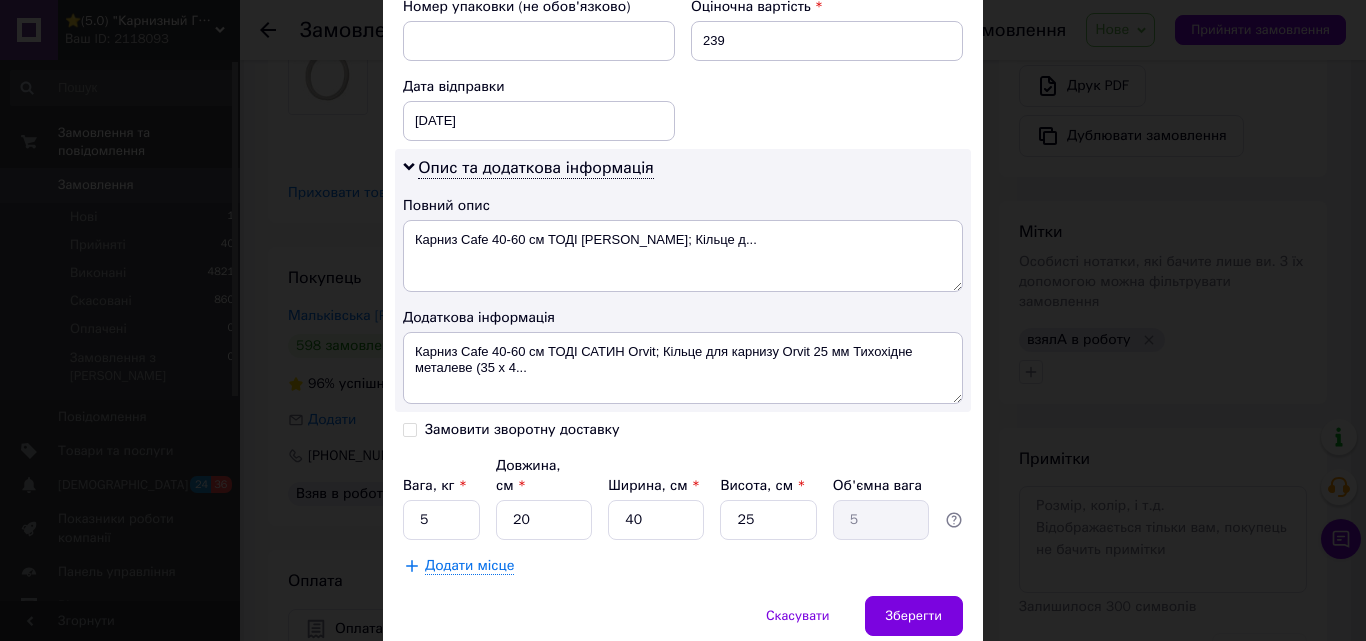 scroll, scrollTop: 900, scrollLeft: 0, axis: vertical 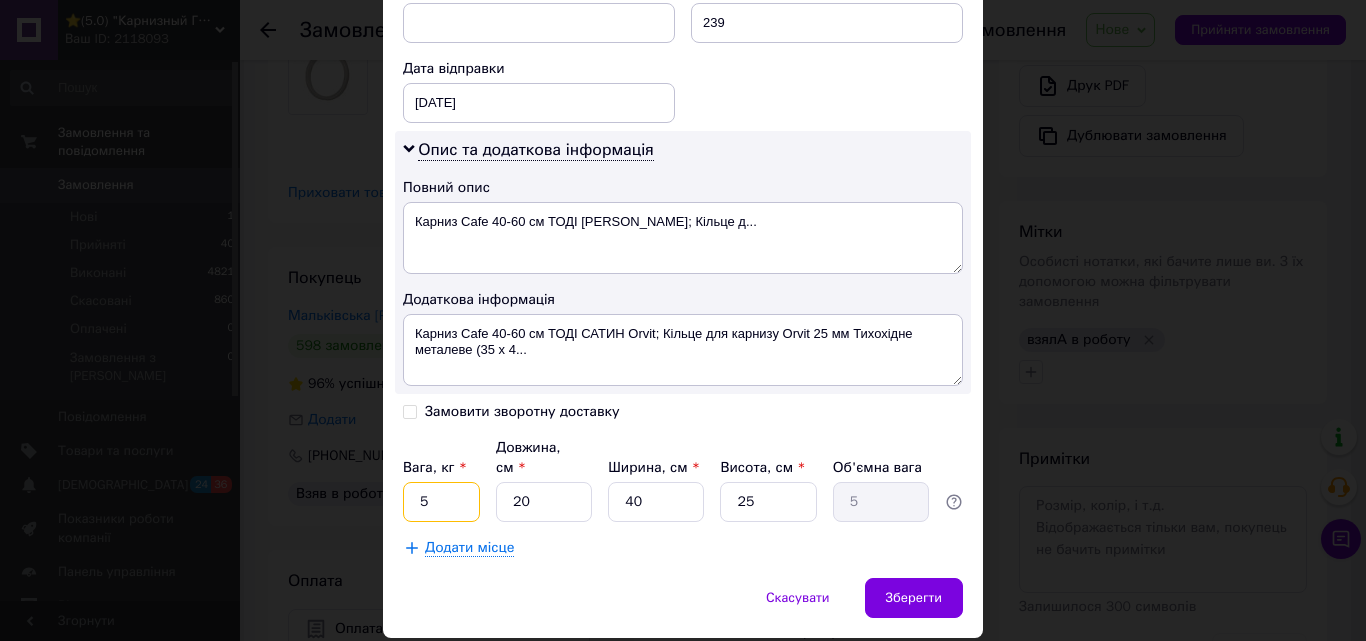 click on "5" at bounding box center [441, 502] 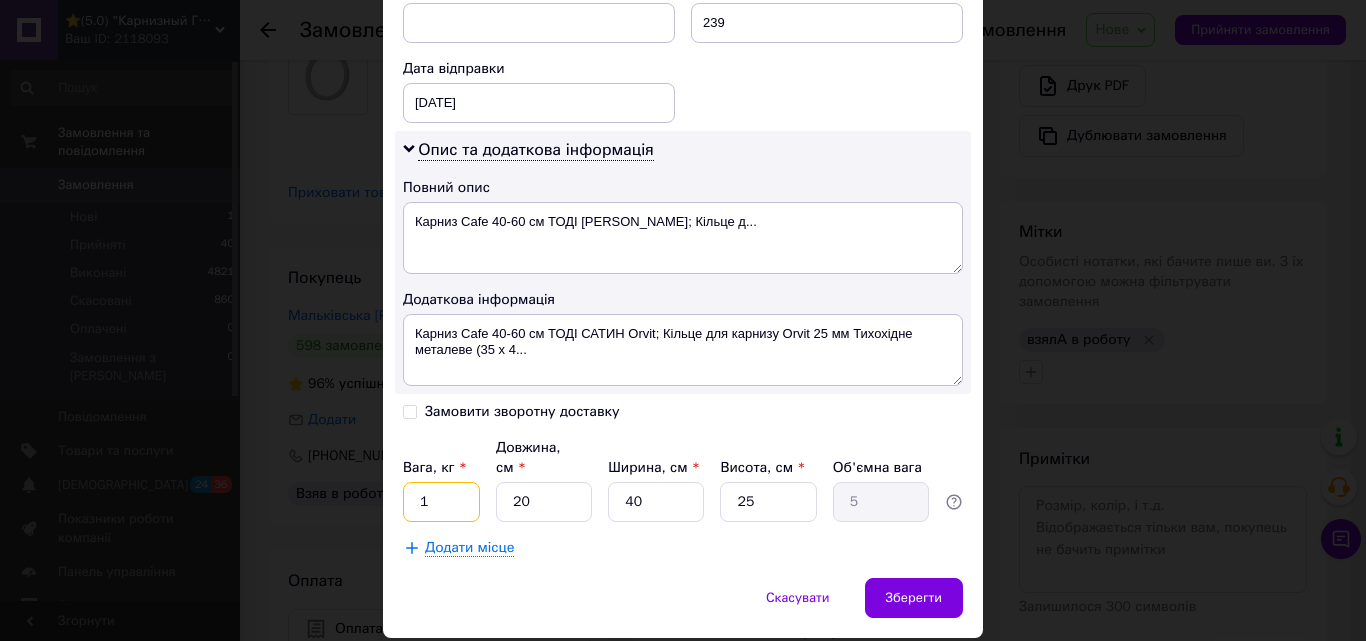 type on "1" 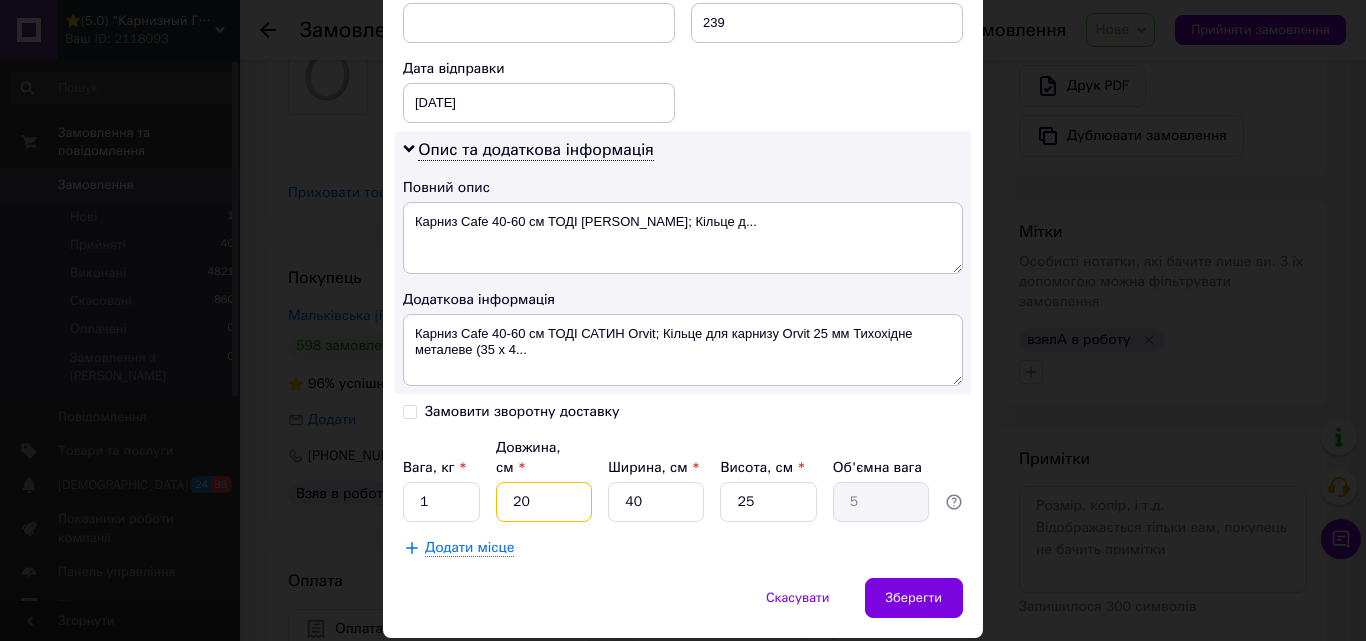 click on "20" at bounding box center (544, 502) 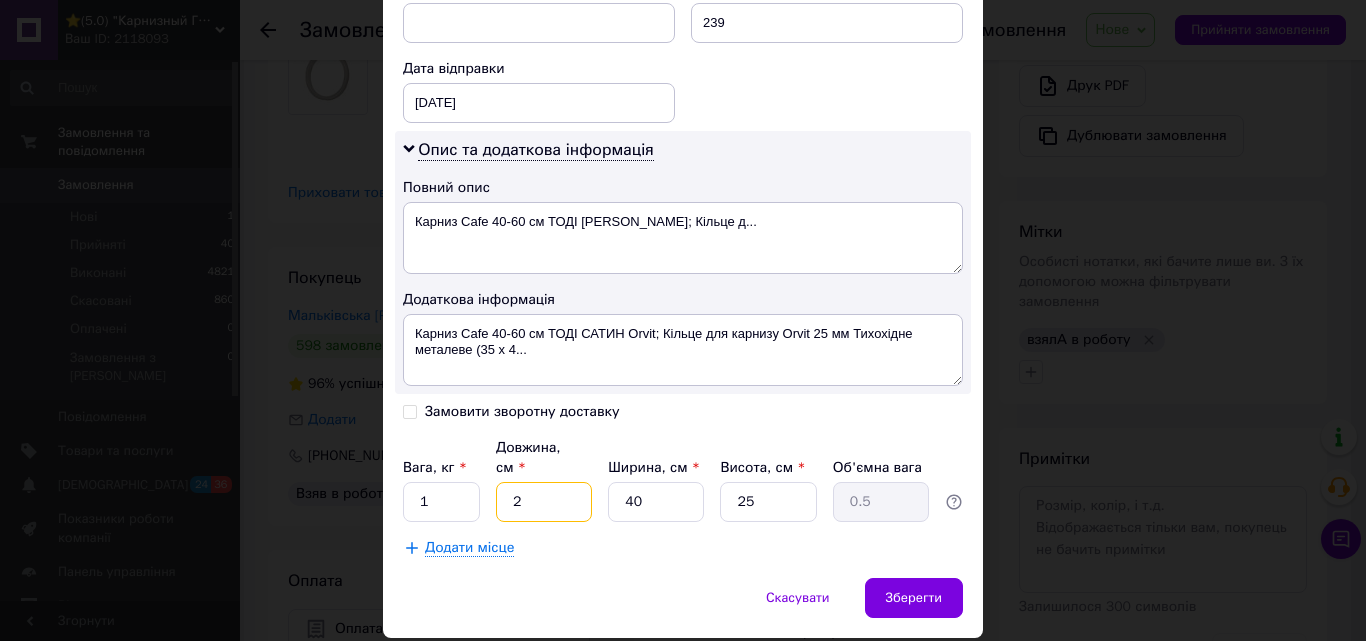 type 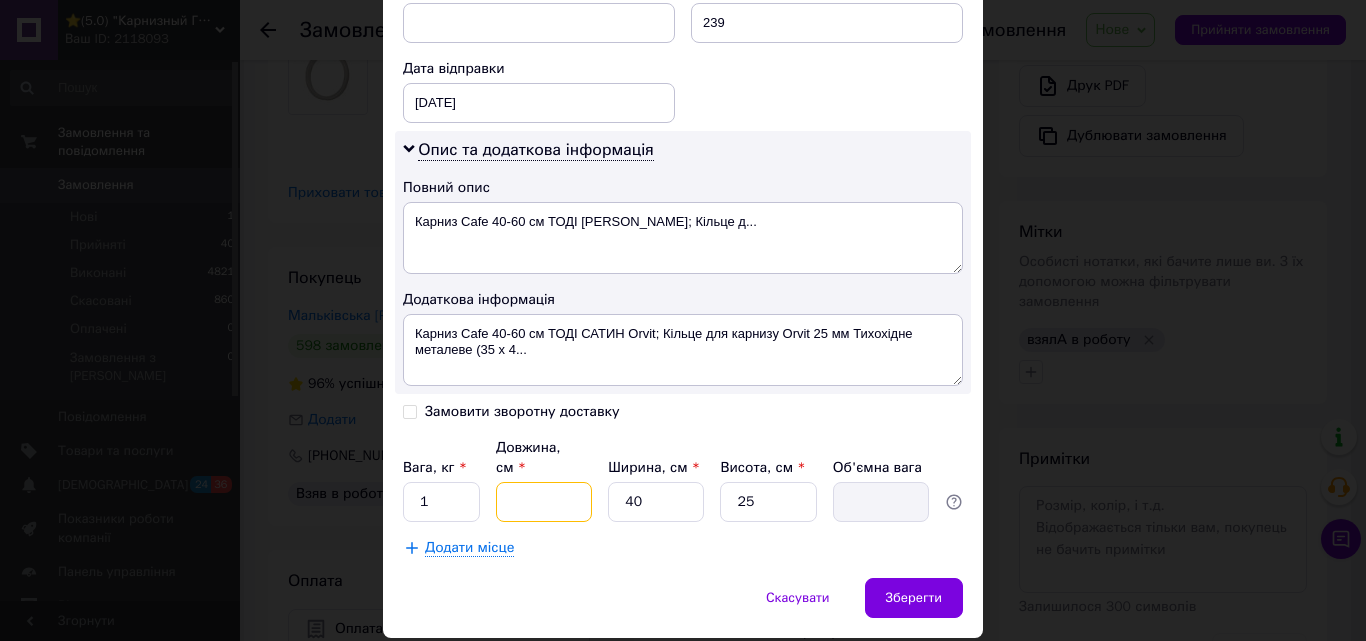 type on "8" 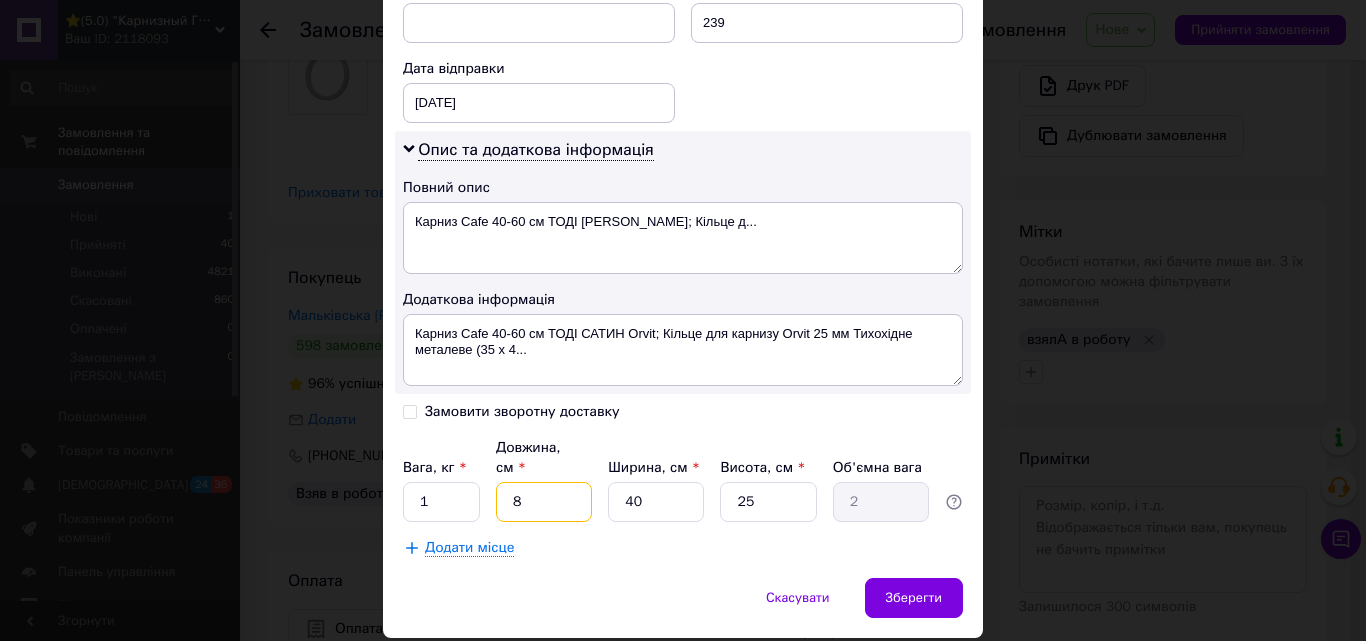 type on "80" 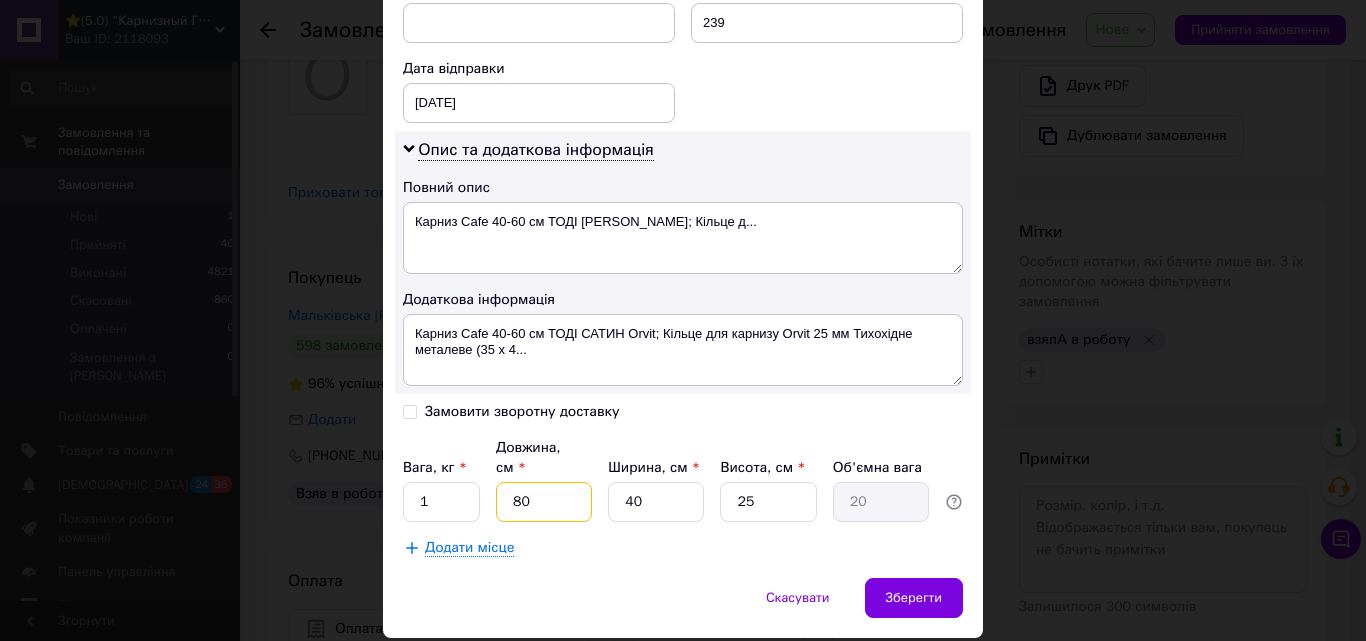 type on "80" 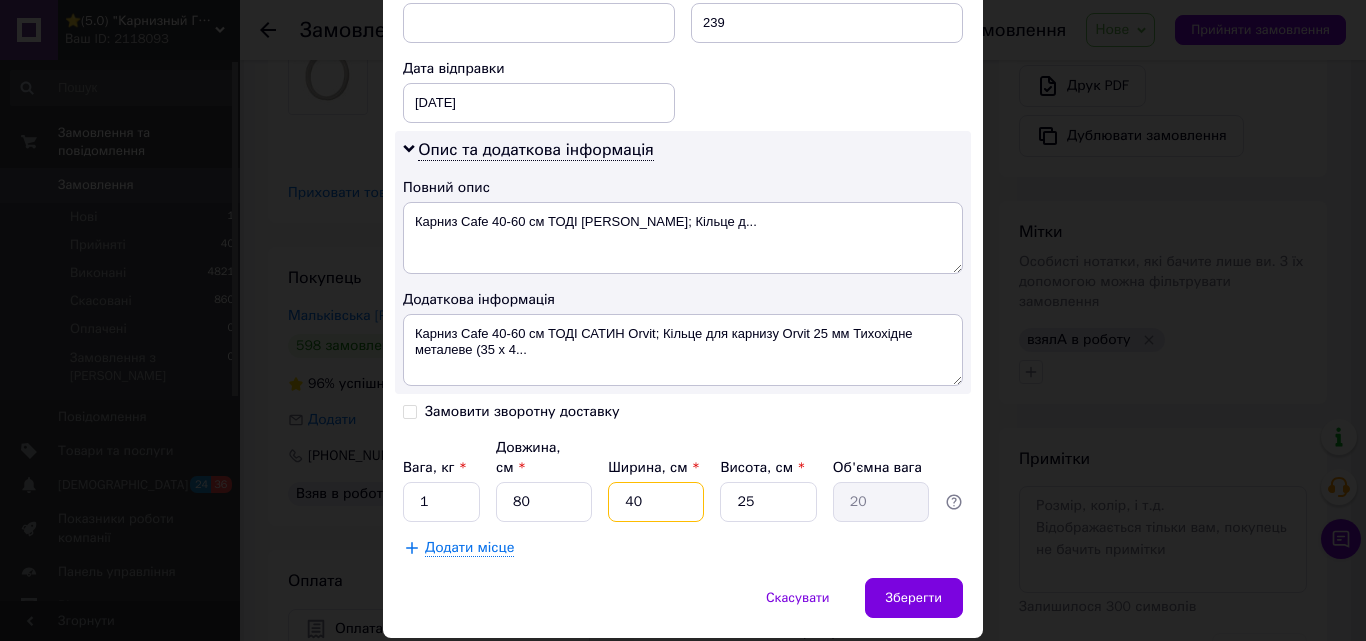 click on "40" at bounding box center [656, 502] 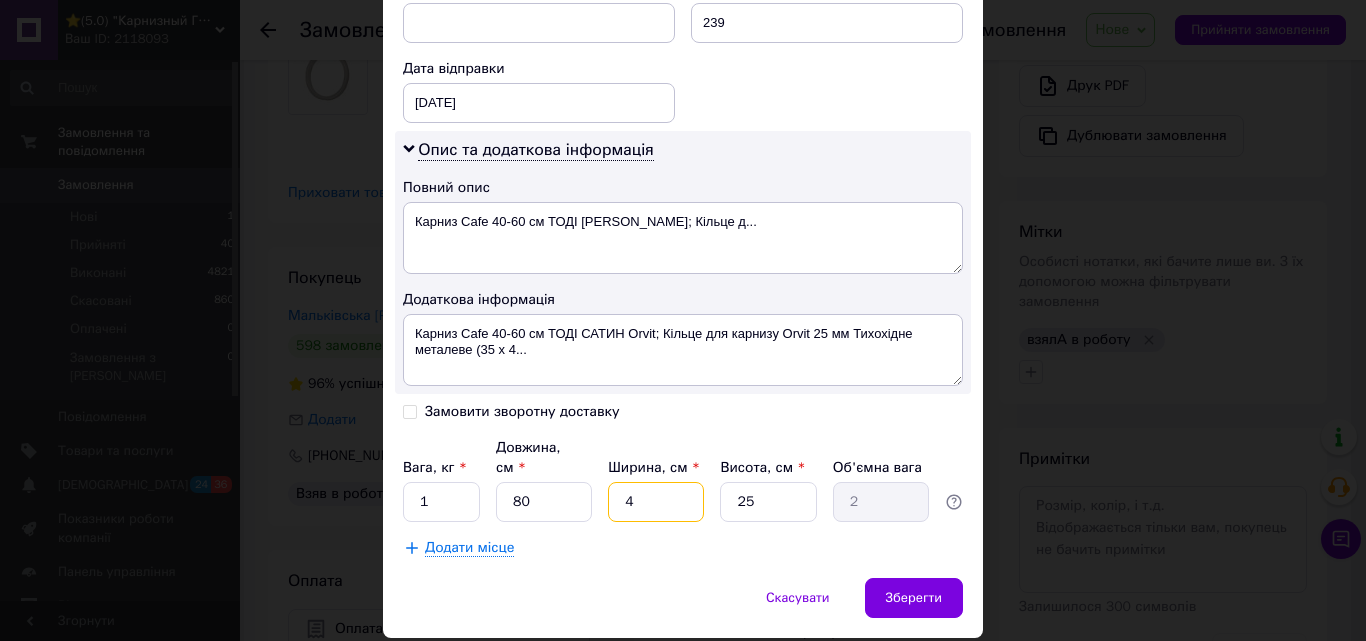 type 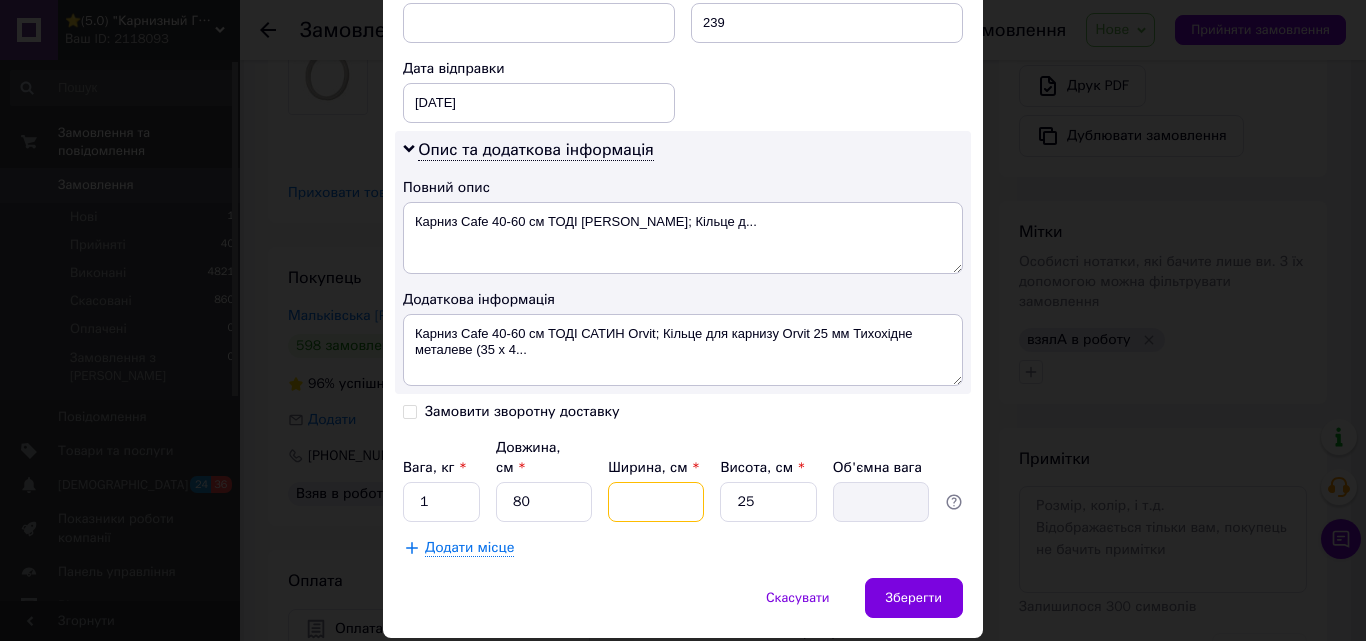 type on "5" 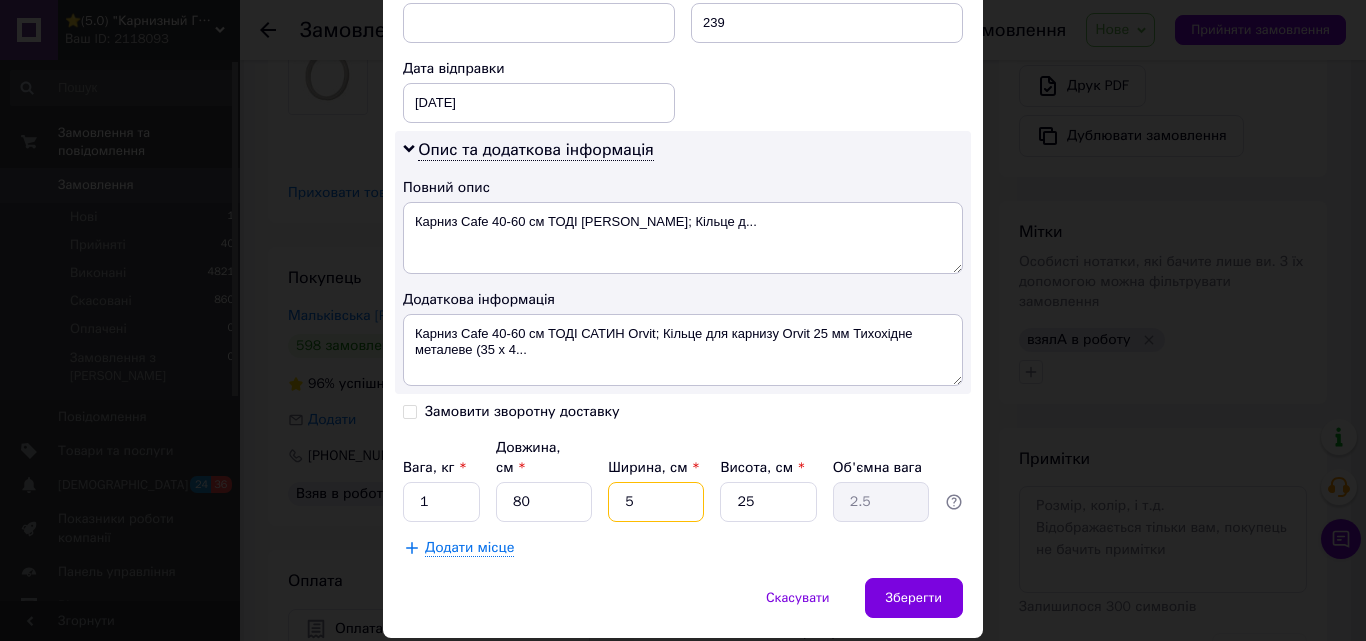 type on "5" 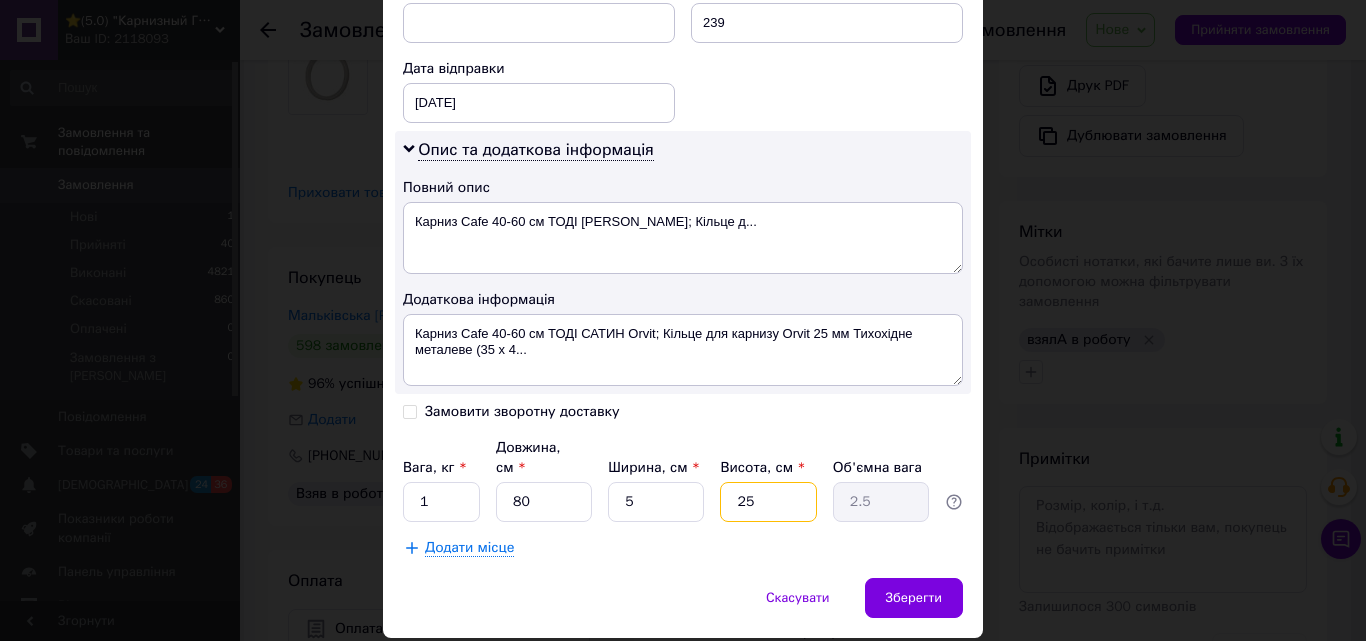 click on "25" at bounding box center [768, 502] 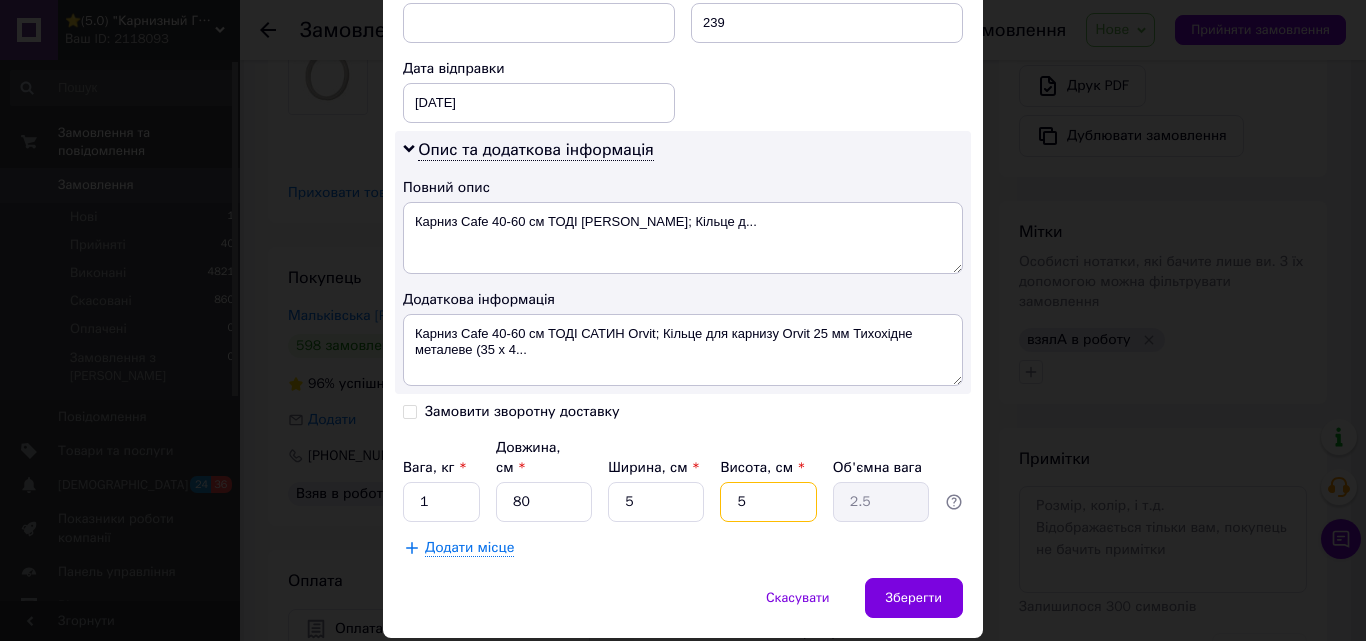 type on "0.5" 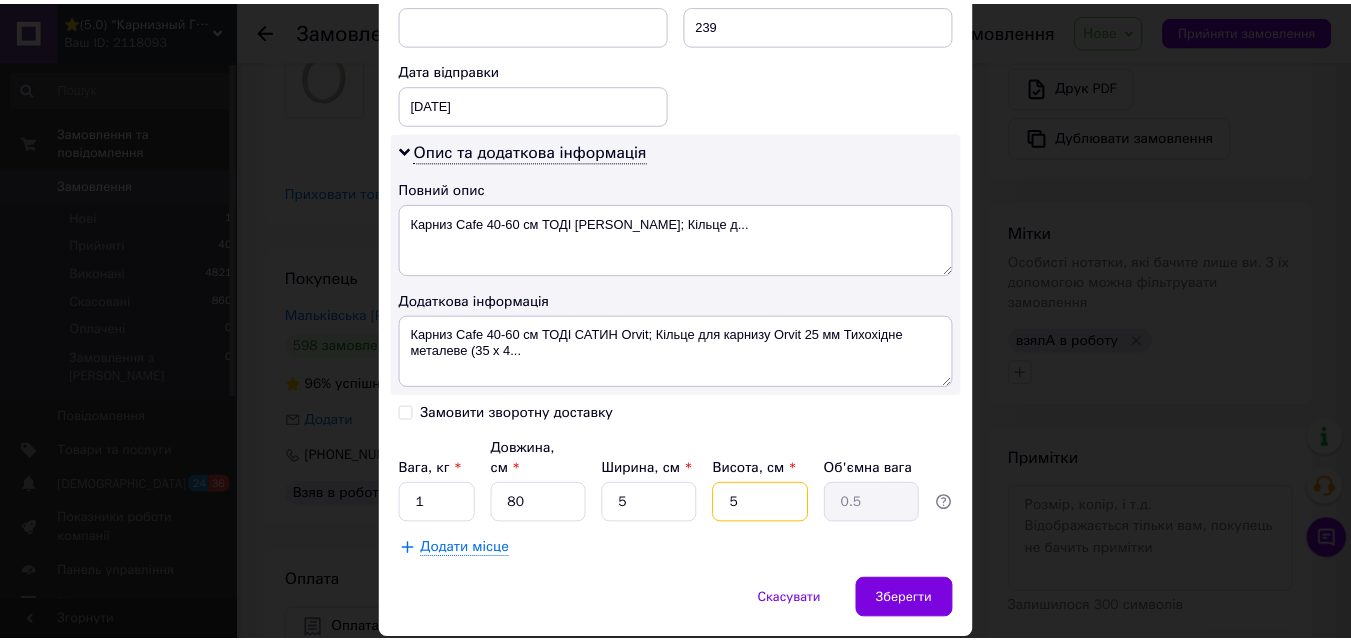 scroll, scrollTop: 900, scrollLeft: 0, axis: vertical 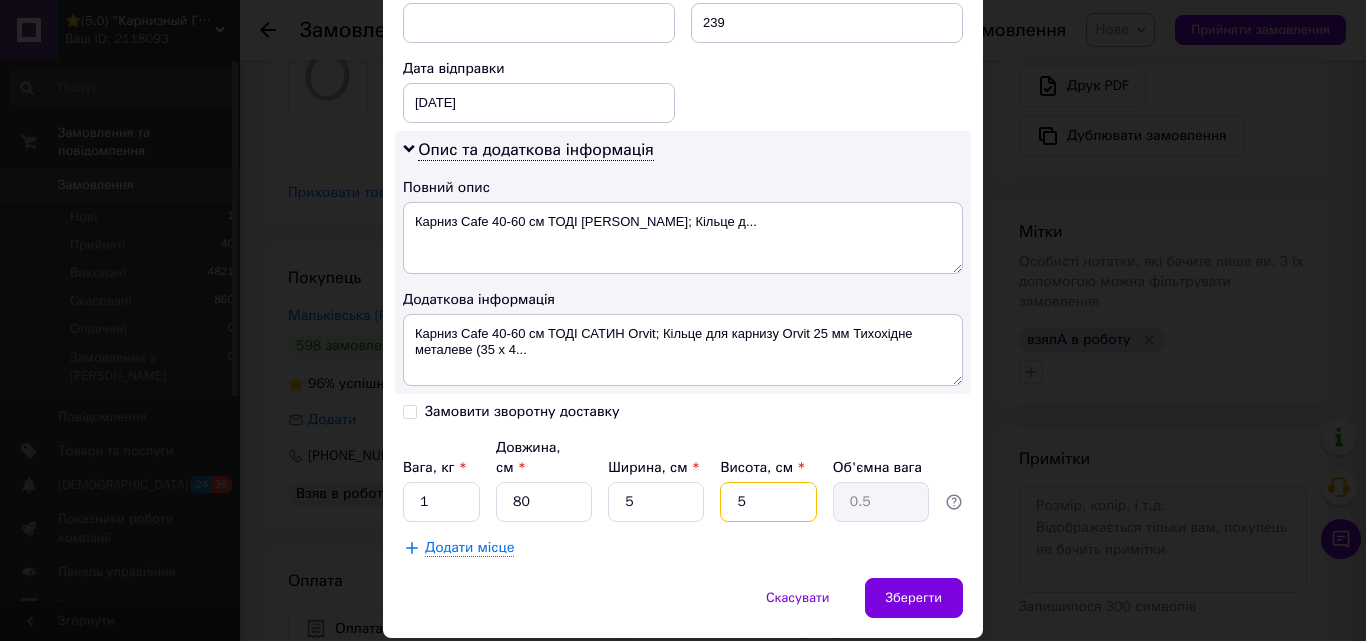 type on "5" 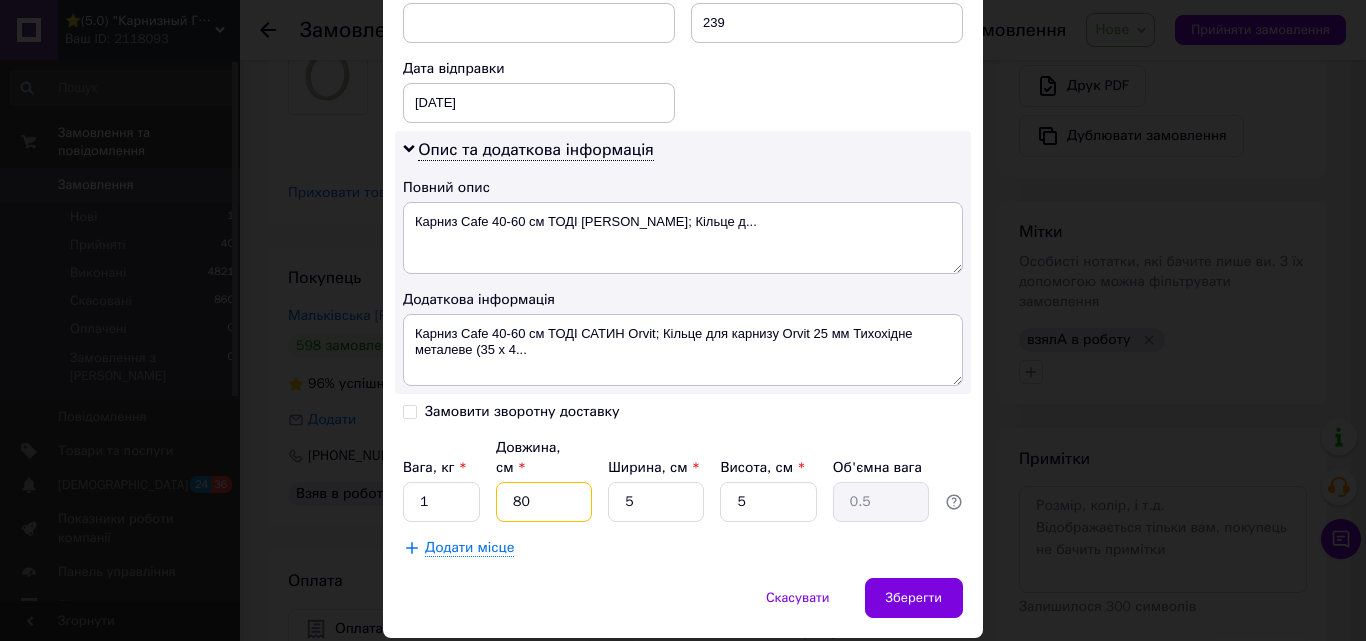 click on "80" at bounding box center (544, 502) 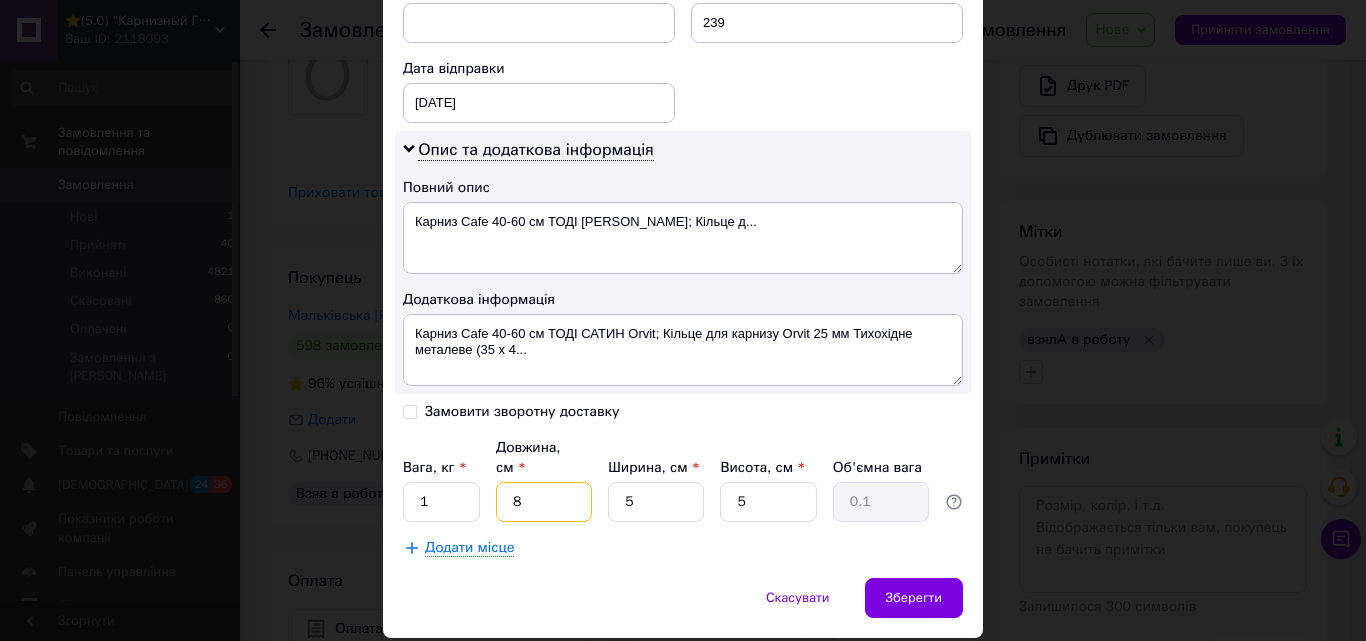 type 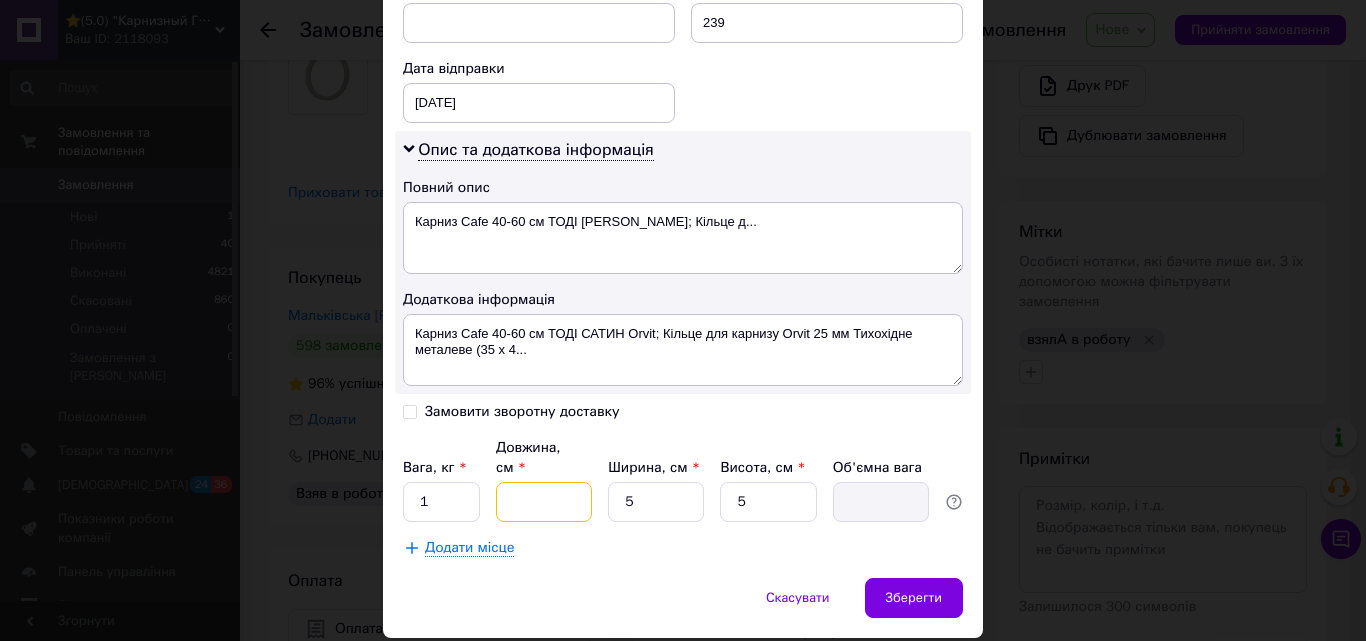 type on "4" 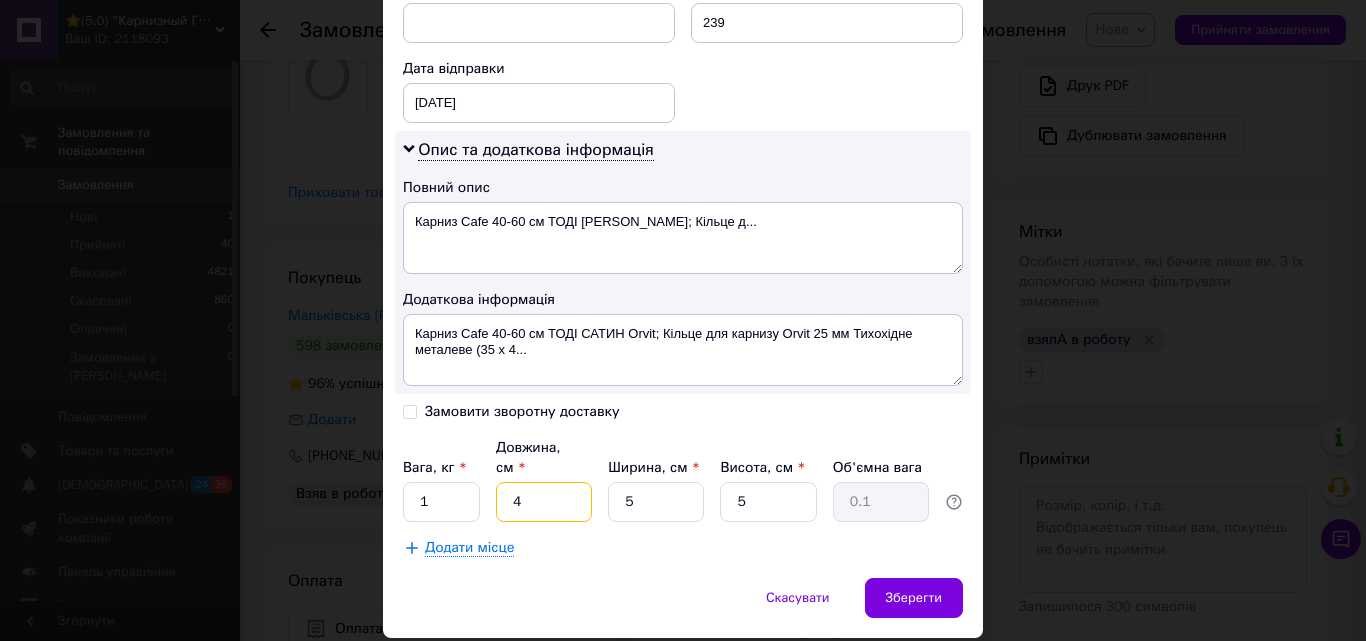 type on "40" 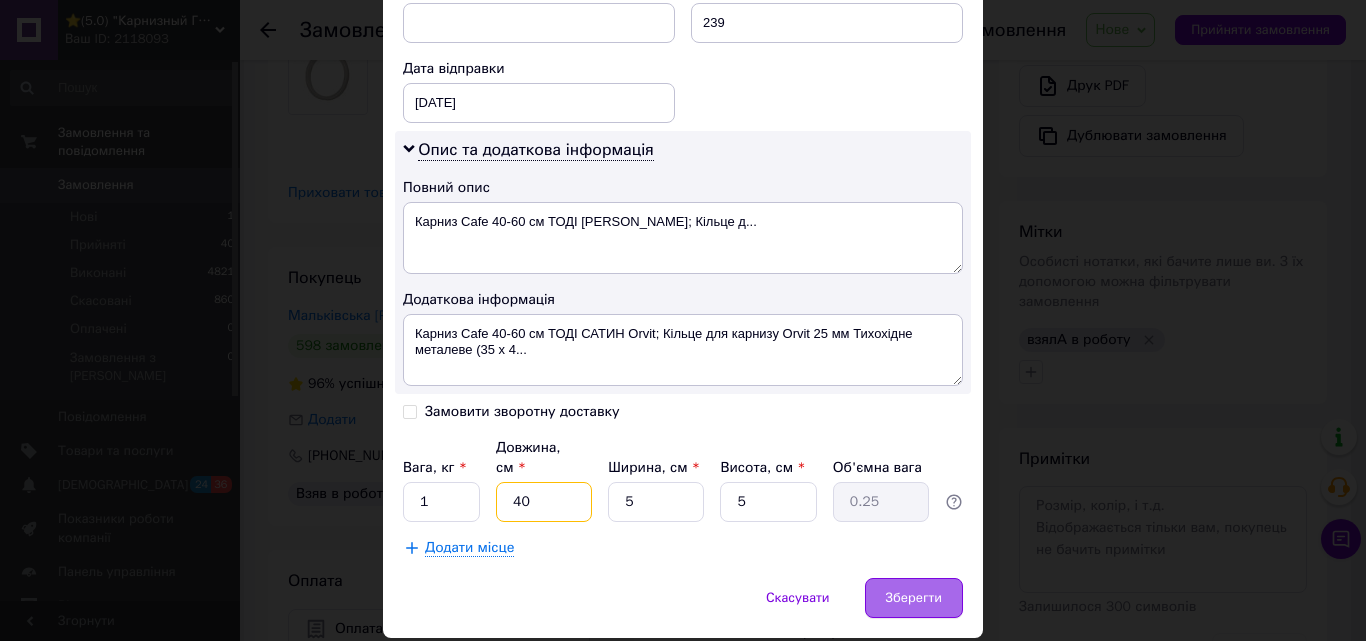 type on "40" 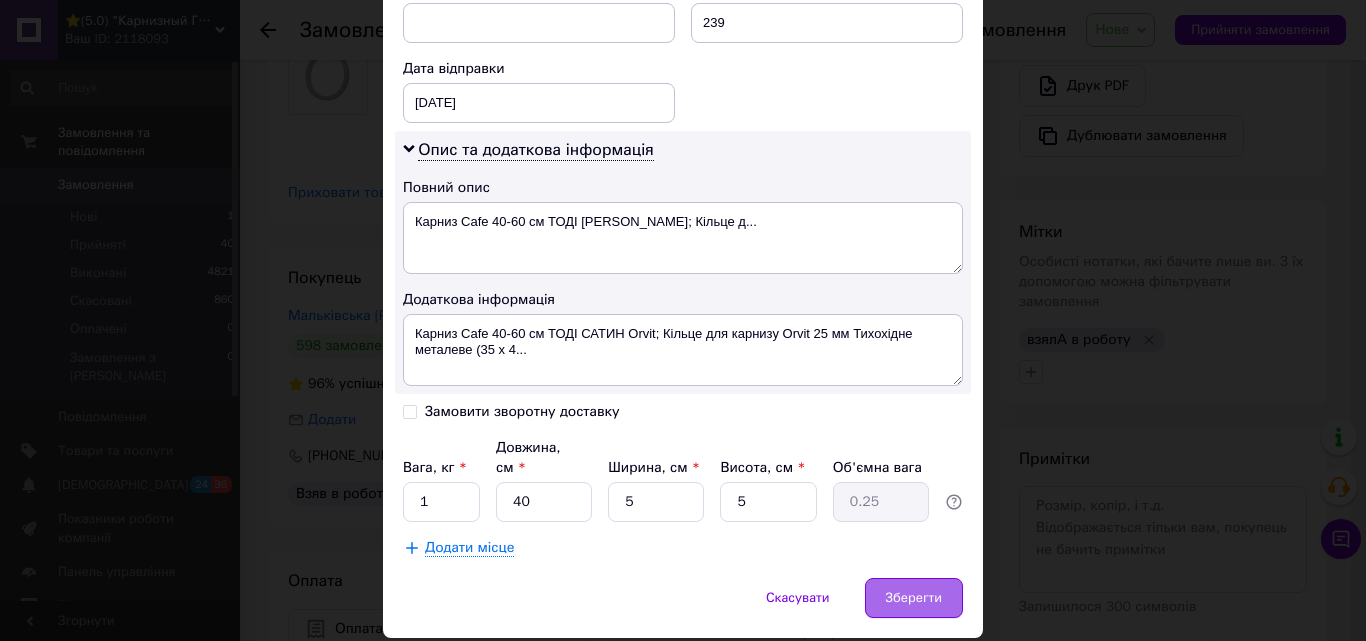 click on "Зберегти" at bounding box center [914, 598] 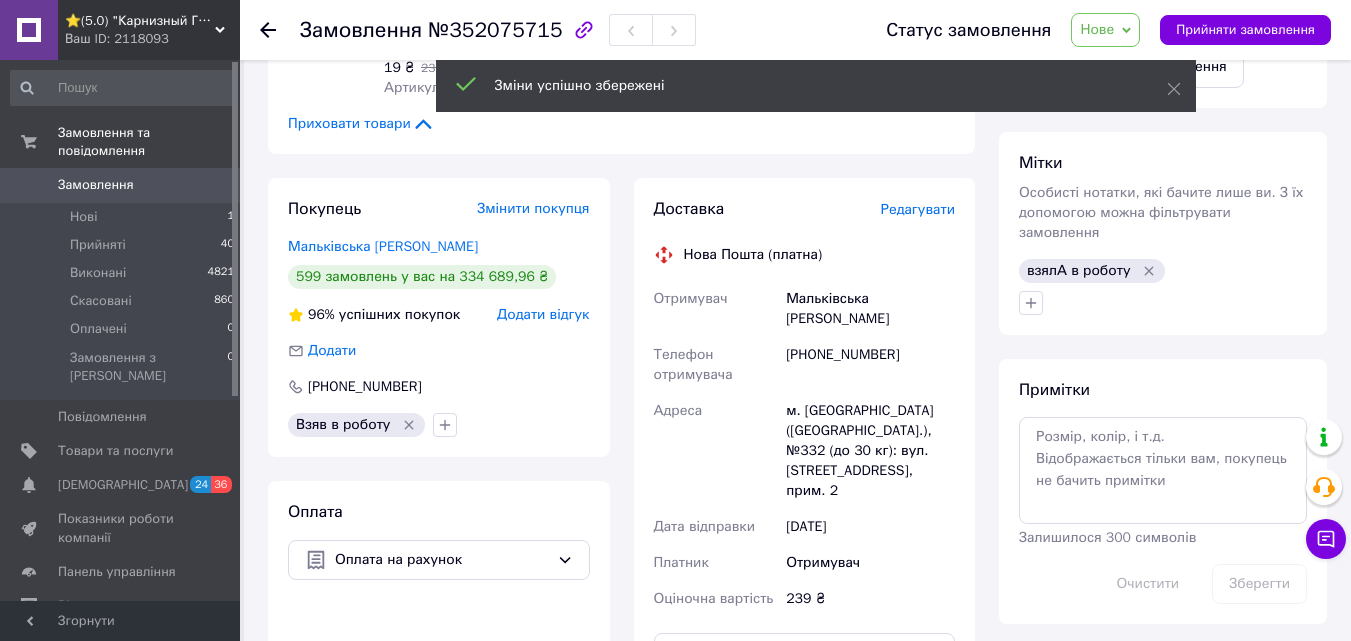scroll, scrollTop: 900, scrollLeft: 0, axis: vertical 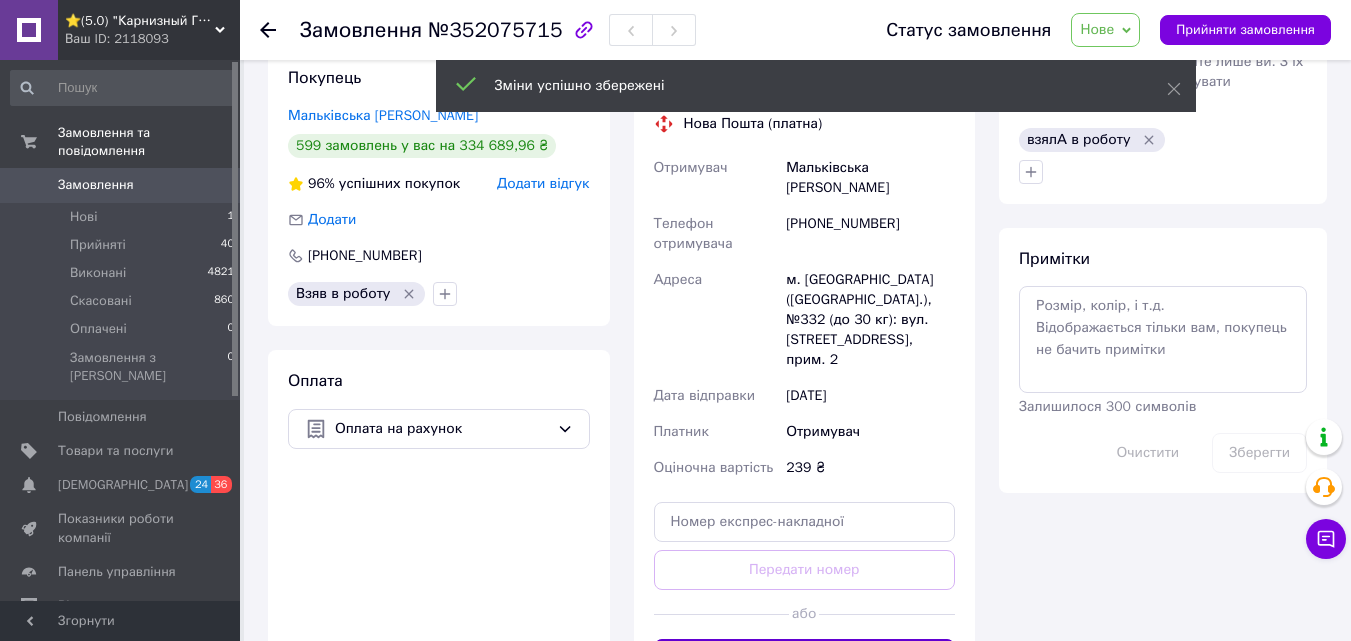 click on "Згенерувати ЕН" at bounding box center (805, 659) 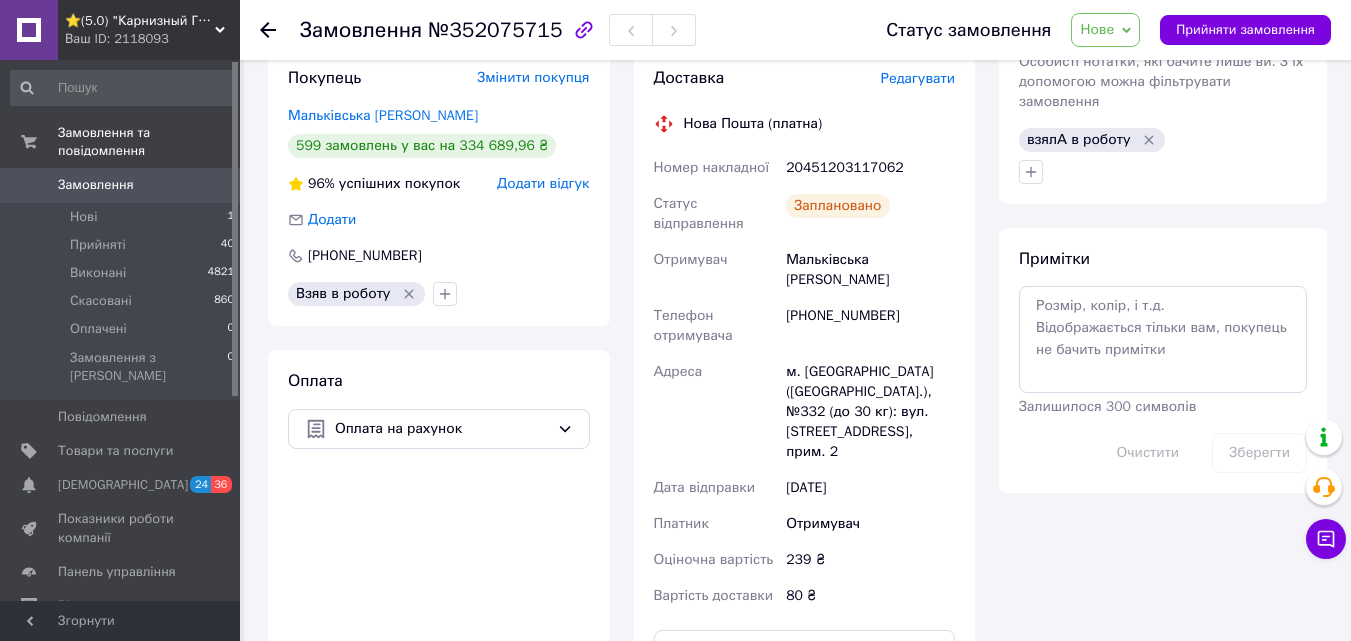 click on "20451203117062" at bounding box center [870, 168] 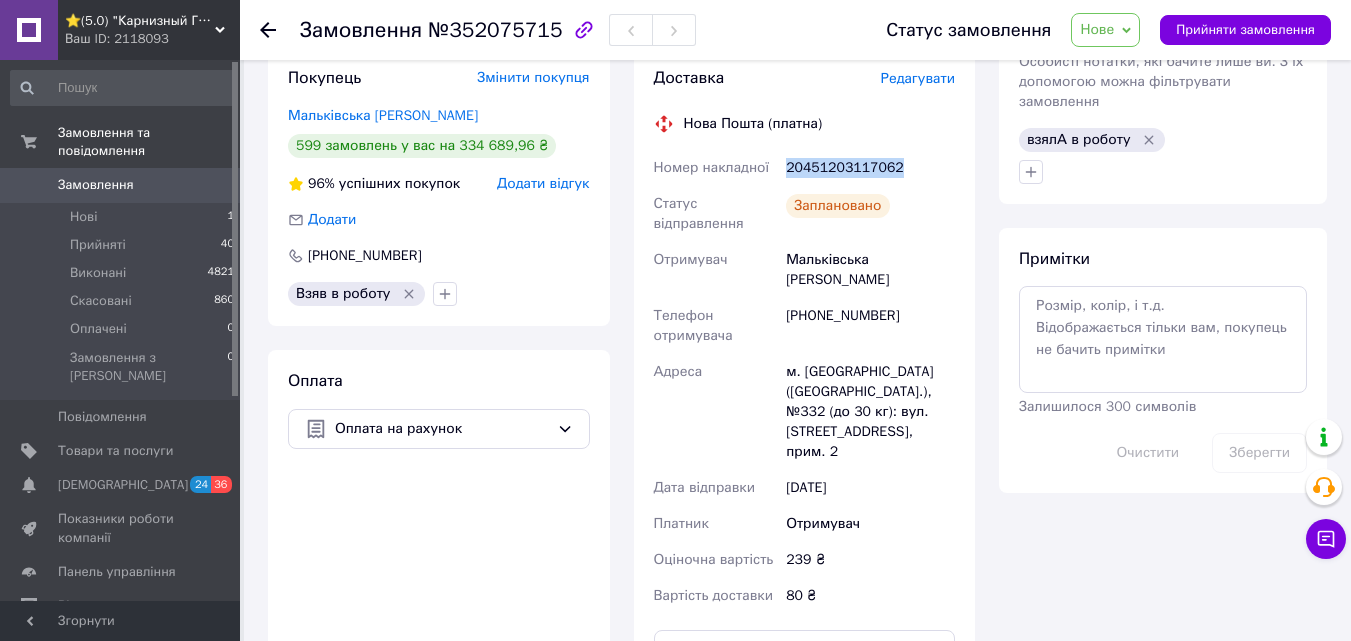 click on "20451203117062" at bounding box center (870, 168) 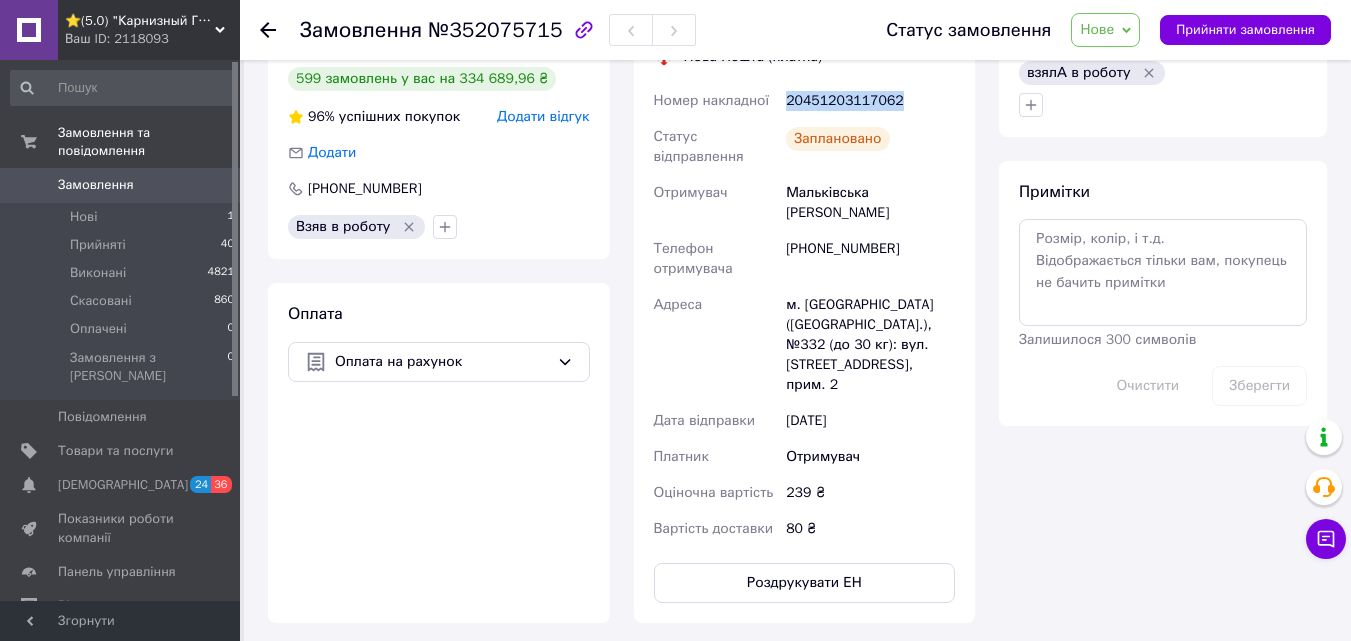 scroll, scrollTop: 1000, scrollLeft: 0, axis: vertical 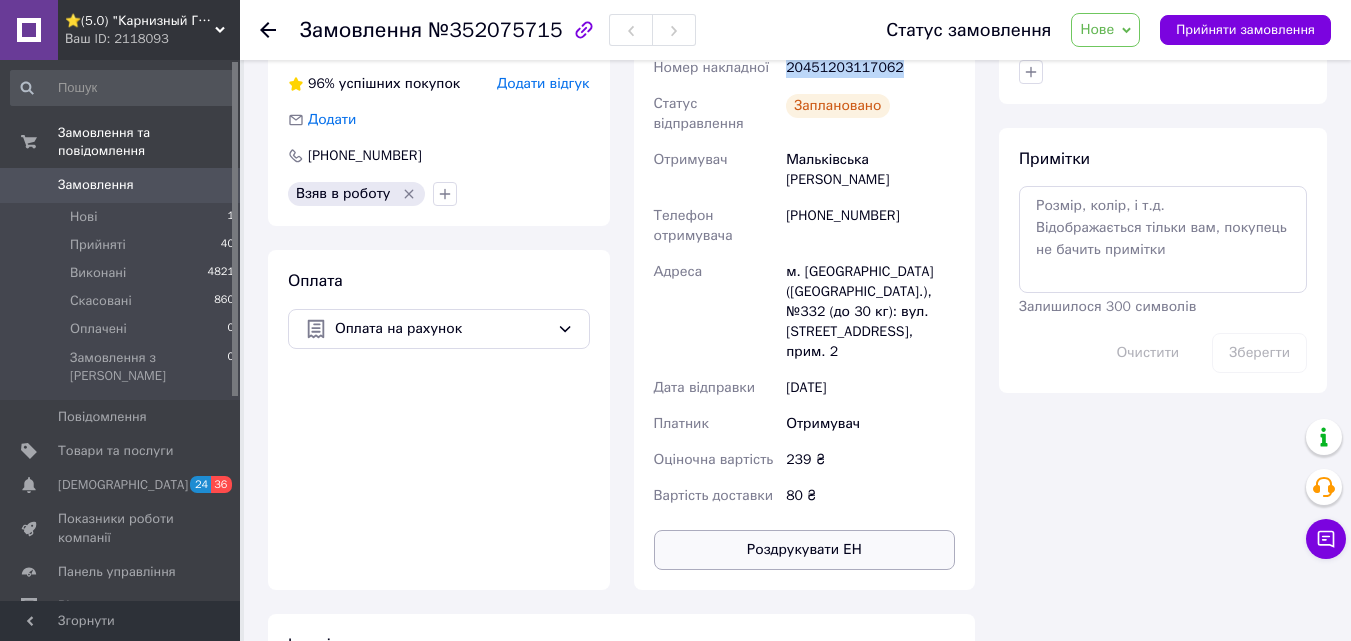 click on "Роздрукувати ЕН" at bounding box center [805, 550] 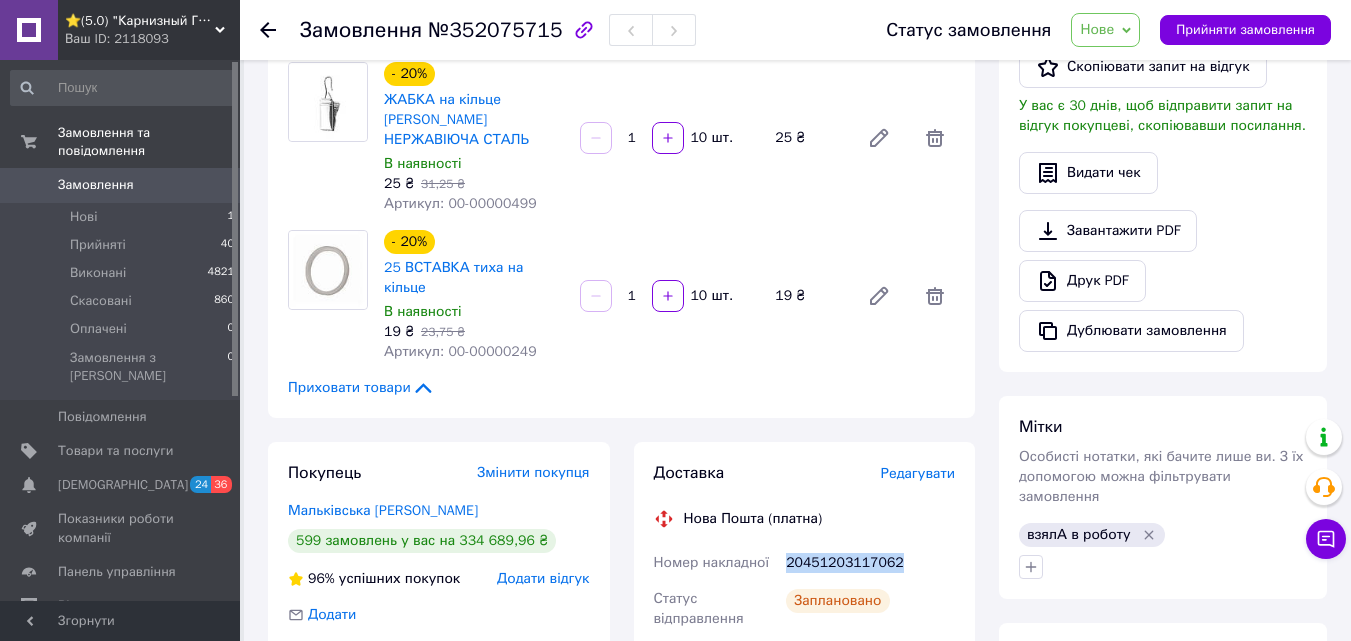 scroll, scrollTop: 700, scrollLeft: 0, axis: vertical 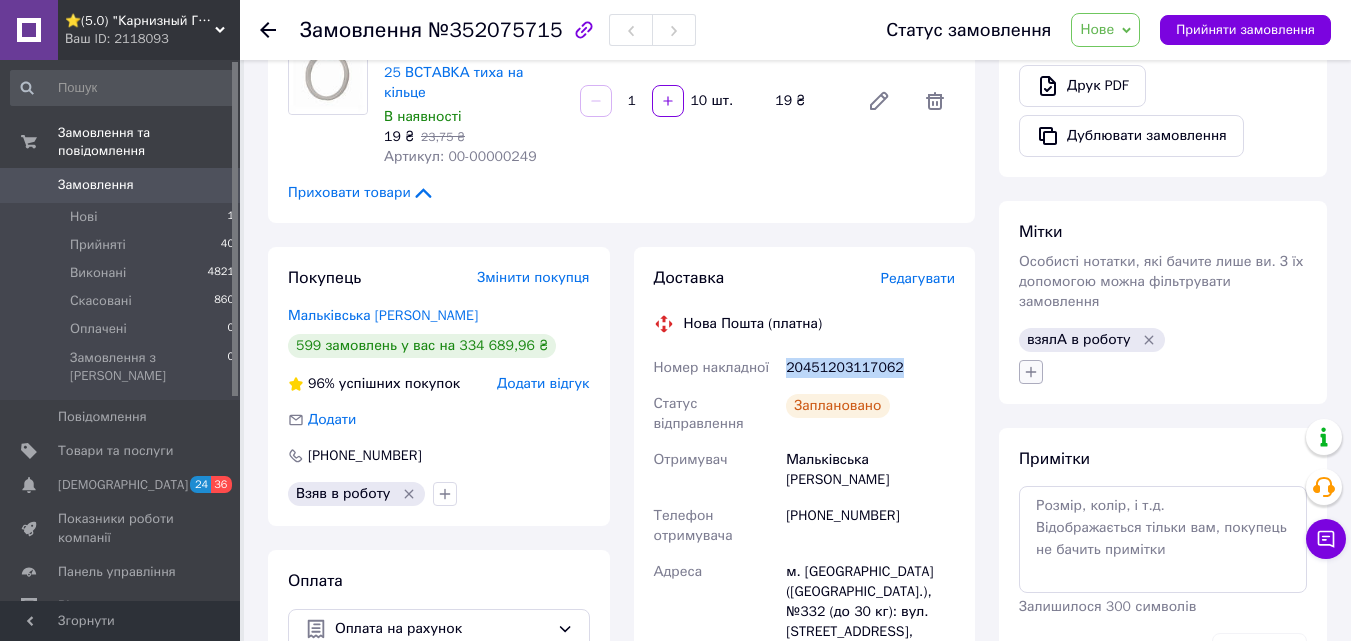 click 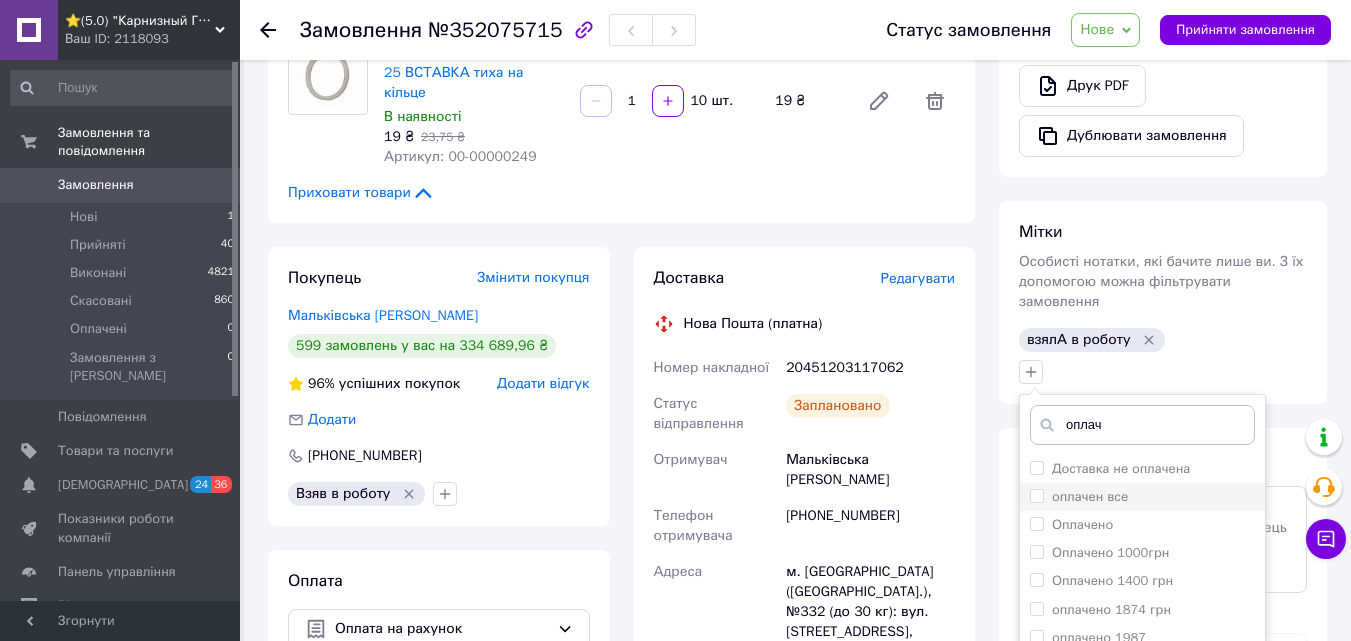 type on "оплач" 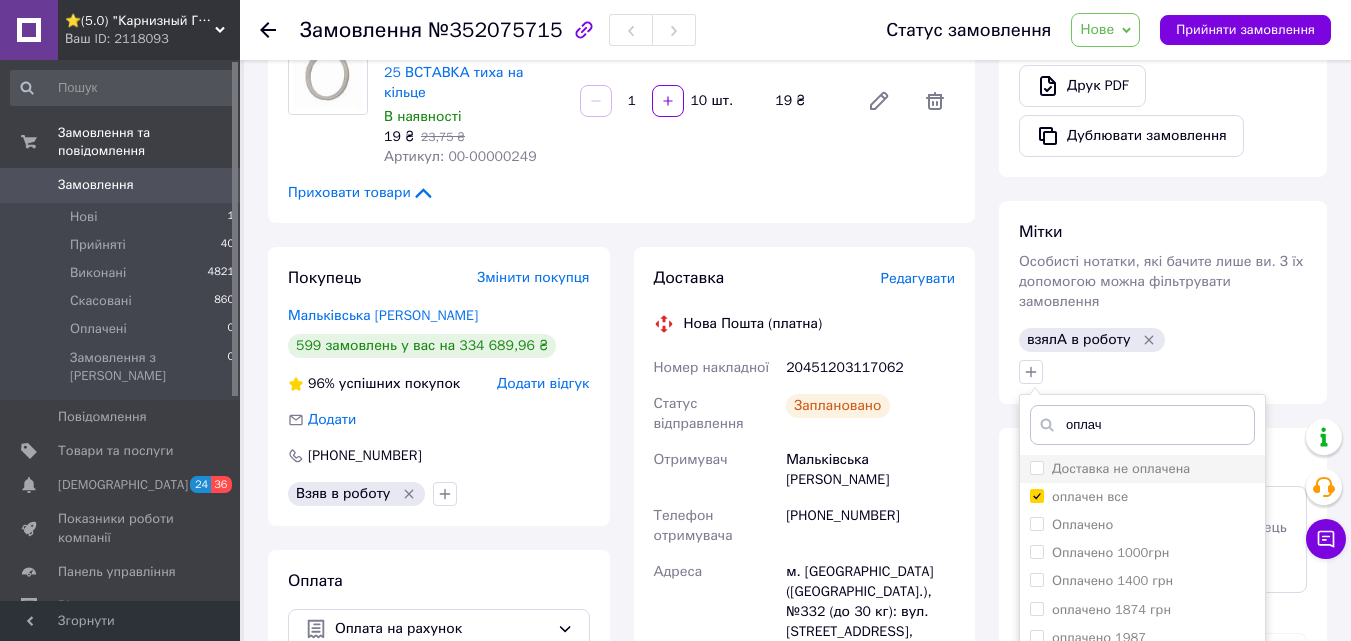 checkbox on "true" 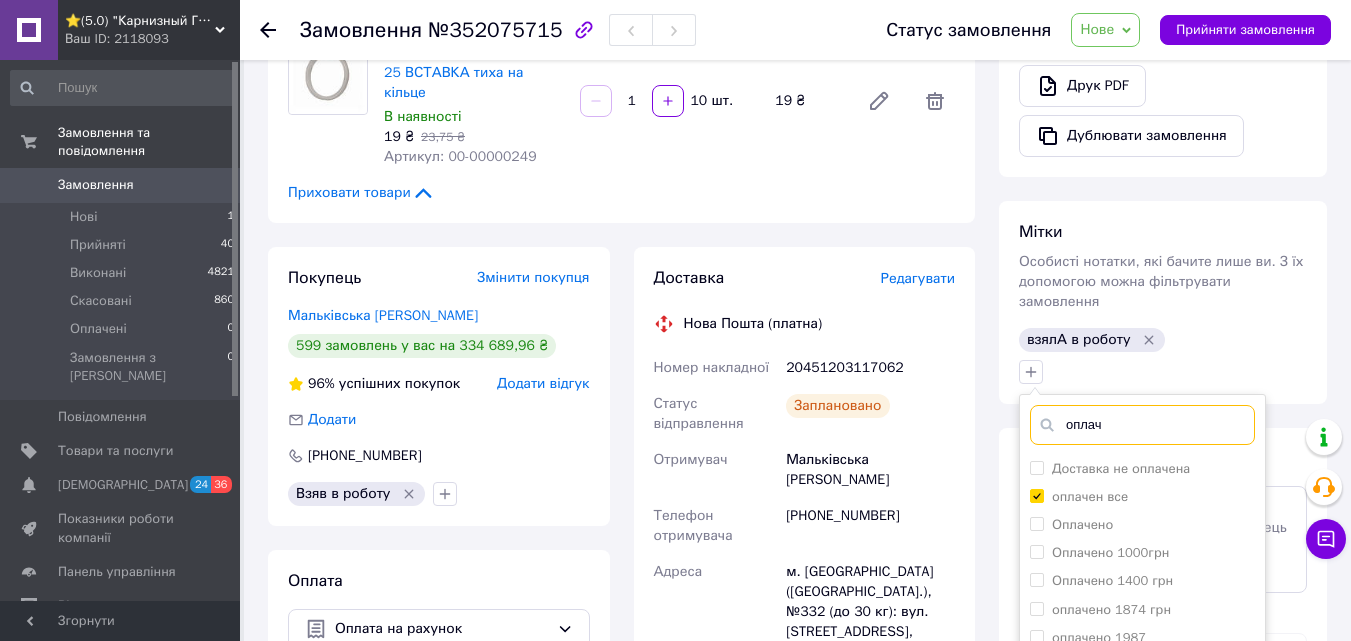click on "оплач" at bounding box center (1142, 425) 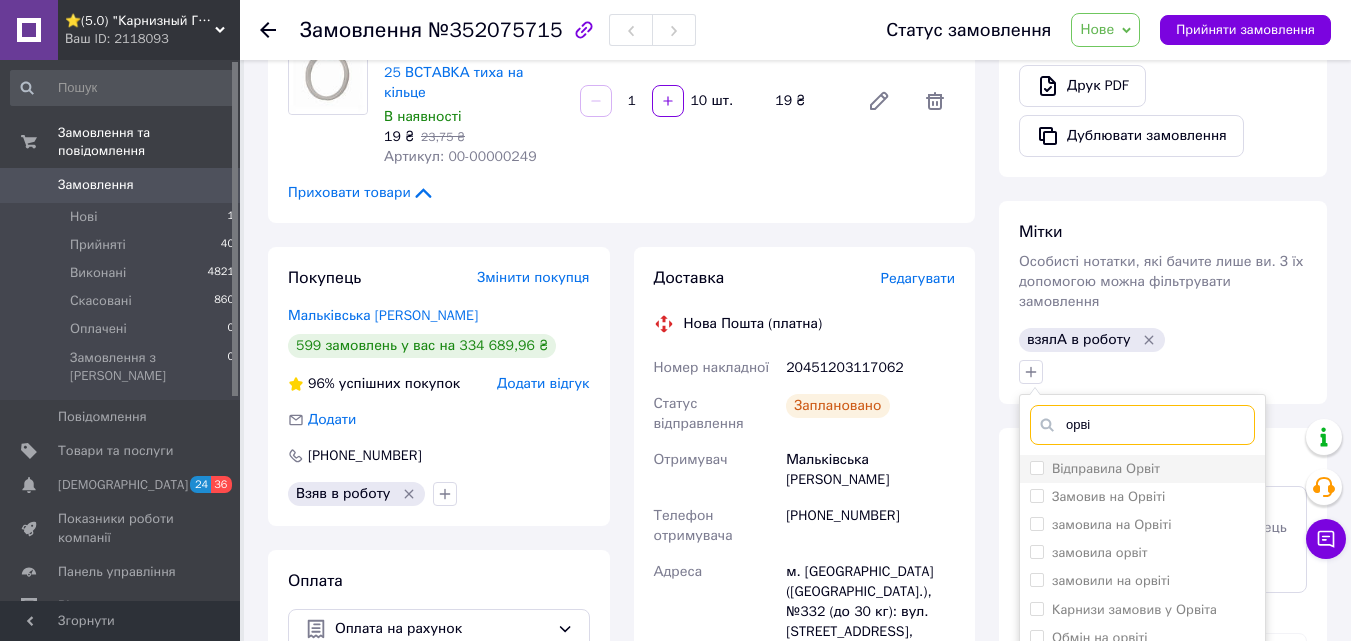 type on "орві" 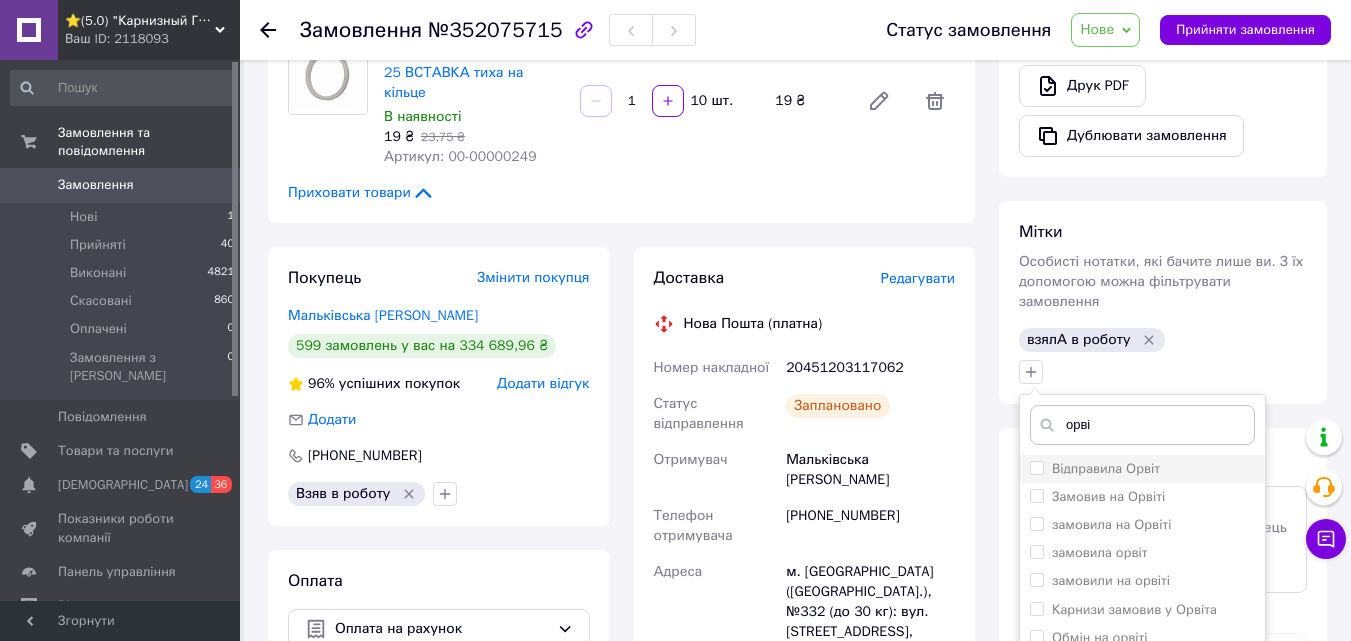 click on "Відправила Орвіт" at bounding box center (1106, 468) 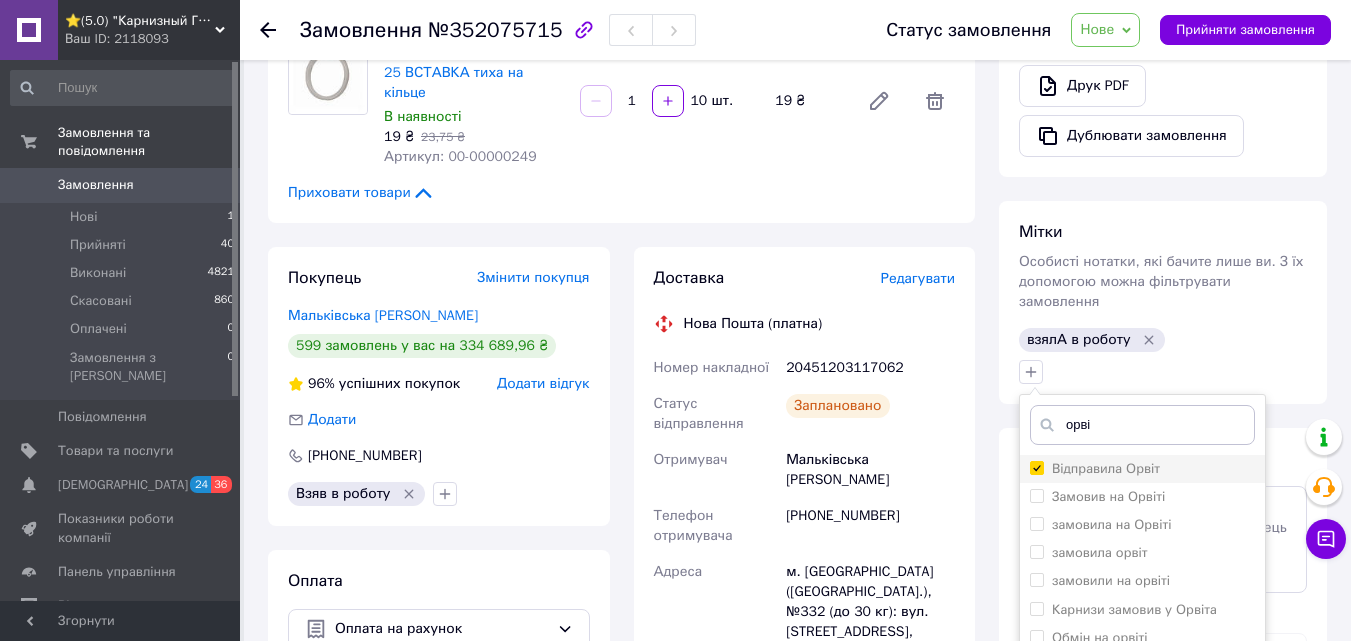 checkbox on "true" 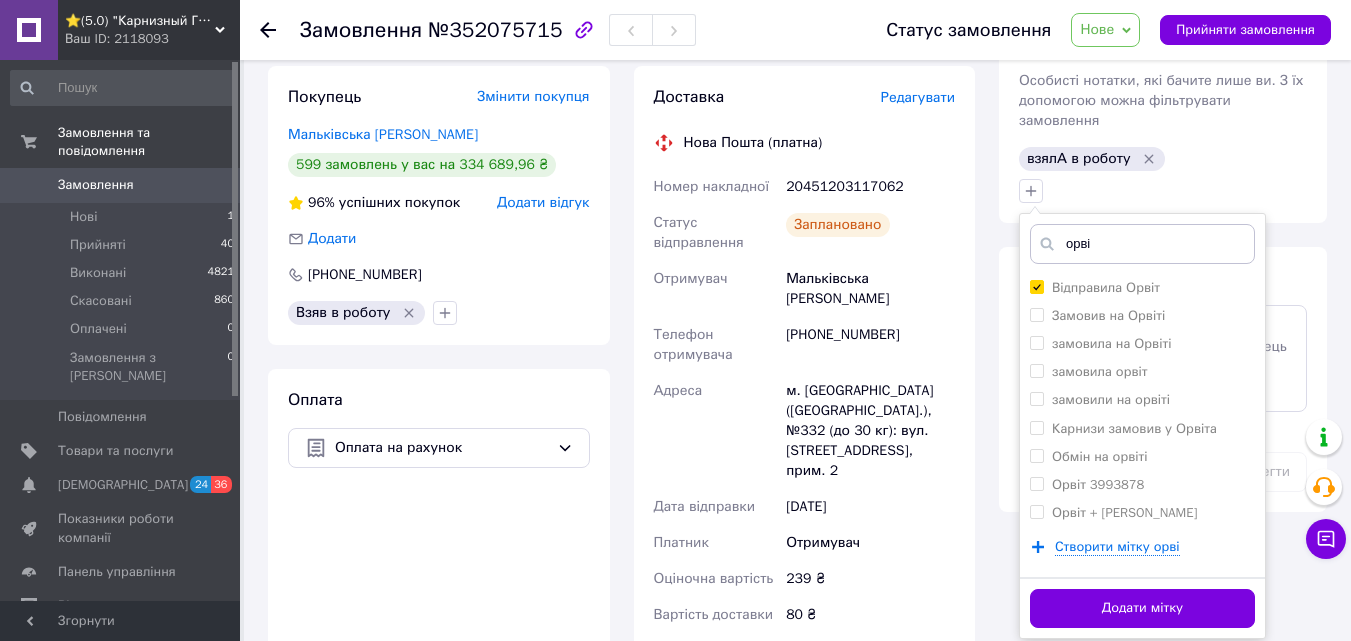 scroll, scrollTop: 900, scrollLeft: 0, axis: vertical 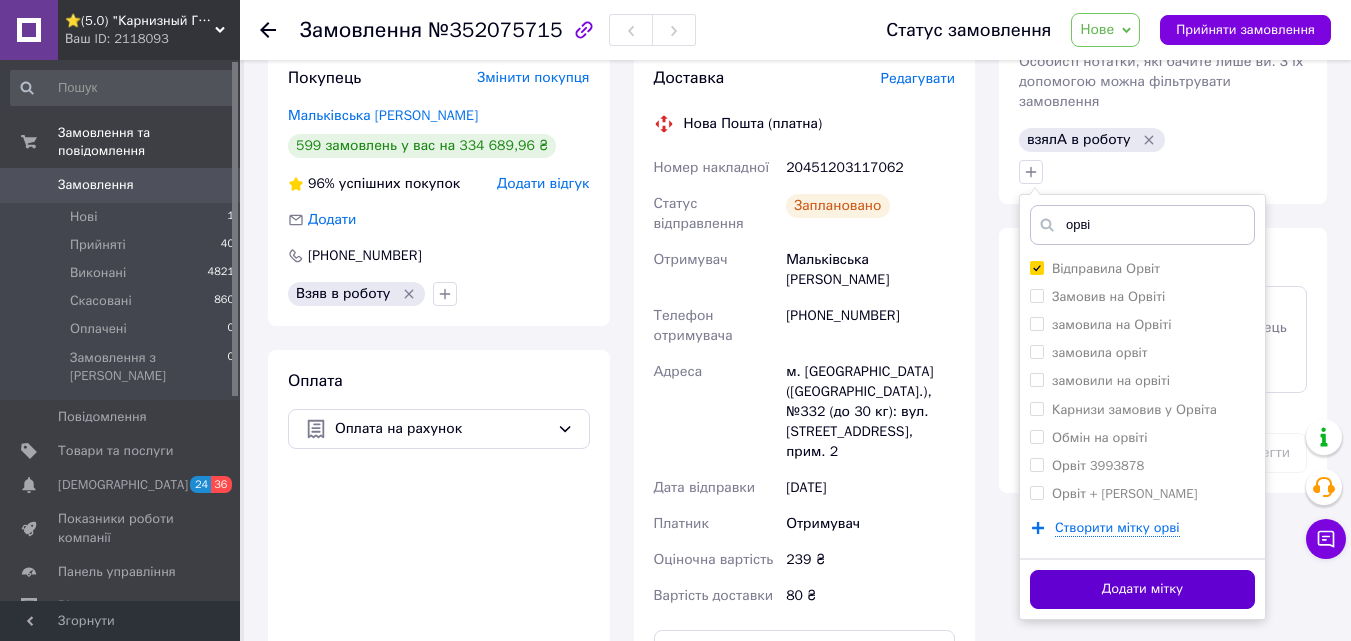 click on "Додати мітку" at bounding box center [1142, 589] 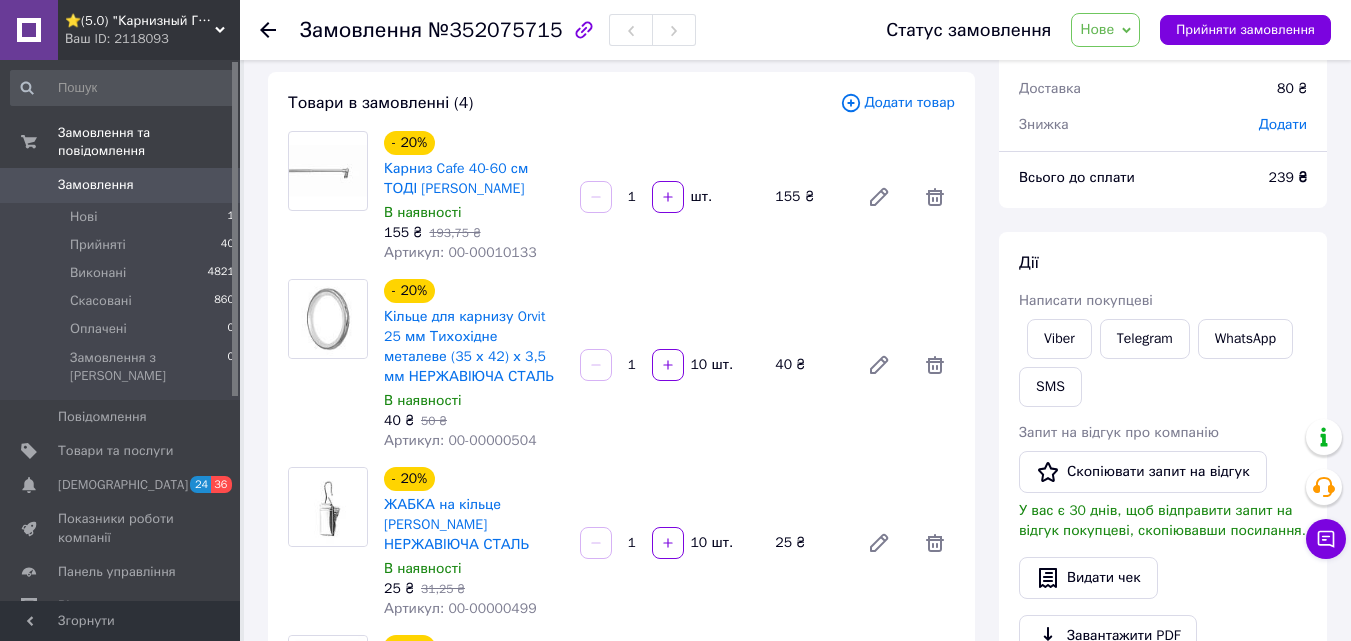scroll, scrollTop: 200, scrollLeft: 0, axis: vertical 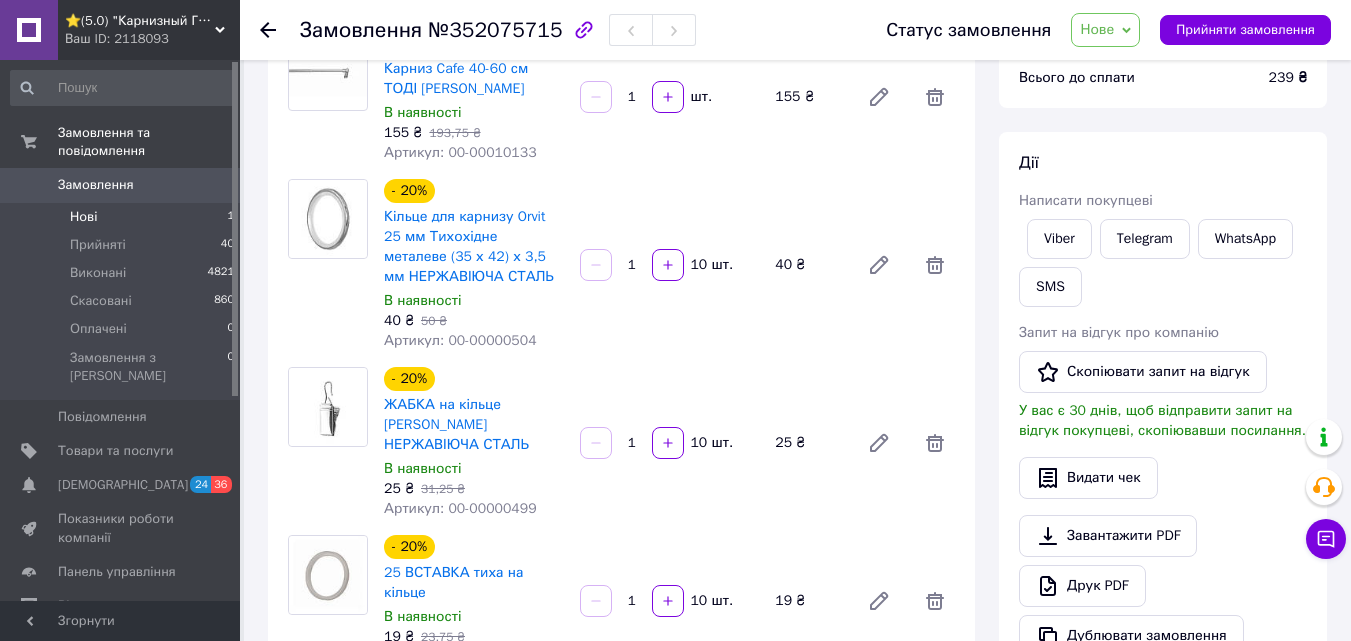 click on "Нові" at bounding box center [83, 217] 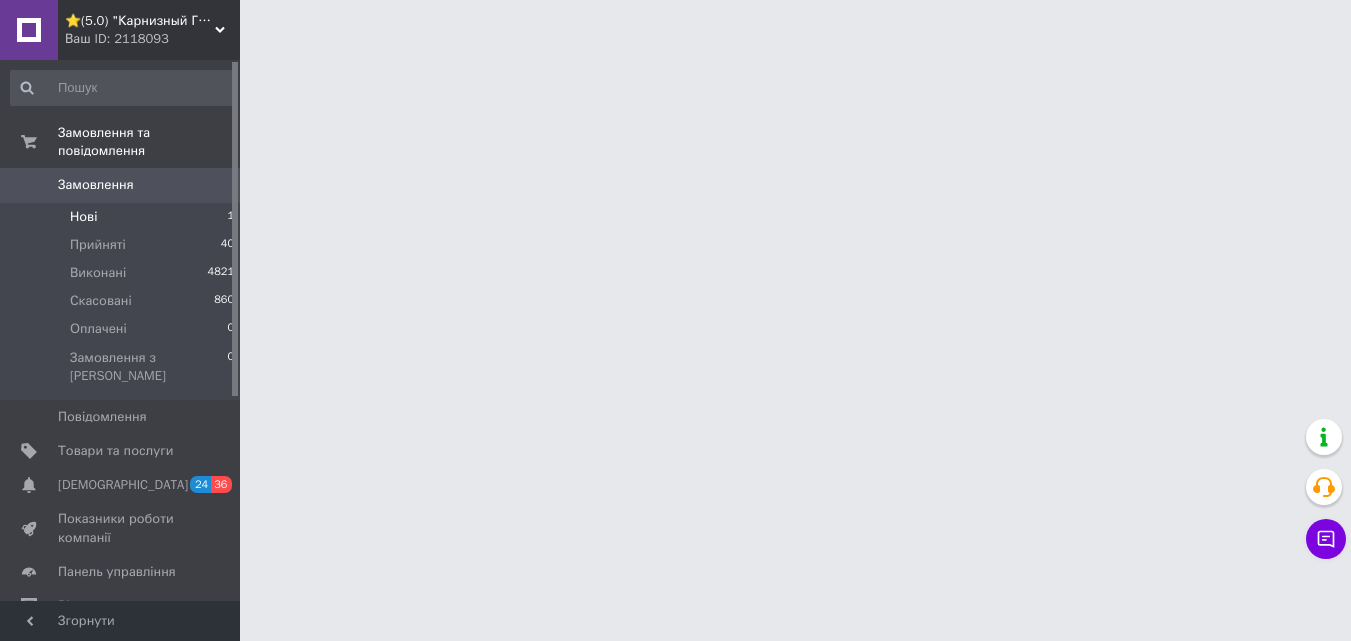 scroll, scrollTop: 0, scrollLeft: 0, axis: both 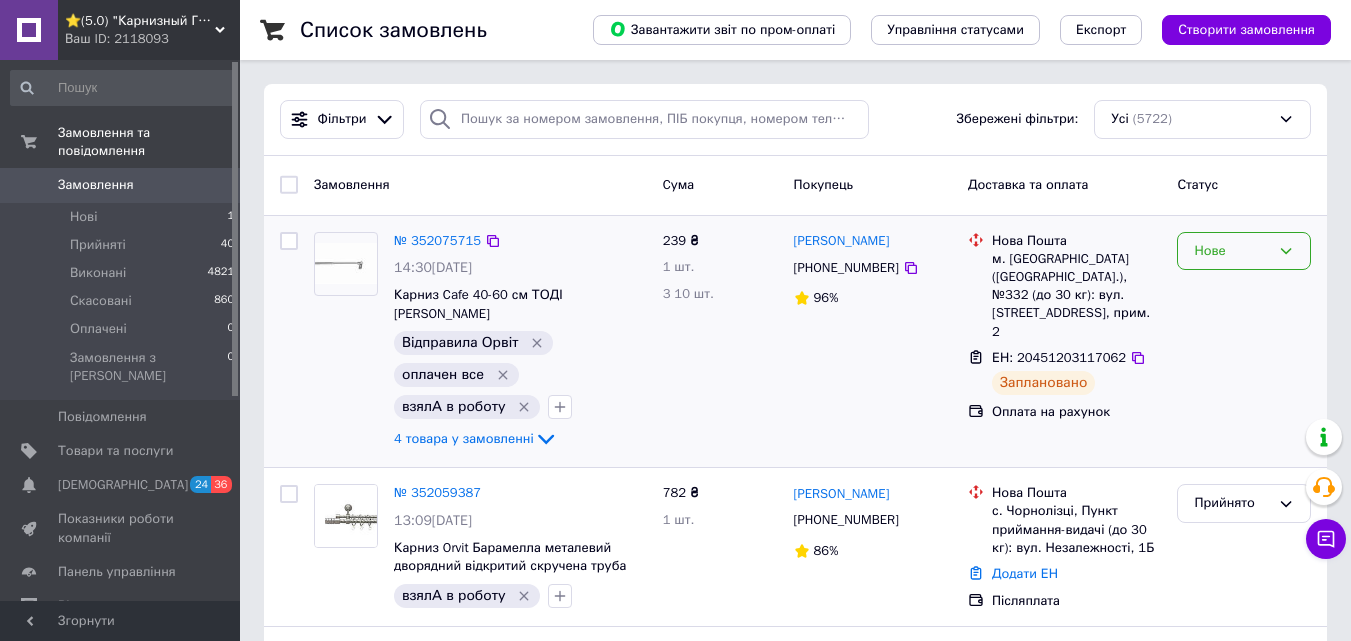 click on "Нове" at bounding box center [1232, 251] 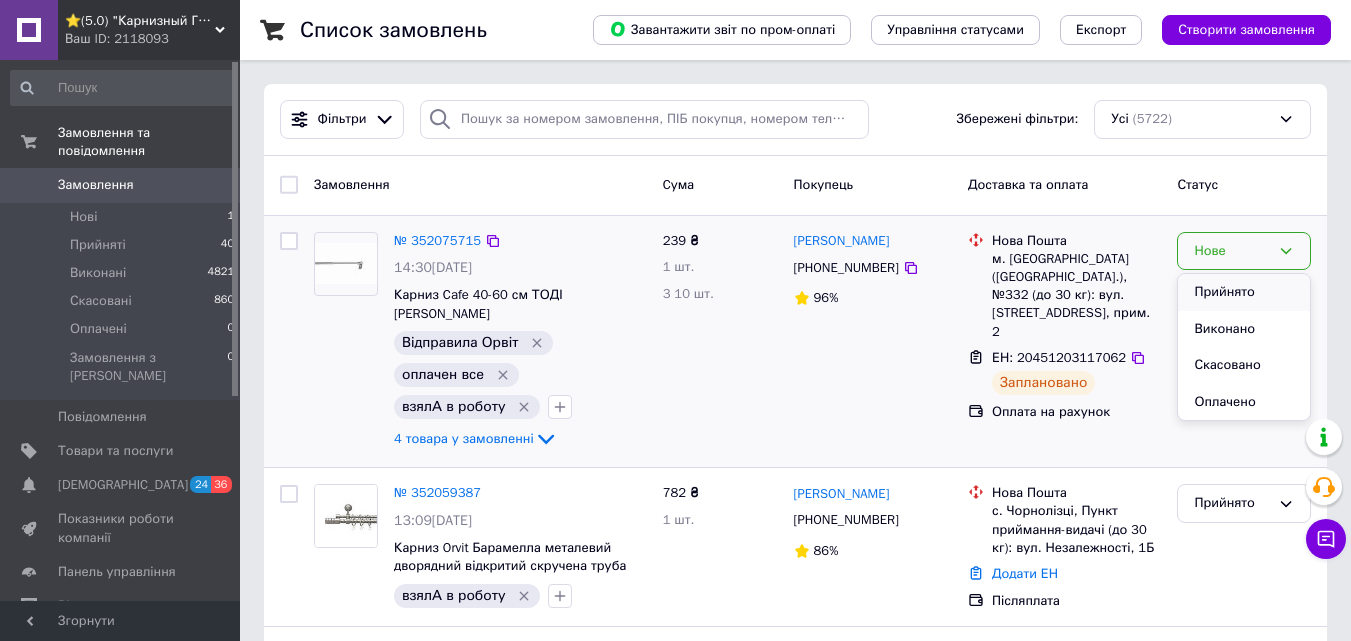 click on "Прийнято" at bounding box center [1244, 292] 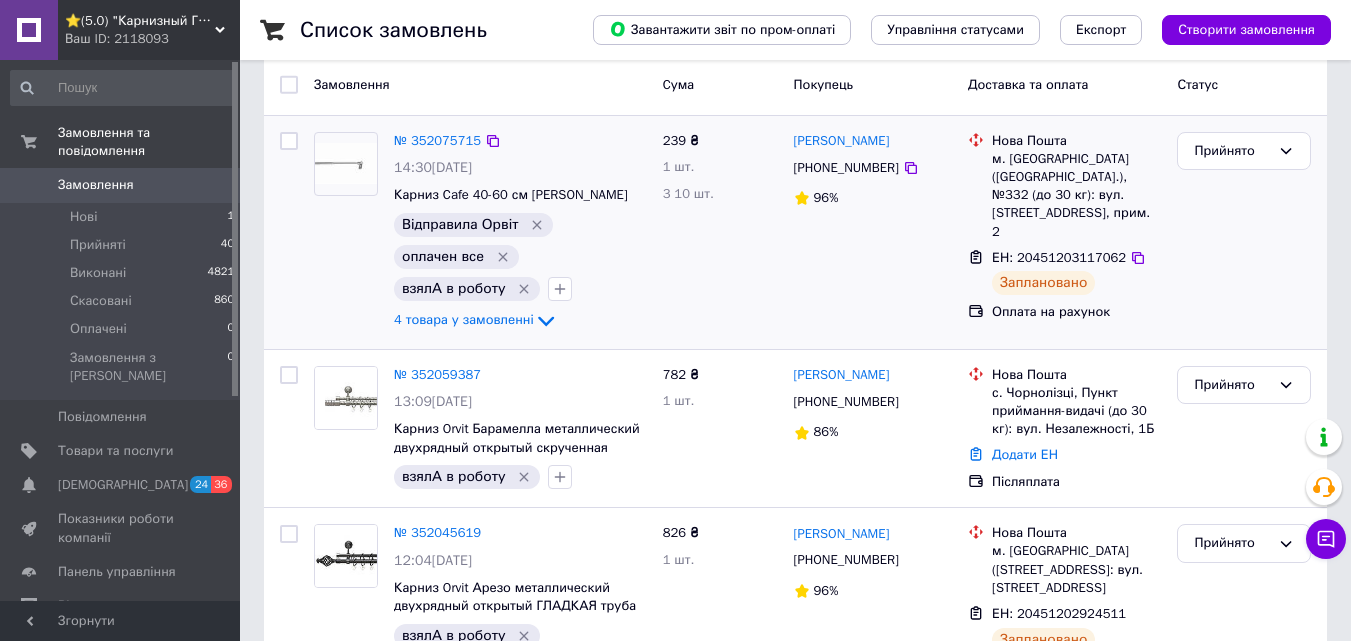 scroll, scrollTop: 200, scrollLeft: 0, axis: vertical 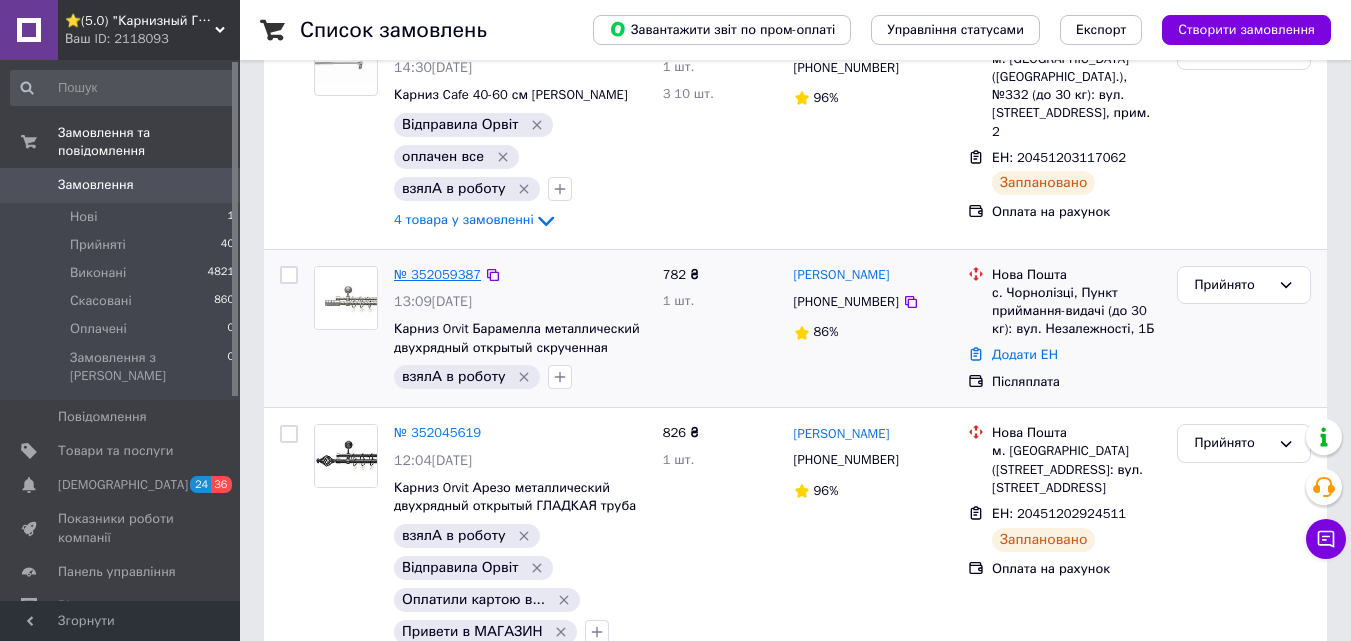 click on "№ 352059387" at bounding box center [437, 274] 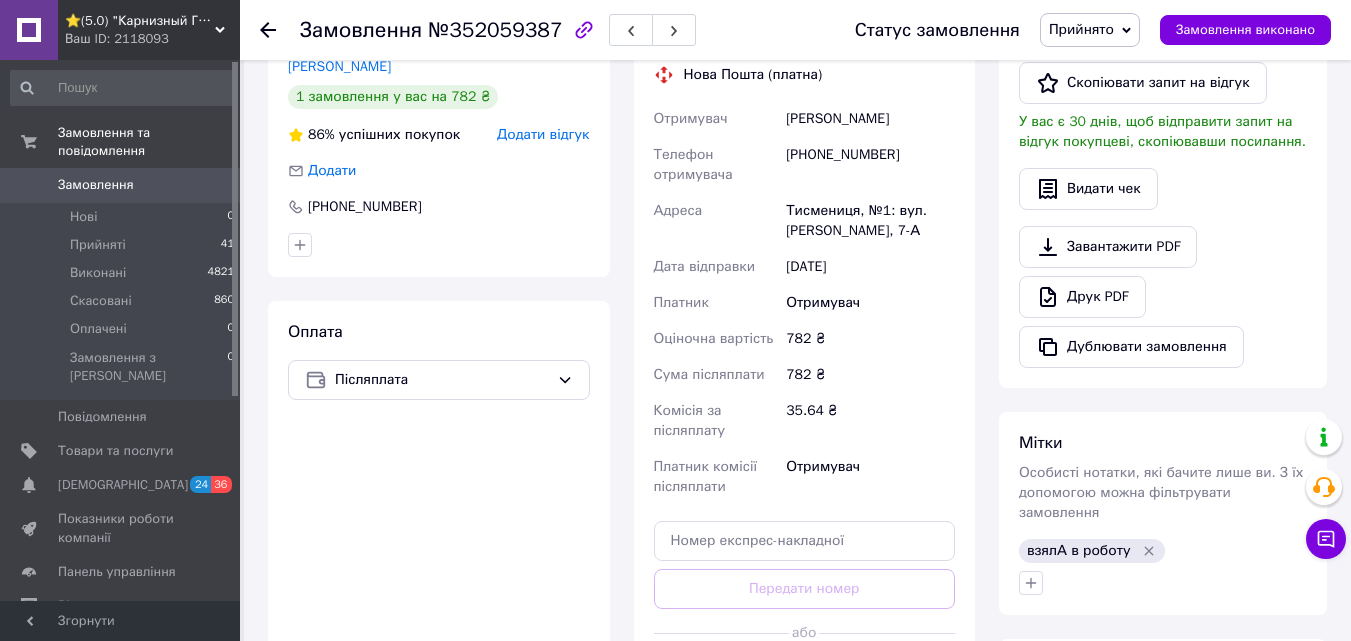 scroll, scrollTop: 500, scrollLeft: 0, axis: vertical 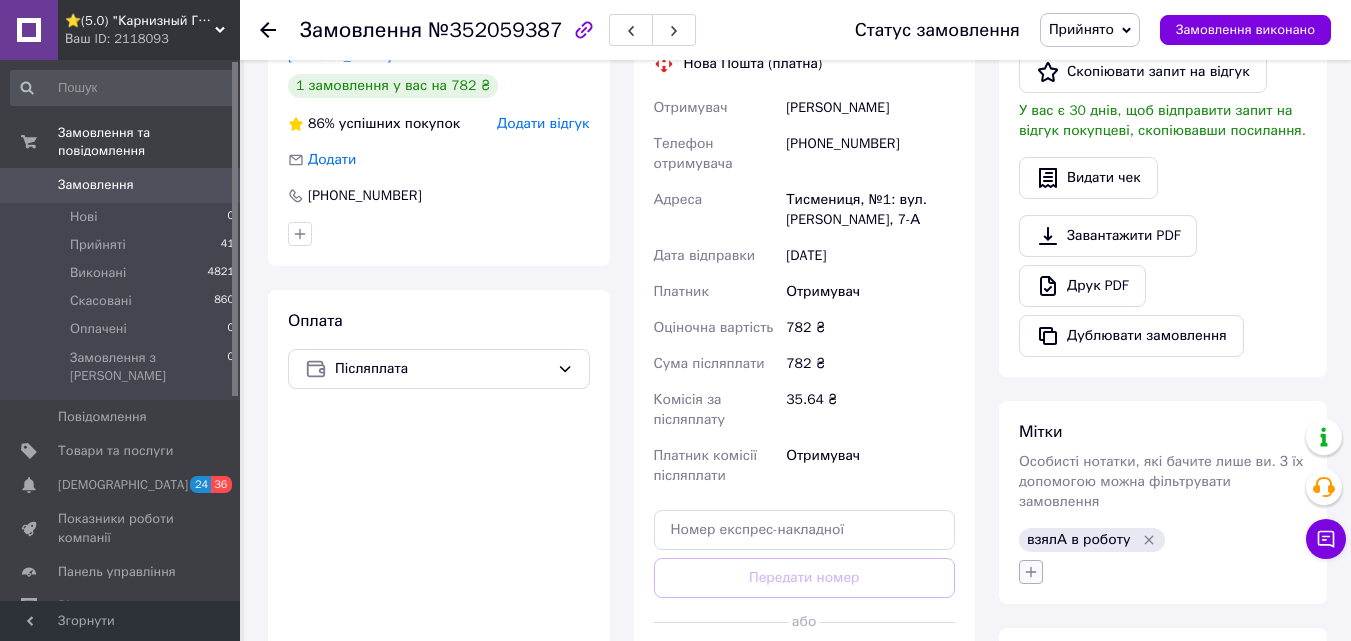 click 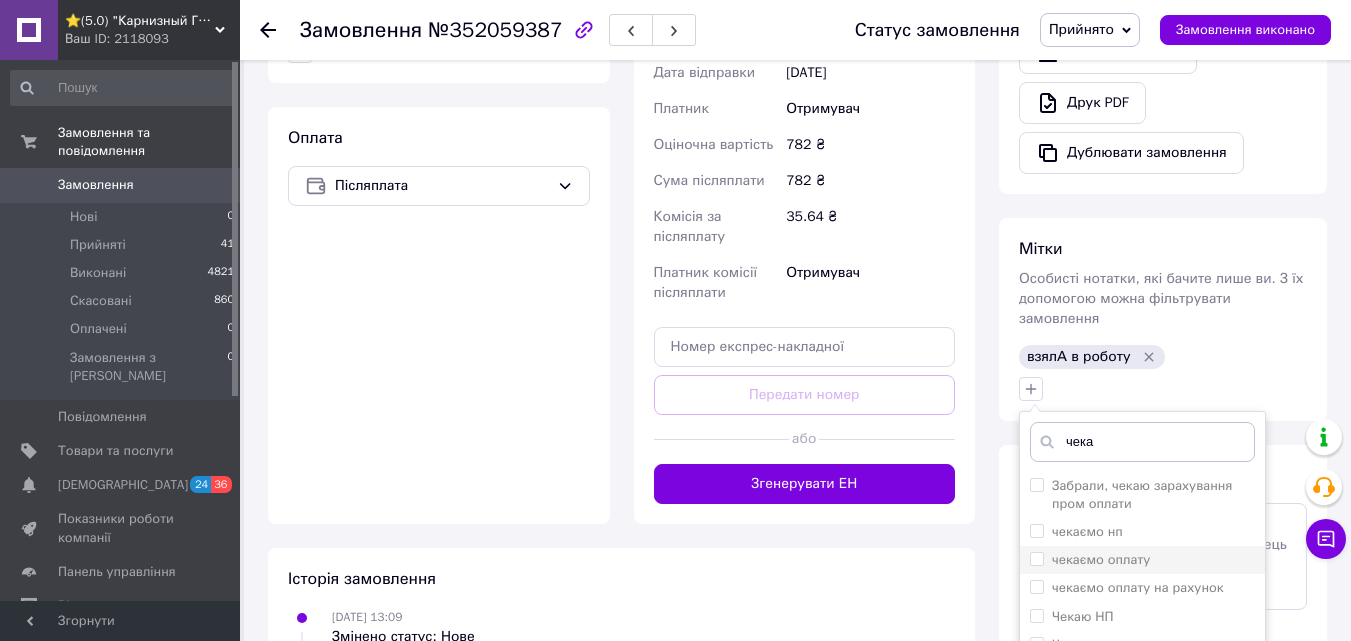 scroll, scrollTop: 700, scrollLeft: 0, axis: vertical 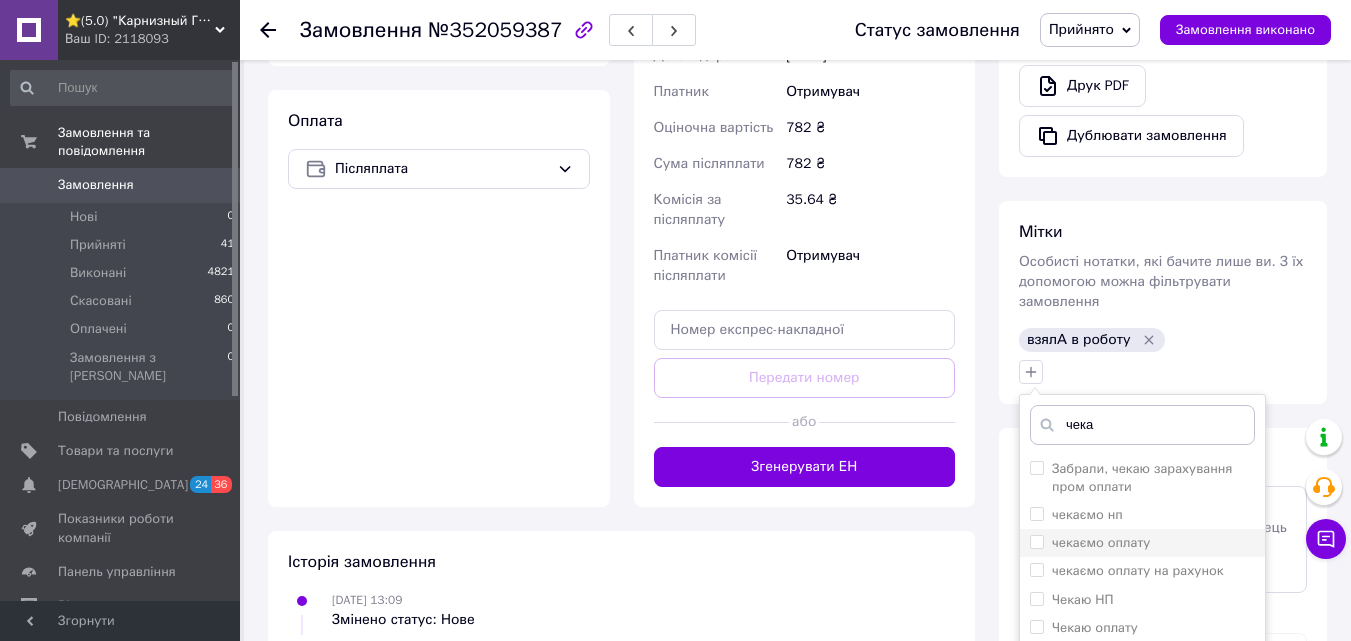 type on "чека" 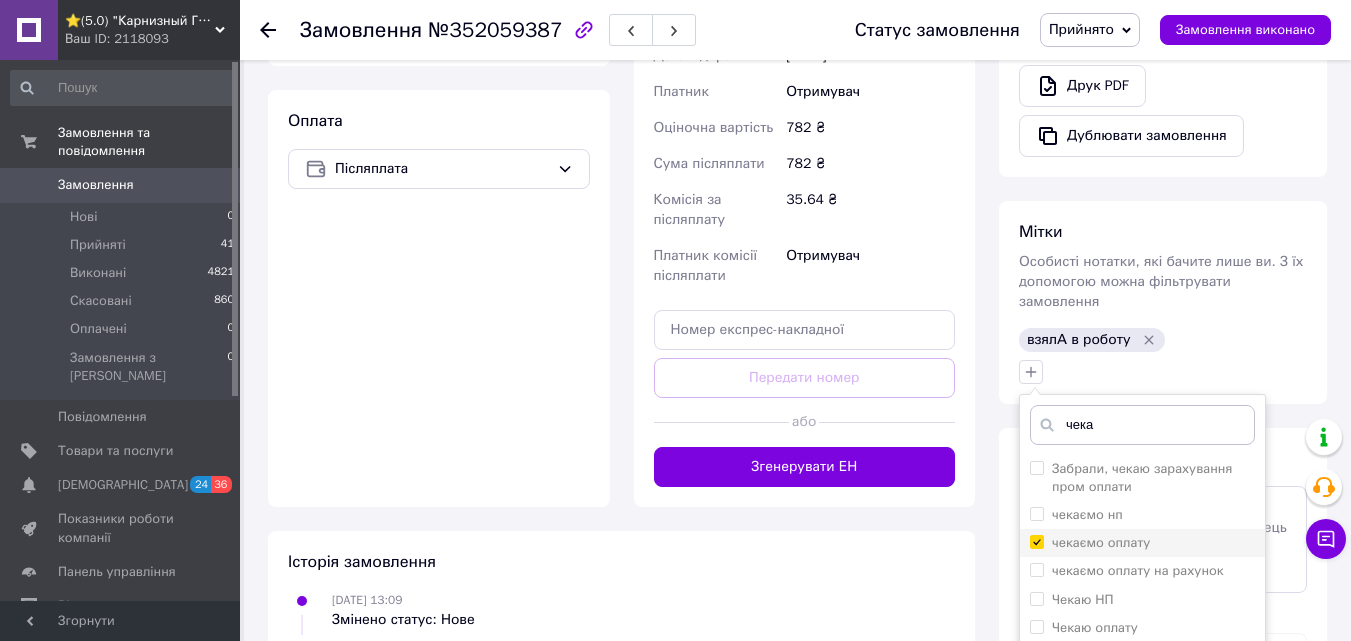 checkbox on "true" 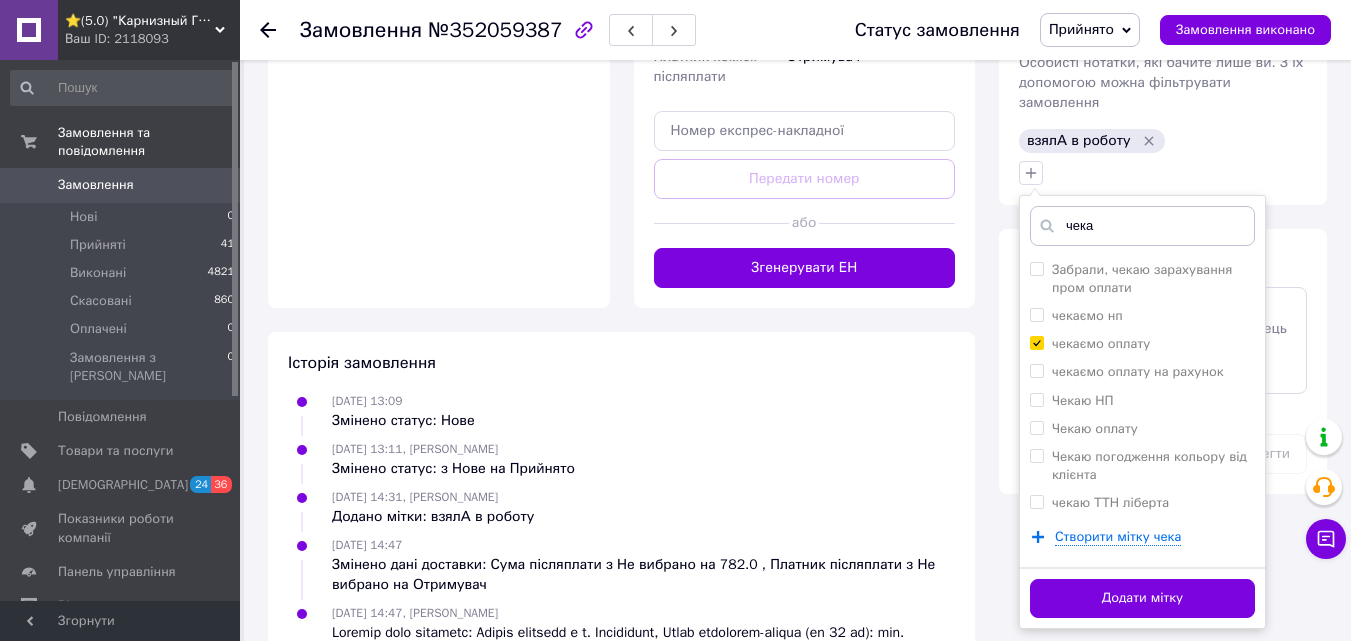 scroll, scrollTop: 900, scrollLeft: 0, axis: vertical 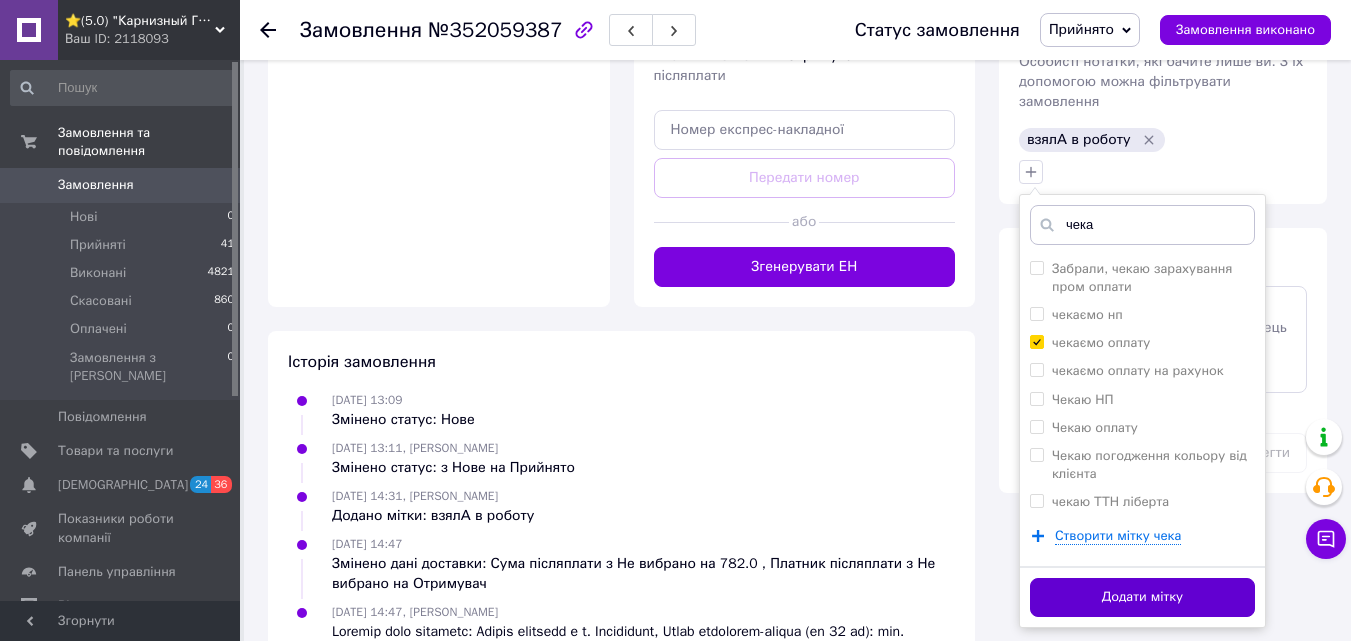 click on "Додати мітку" at bounding box center (1142, 597) 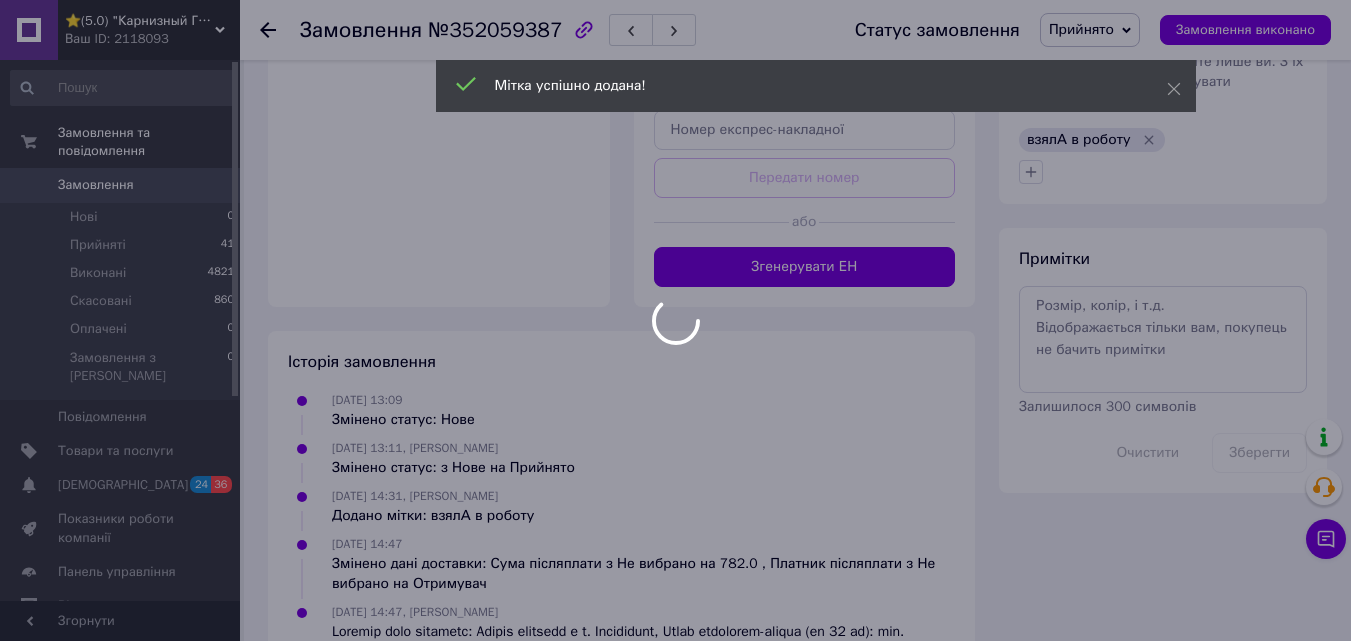 click at bounding box center (675, 320) 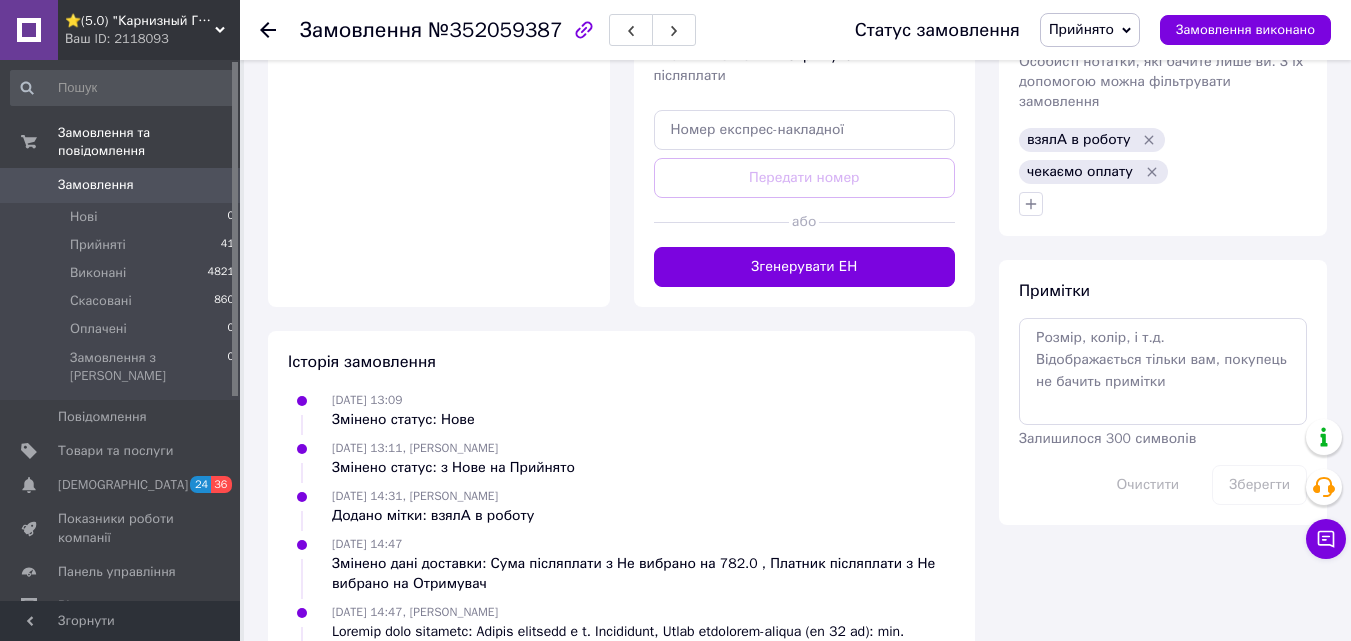 click on "Прийняті 41" at bounding box center (123, 245) 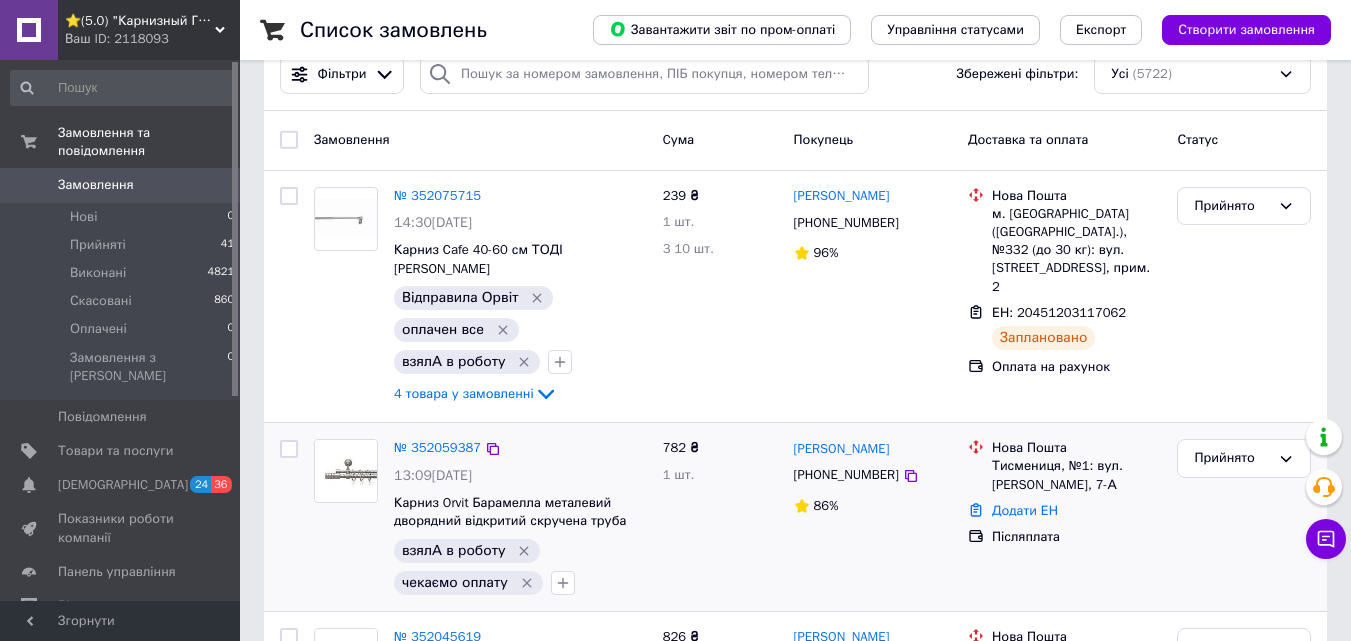 scroll, scrollTop: 0, scrollLeft: 0, axis: both 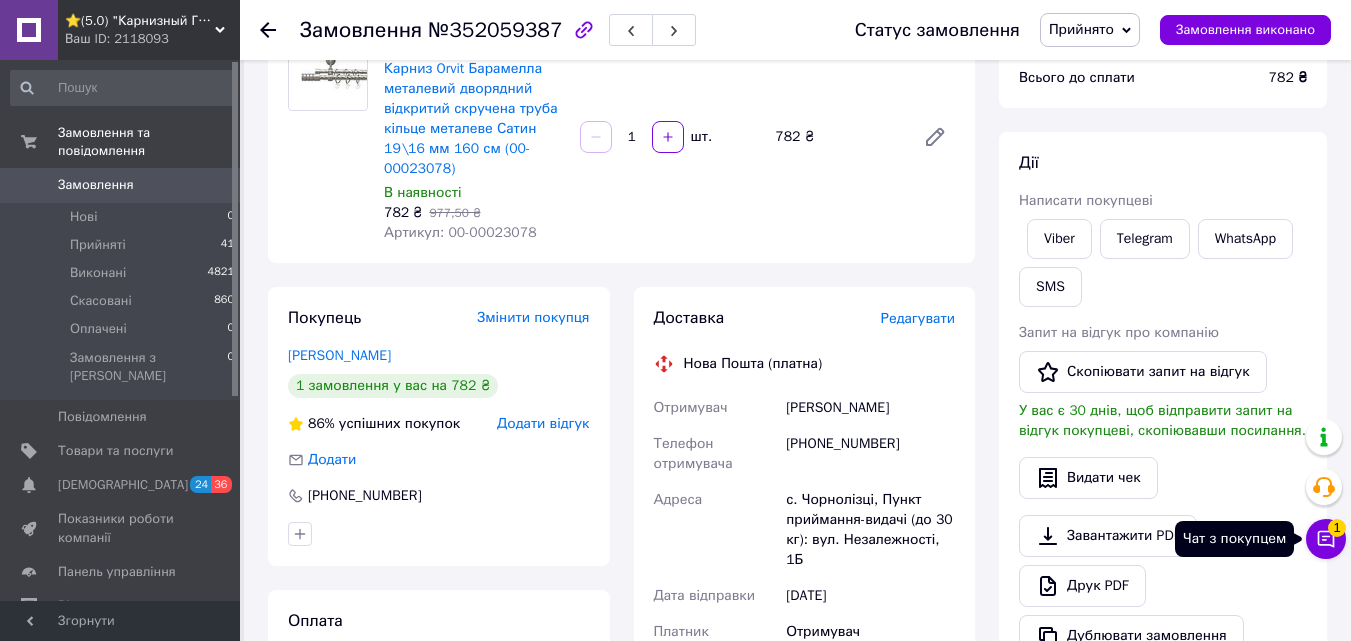 click on "Чат з покупцем 1" at bounding box center [1326, 539] 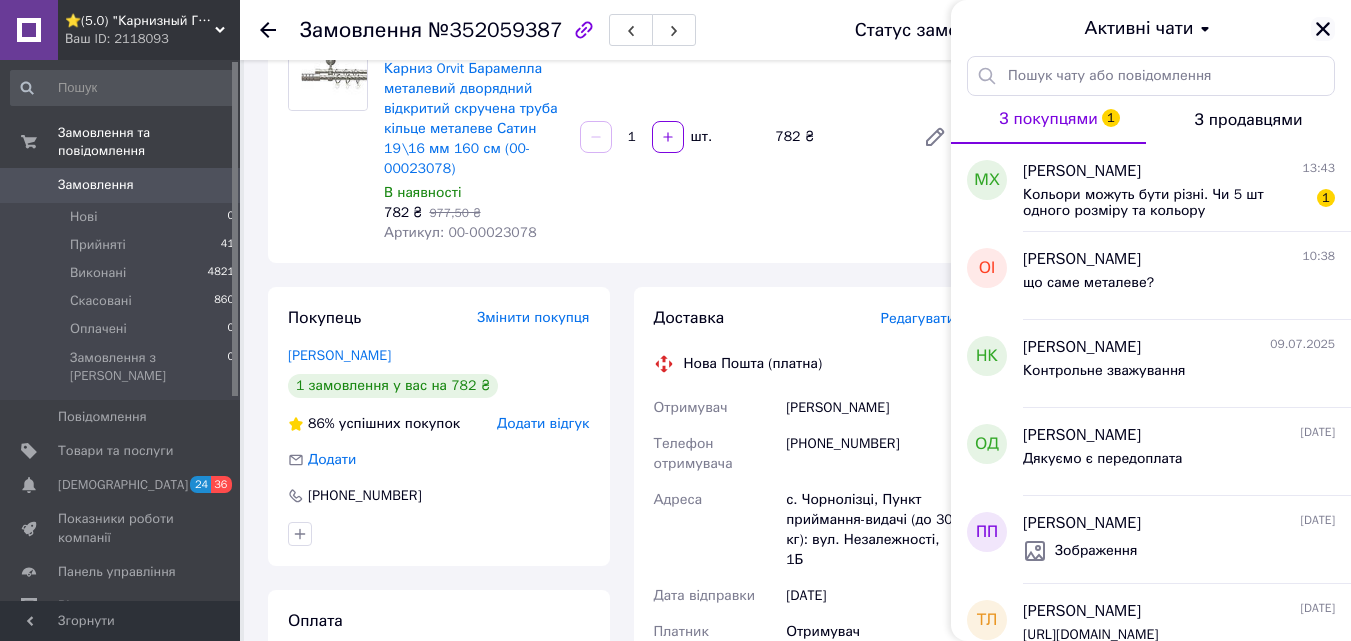 click 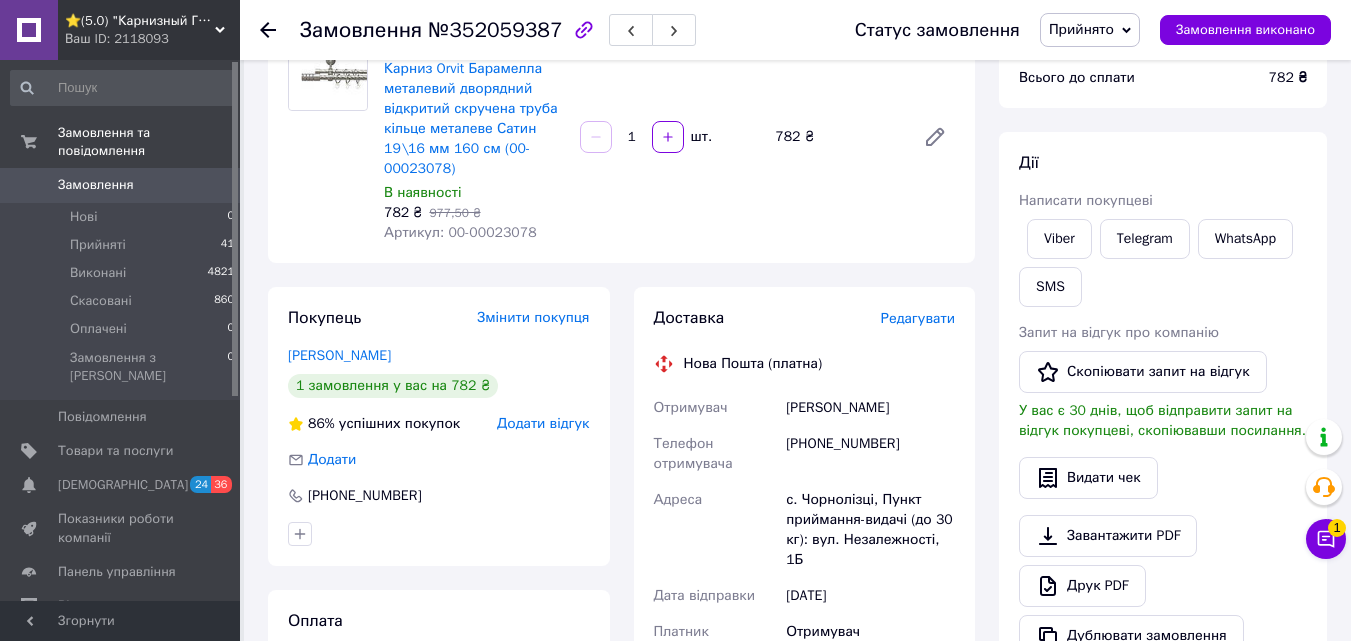 click on "Редагувати" at bounding box center [918, 318] 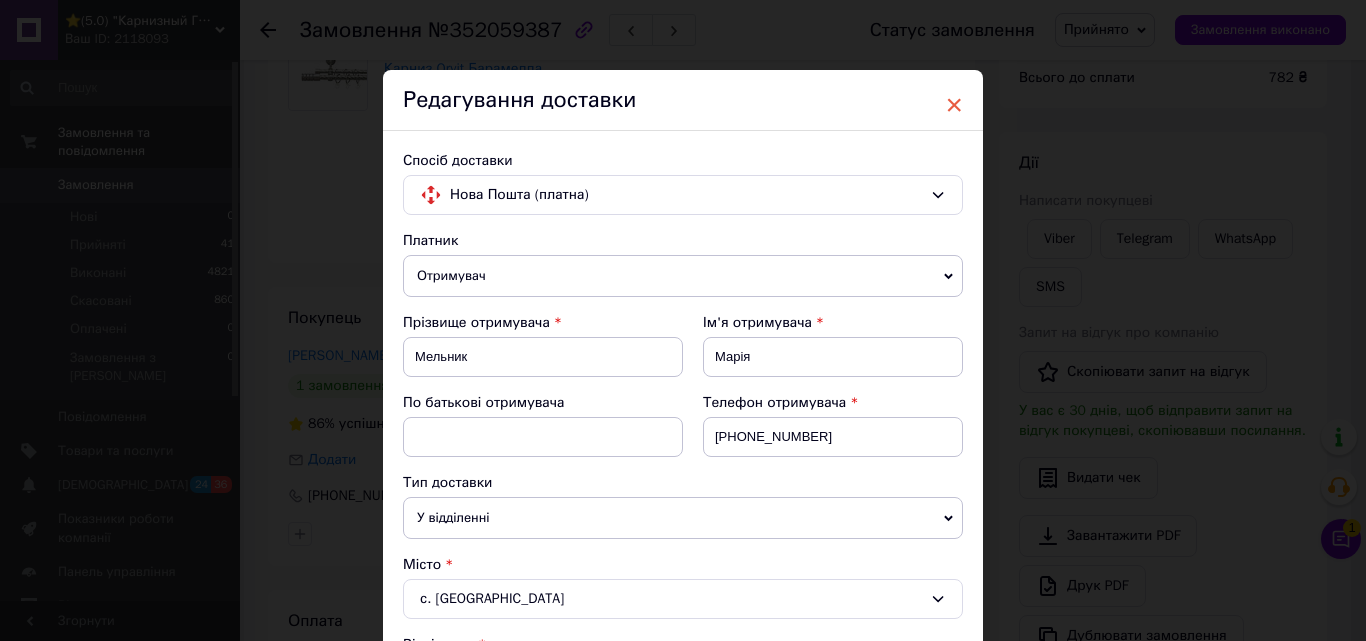 click on "×" at bounding box center [954, 105] 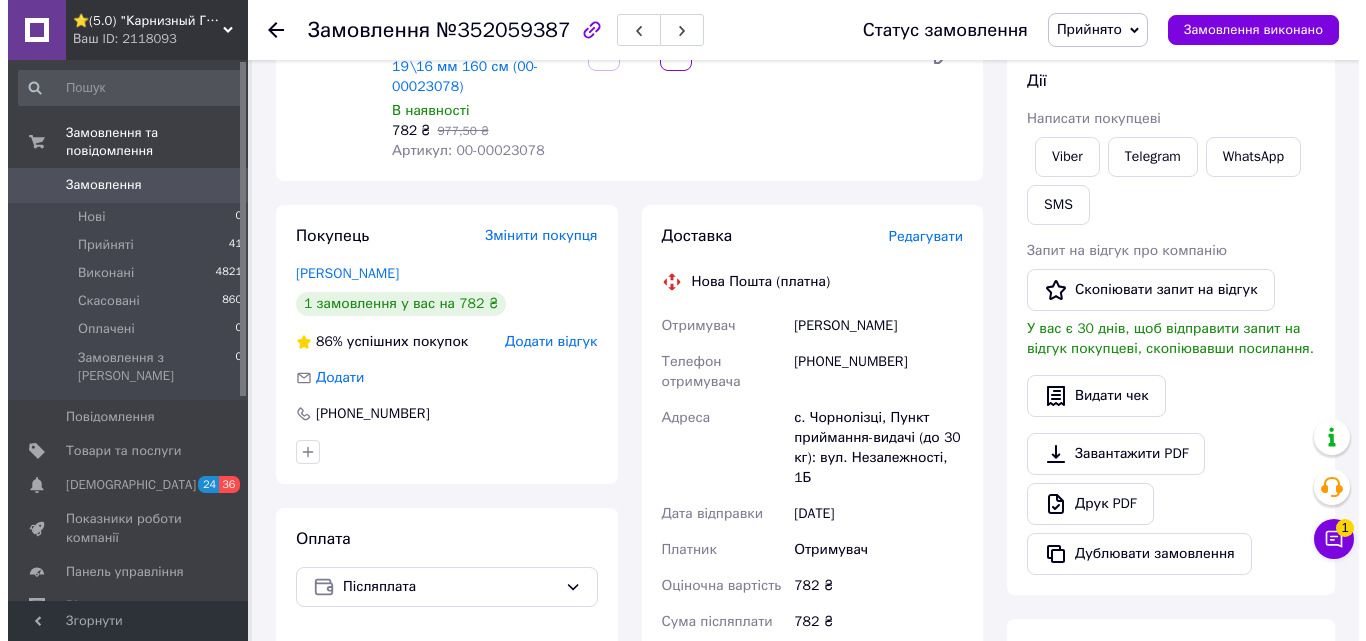 scroll, scrollTop: 300, scrollLeft: 0, axis: vertical 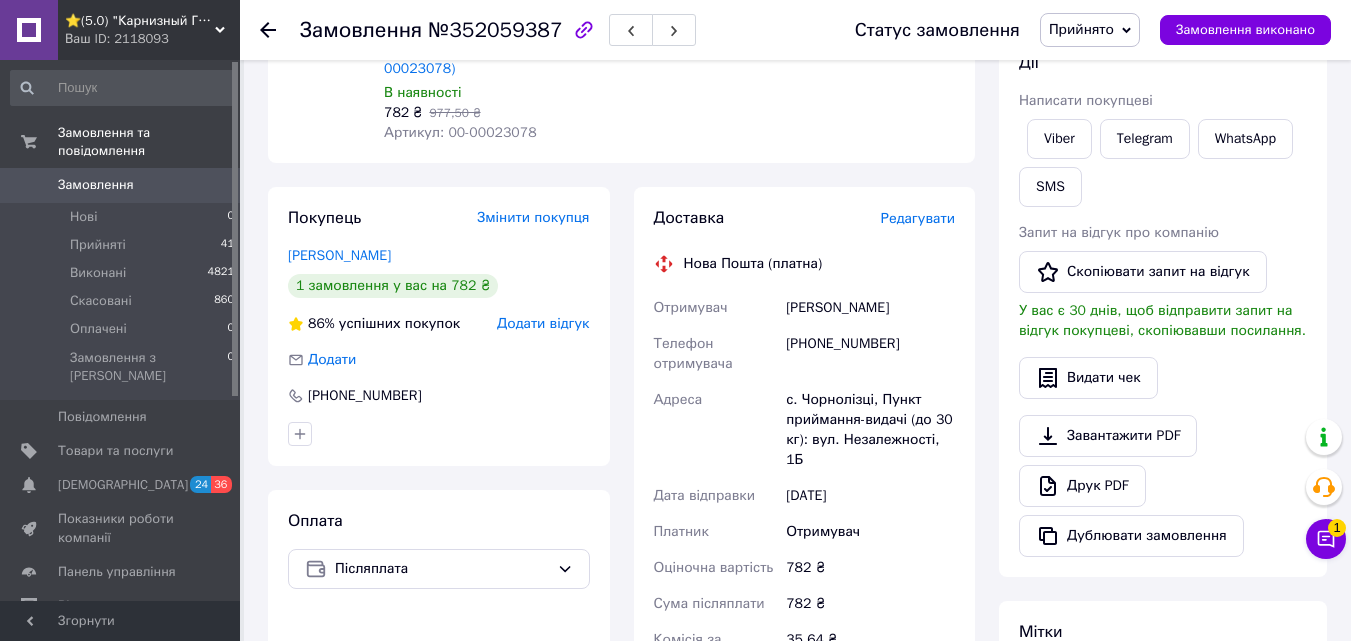 click on "Редагувати" at bounding box center [918, 218] 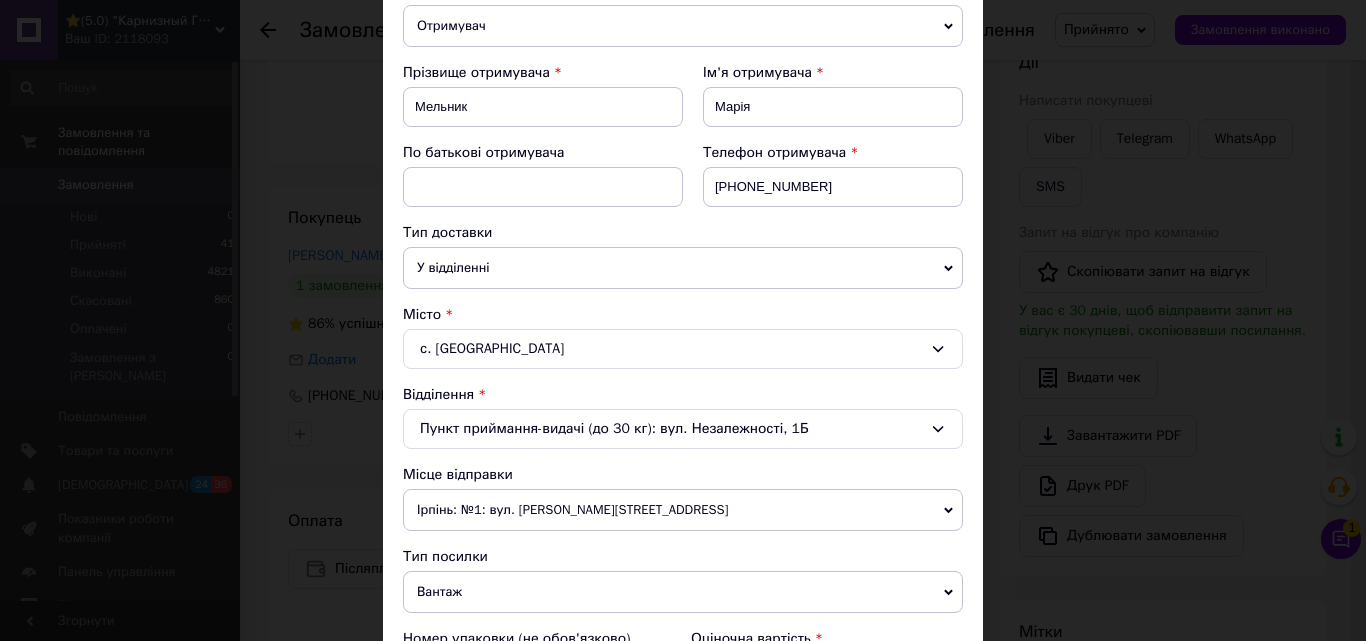 scroll, scrollTop: 300, scrollLeft: 0, axis: vertical 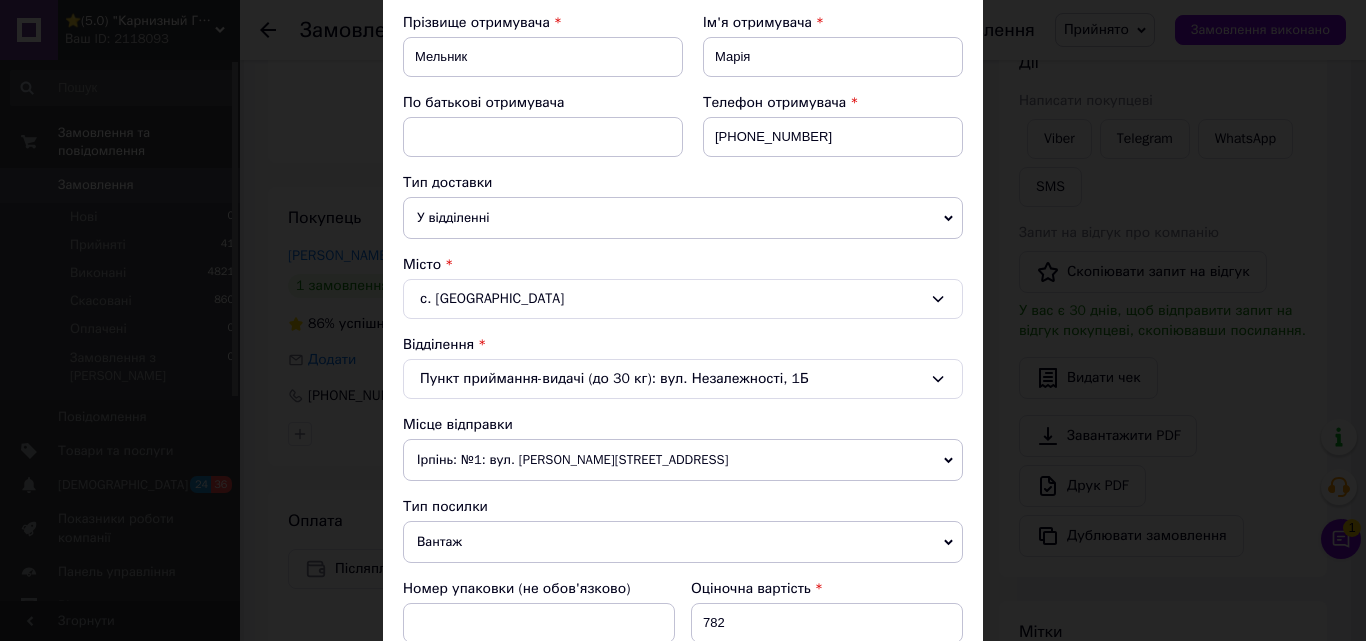 click on "Пункт приймання-видачі (до 30 кг): вул. Незалежності, 1Б" at bounding box center [683, 379] 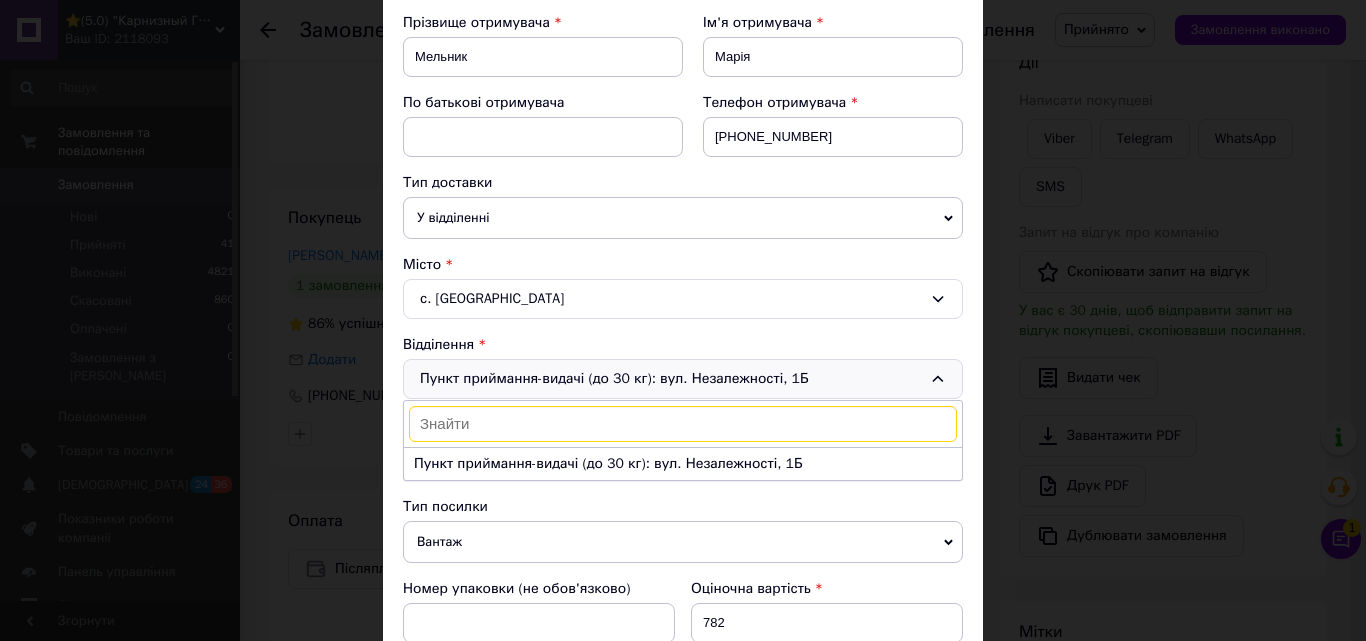click on "Пункт приймання-видачі (до 30 кг): вул. Незалежності, 1Б Пункт приймання-видачі (до 30 кг): вул. Незалежності, 1Б" at bounding box center [683, 379] 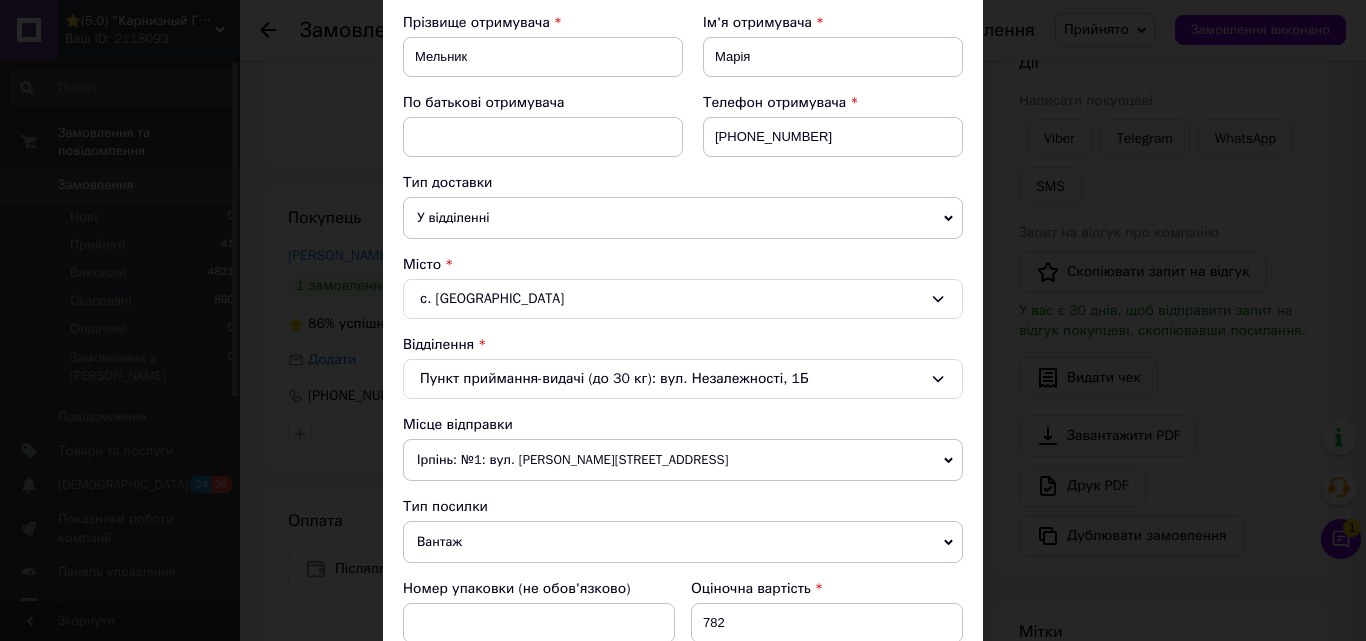 click on "У відділенні" at bounding box center [683, 218] 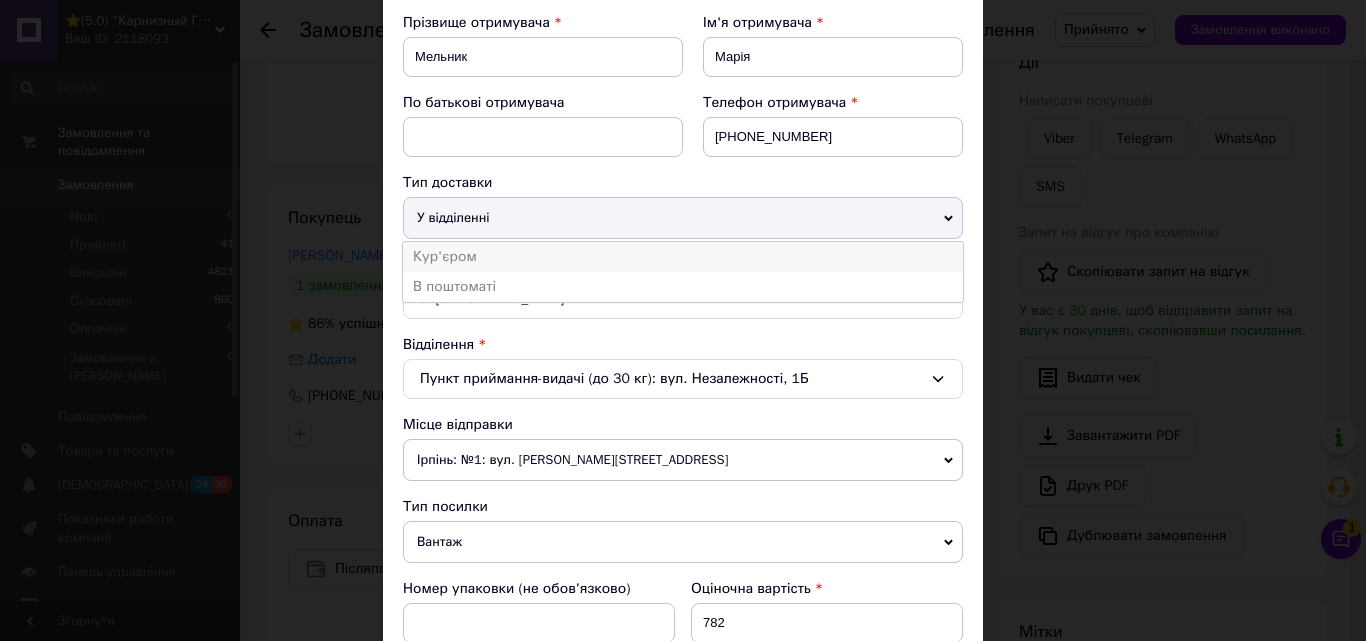 click on "Кур'єром" at bounding box center (683, 257) 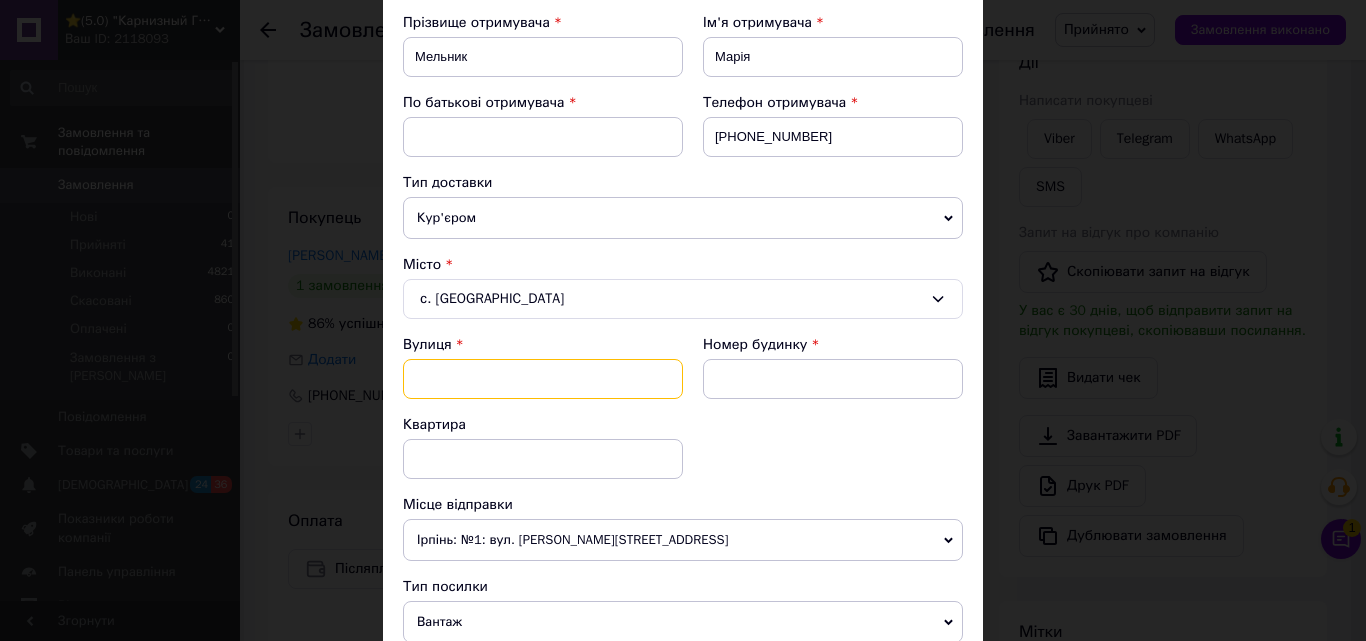 click at bounding box center [543, 379] 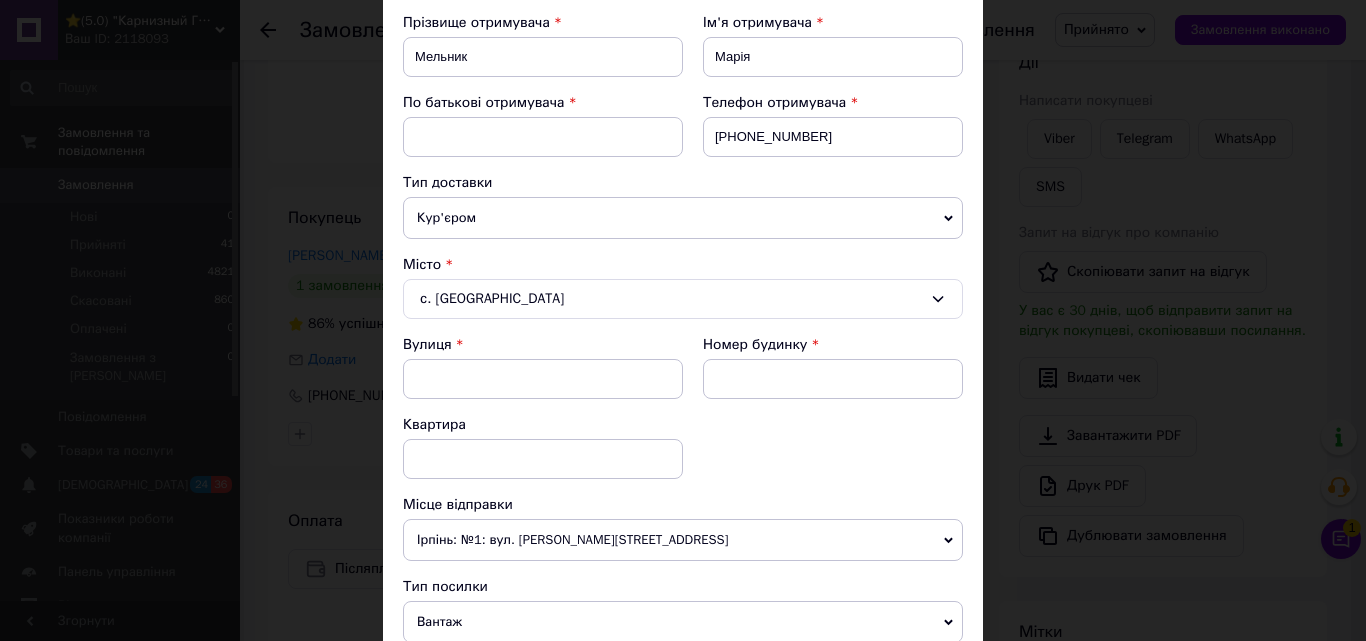 click on "Кур'єром" at bounding box center [683, 218] 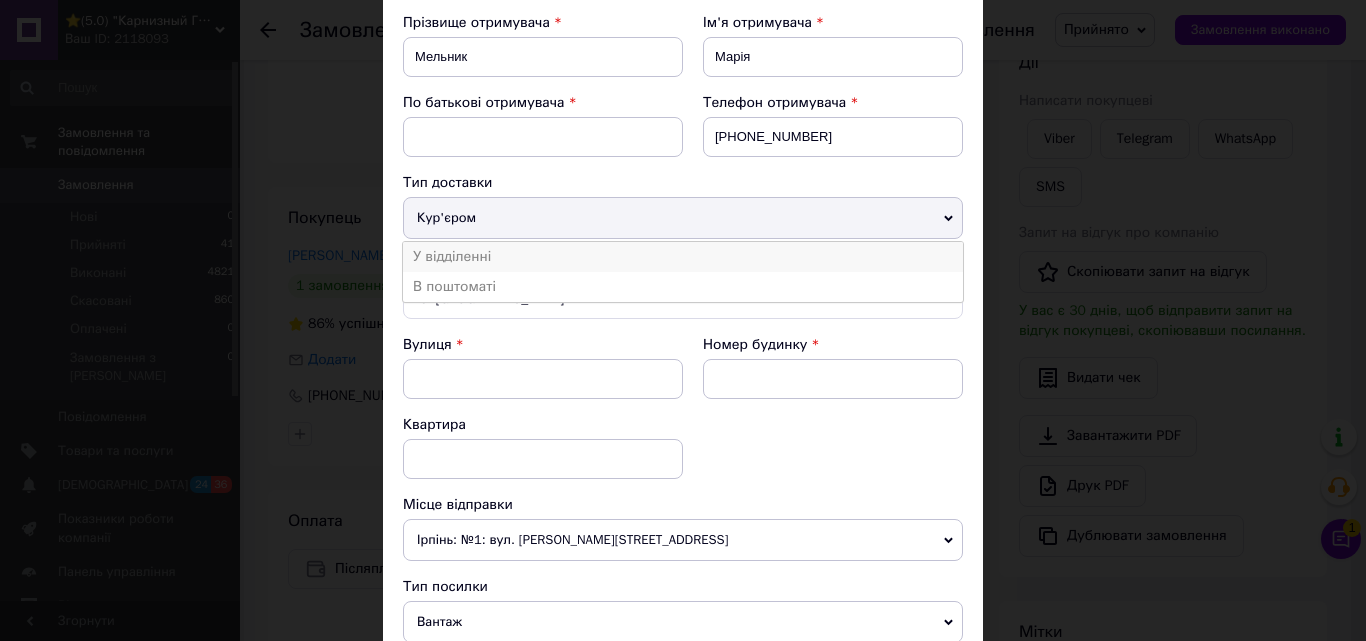 click on "У відділенні" at bounding box center (683, 257) 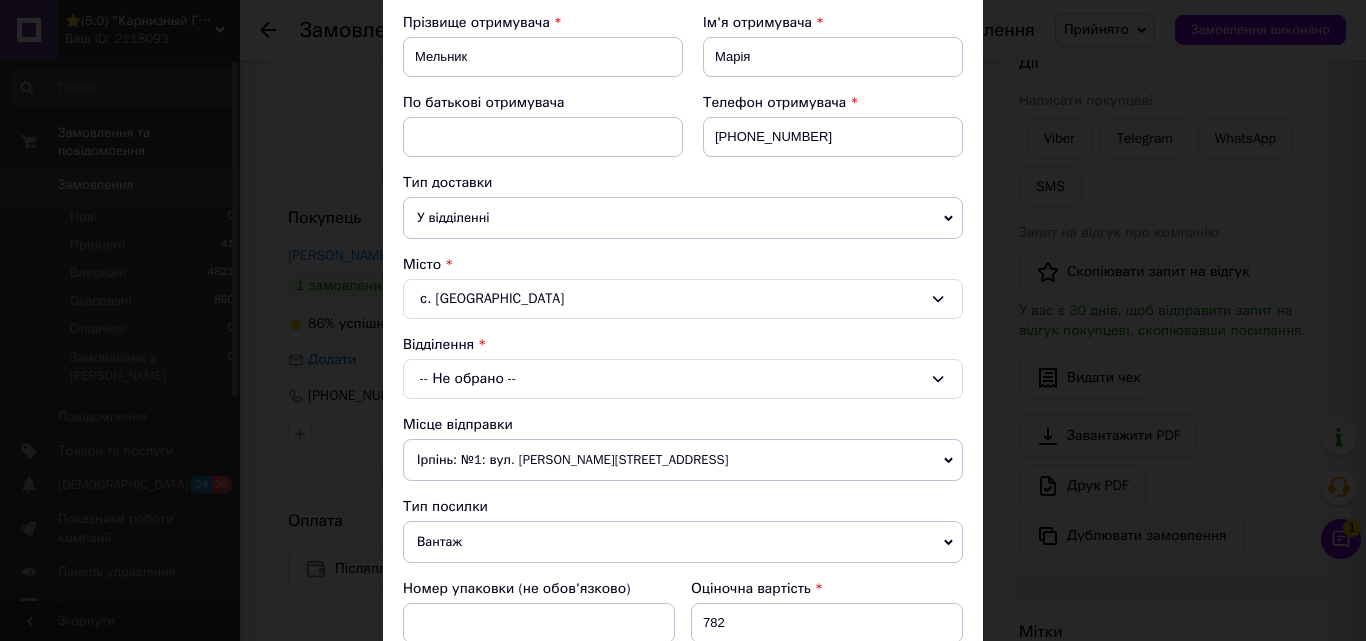 drag, startPoint x: 529, startPoint y: 297, endPoint x: 515, endPoint y: 297, distance: 14 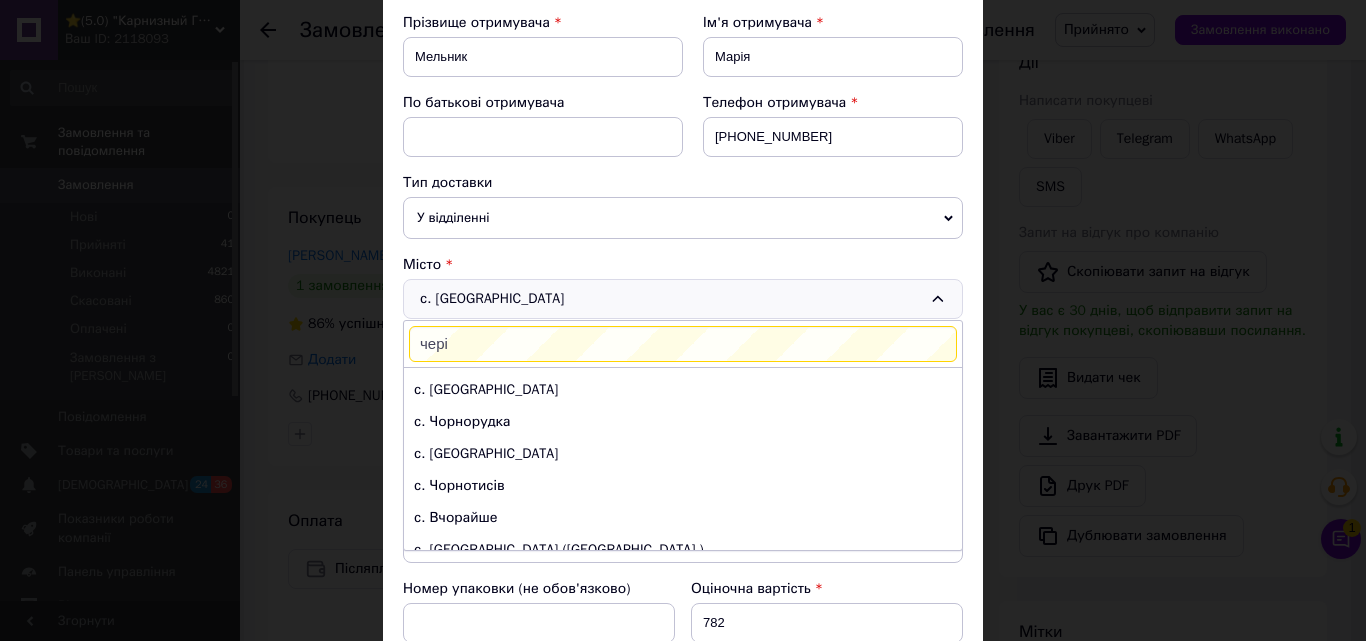scroll, scrollTop: 0, scrollLeft: 0, axis: both 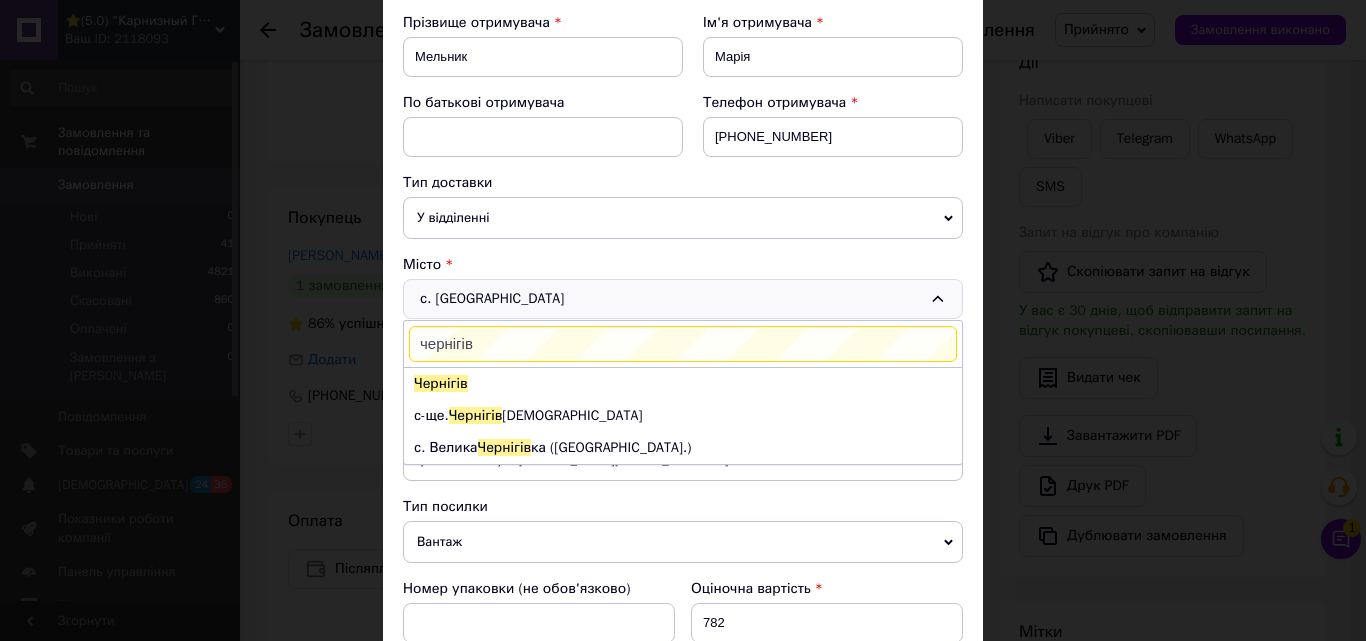 type on "чернігів" 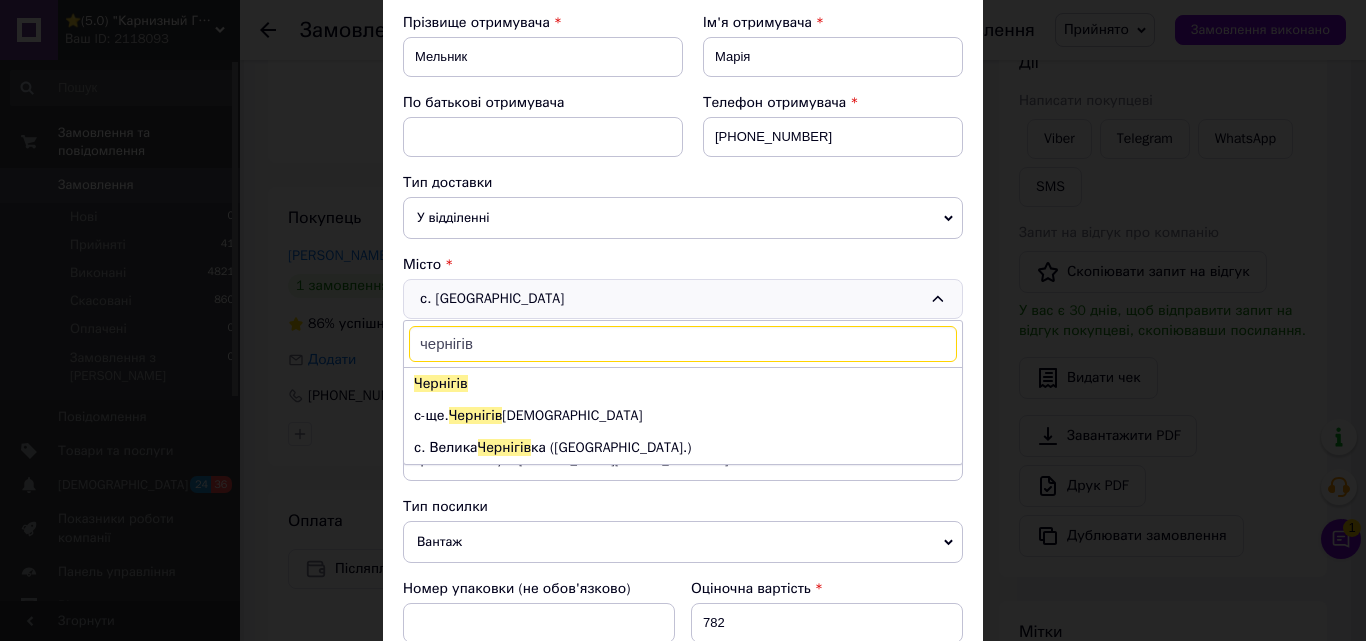 click on "Чернігів" at bounding box center [683, 384] 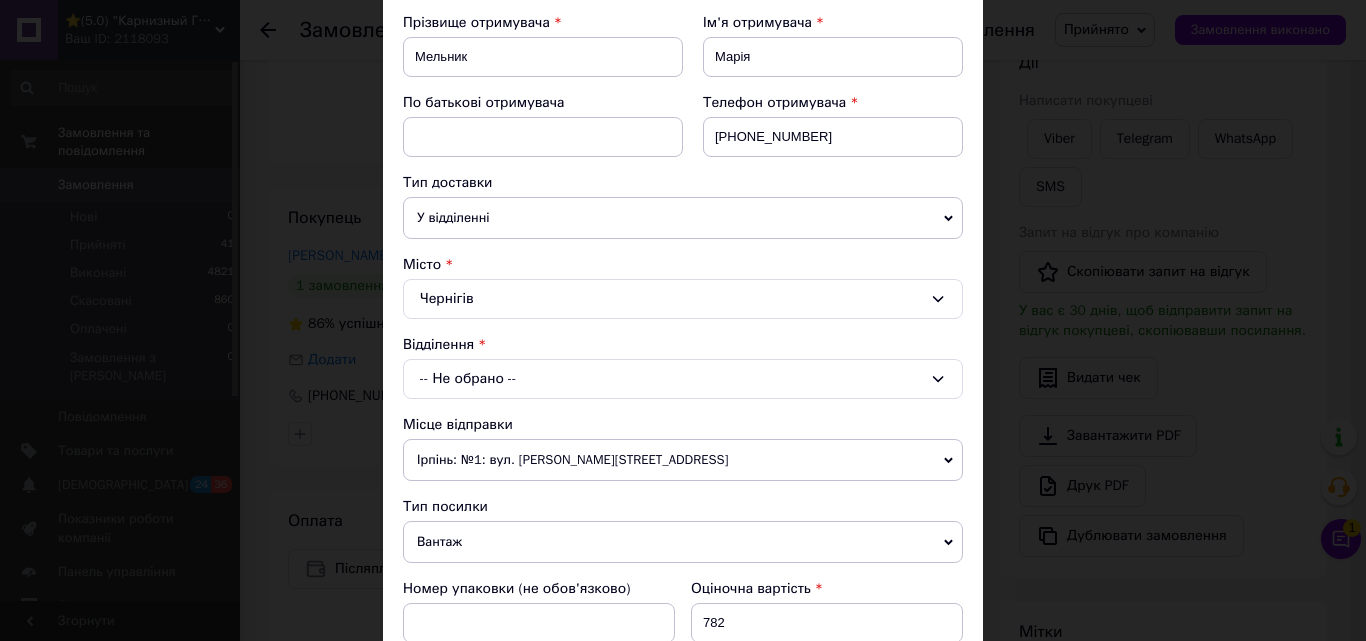 click on "-- Не обрано --" at bounding box center [683, 379] 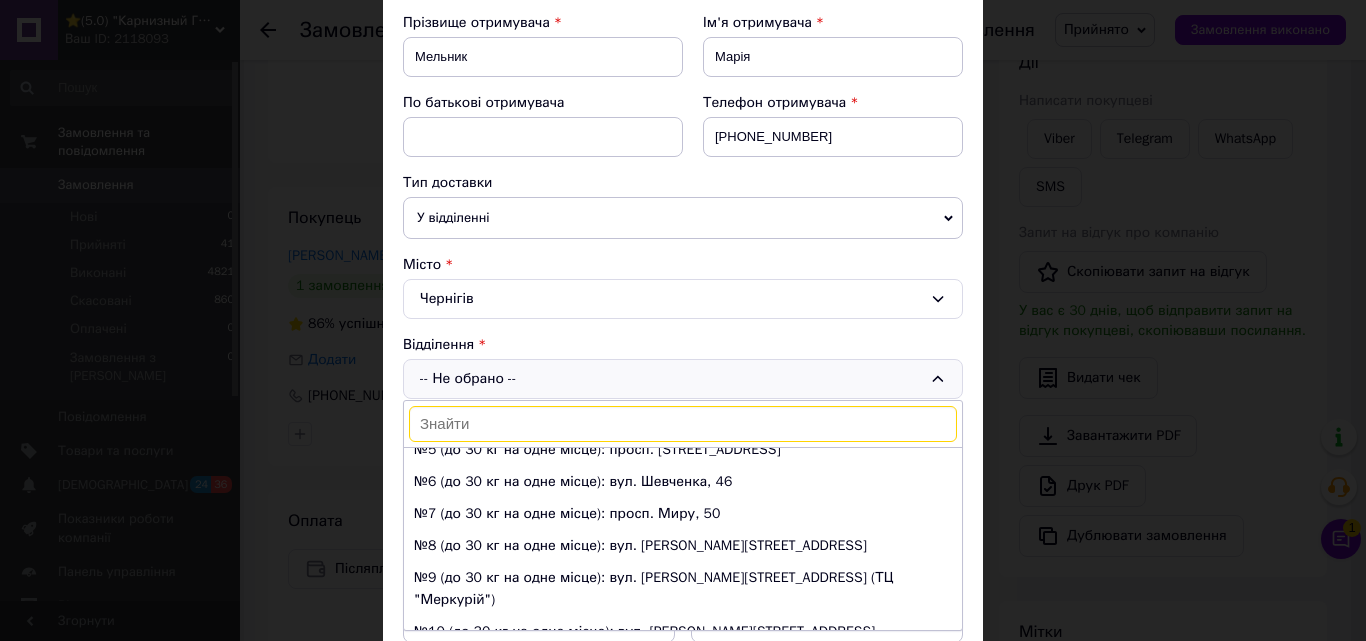 scroll, scrollTop: 0, scrollLeft: 0, axis: both 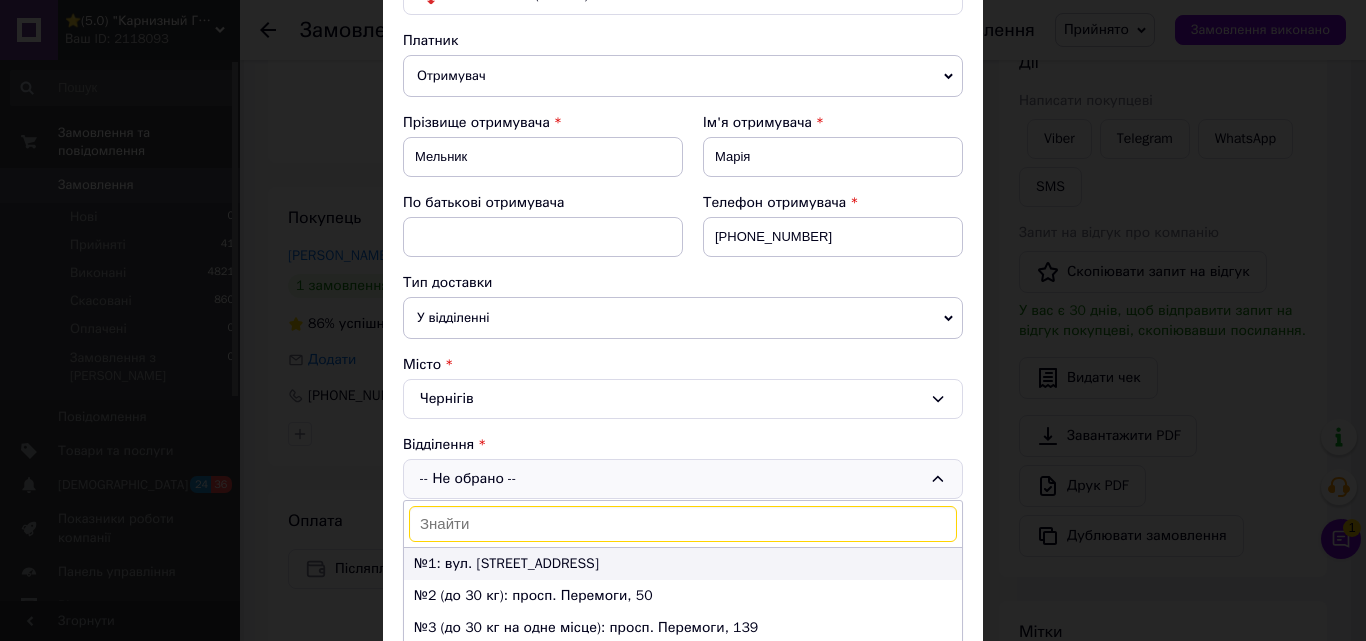 click on "№1: вул. Старобілоуська, 77" at bounding box center (683, 564) 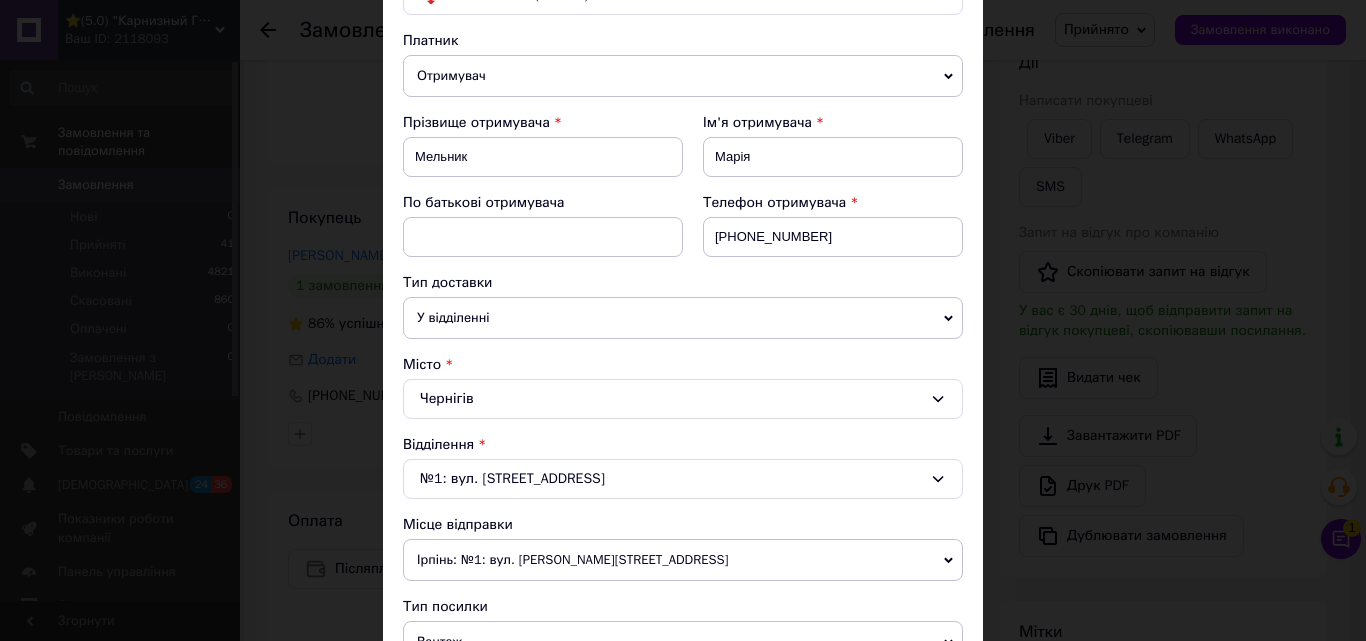 click on "Ірпінь: №1: вул. [PERSON_NAME][STREET_ADDRESS]" at bounding box center (683, 560) 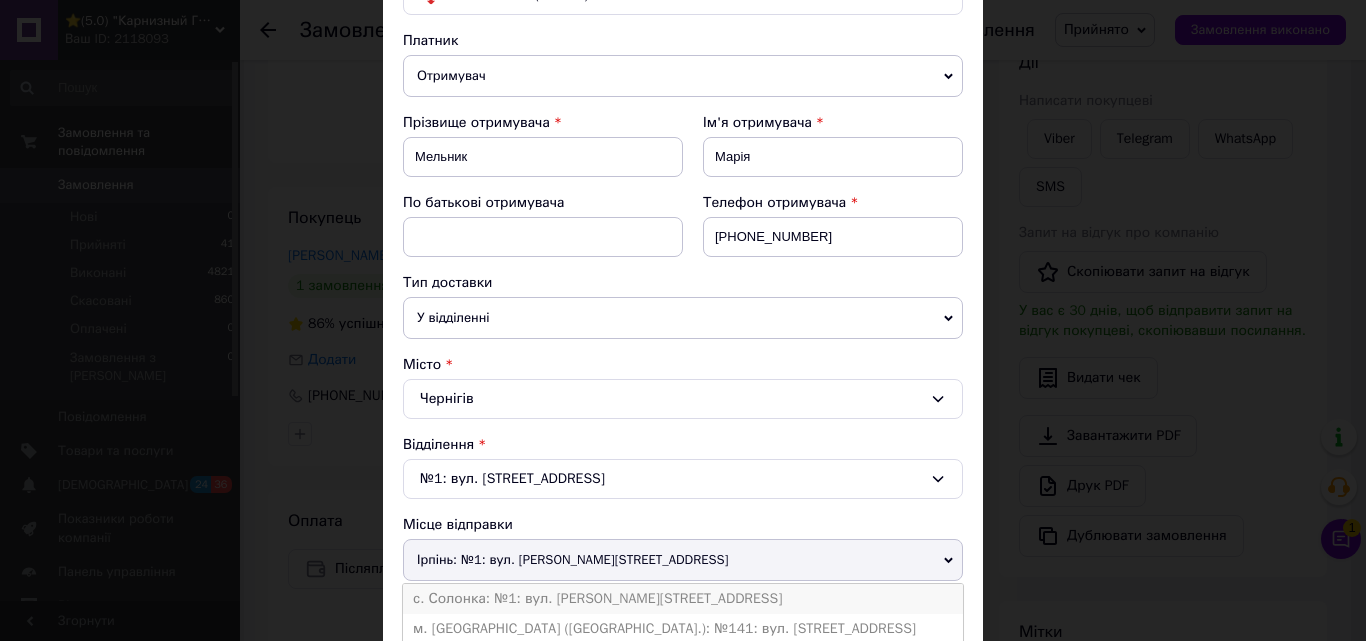 click on "с. Солонка: №1: вул. [PERSON_NAME][STREET_ADDRESS]" at bounding box center [683, 599] 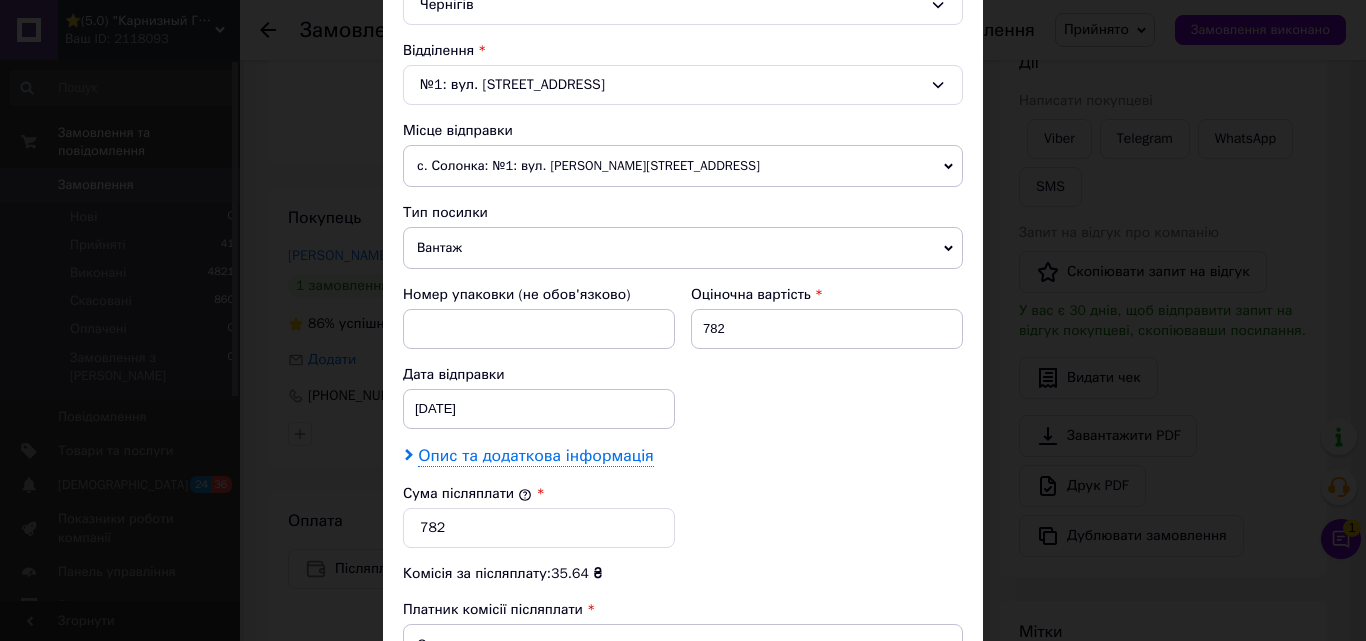 scroll, scrollTop: 600, scrollLeft: 0, axis: vertical 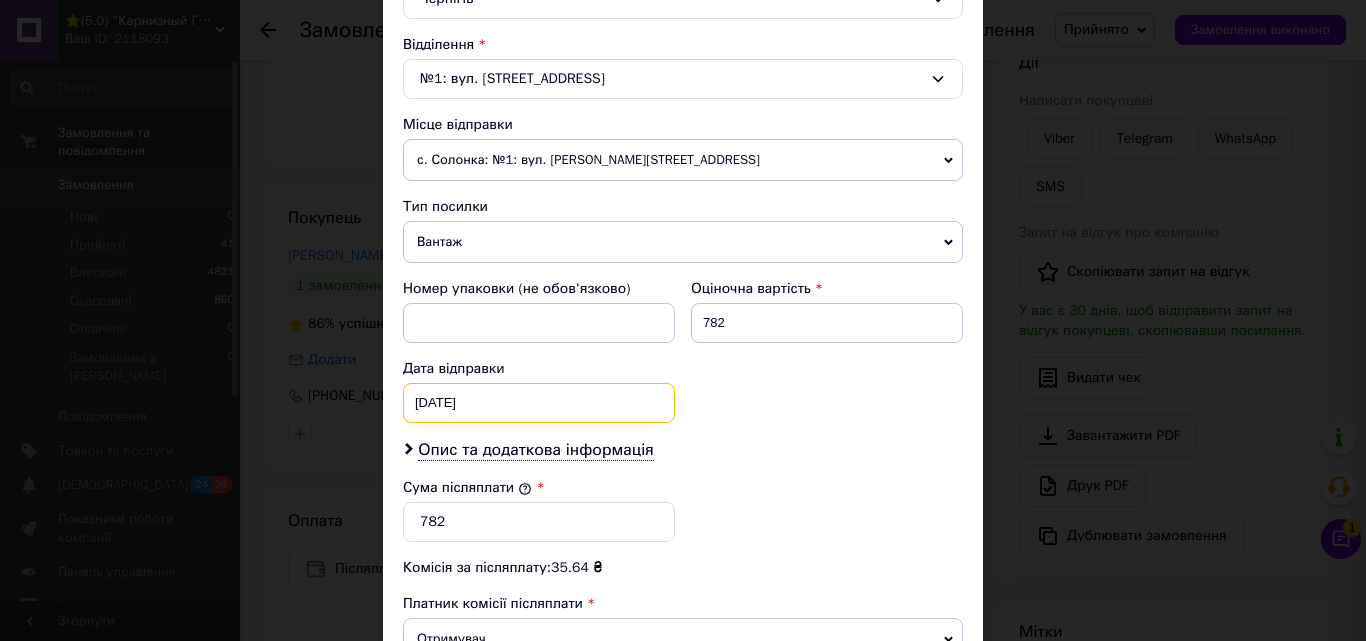 click on "[DATE] < 2025 > < Июль > Пн Вт Ср Чт Пт Сб Вс 30 1 2 3 4 5 6 7 8 9 10 11 12 13 14 15 16 17 18 19 20 21 22 23 24 25 26 27 28 29 30 31 1 2 3 4 5 6 7 8 9 10" at bounding box center [539, 403] 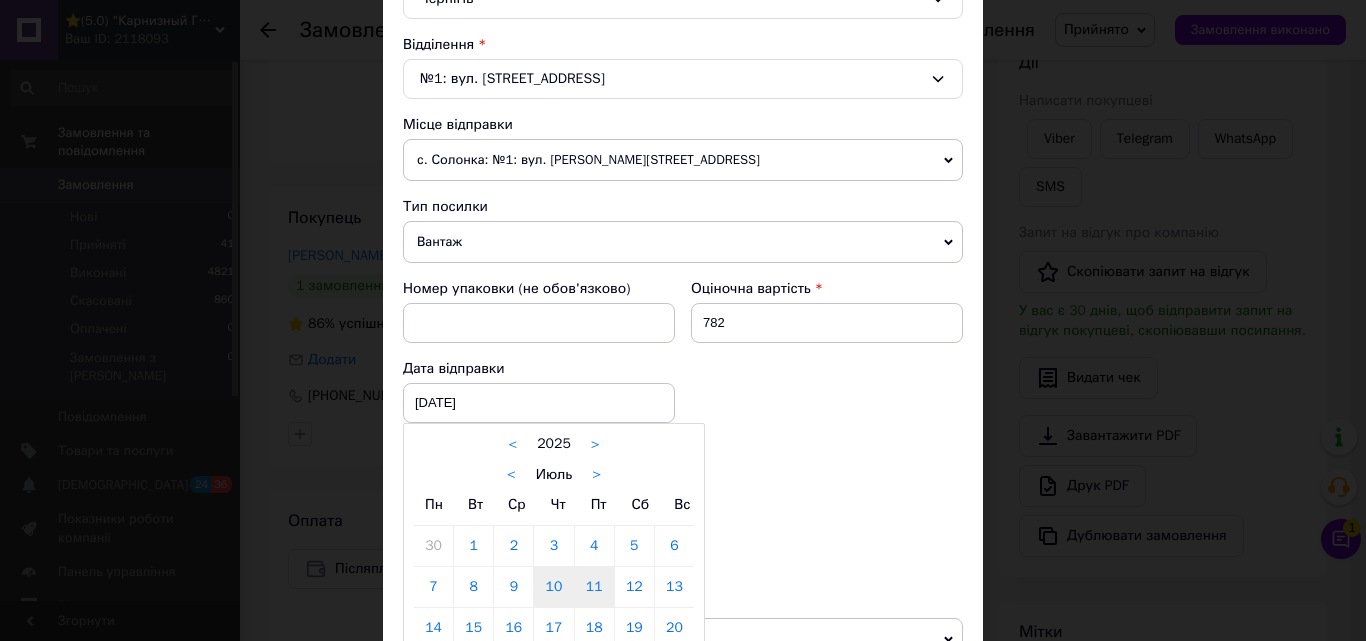 click on "11" at bounding box center [594, 587] 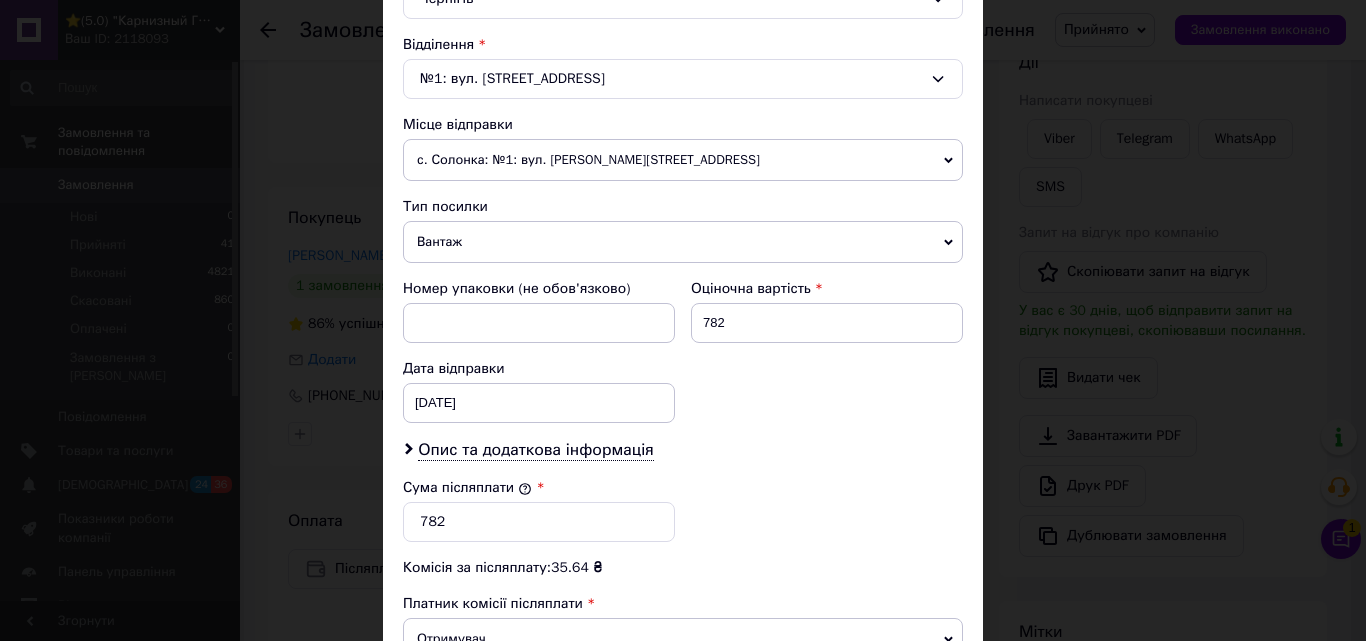 click on "с. Солонка: №1: вул. [PERSON_NAME][STREET_ADDRESS]" at bounding box center [683, 160] 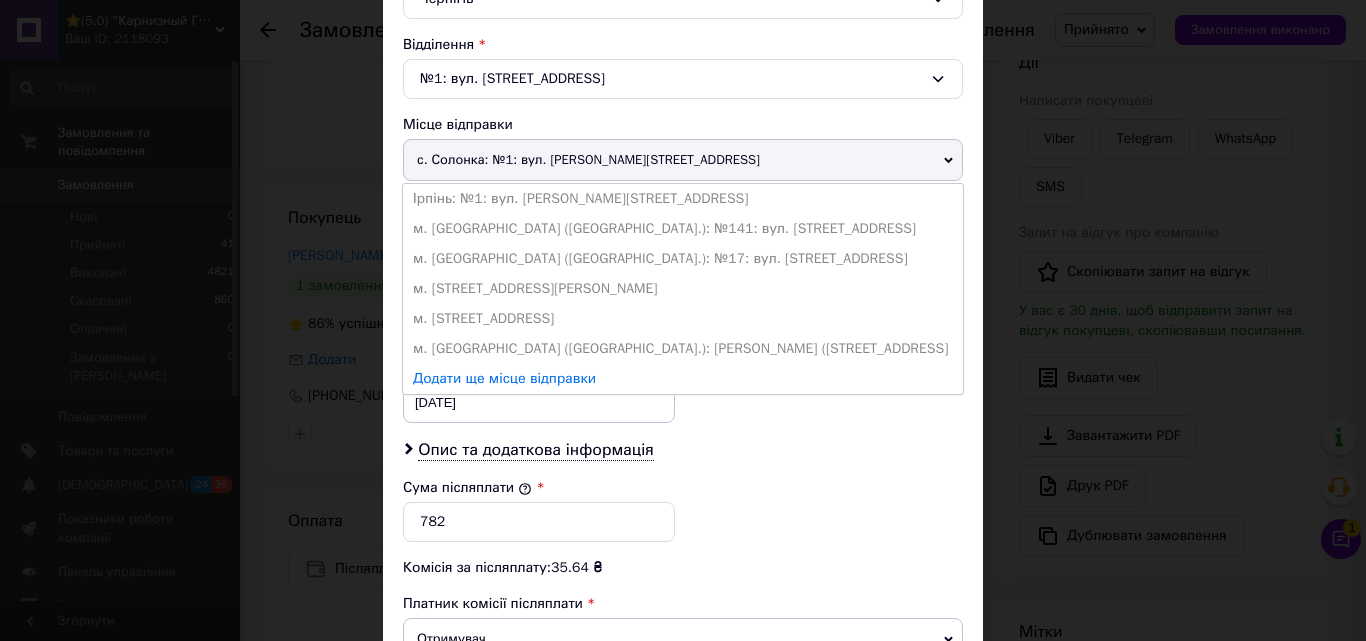click on "№1: вул. Старобілоуська, 77" at bounding box center [683, 79] 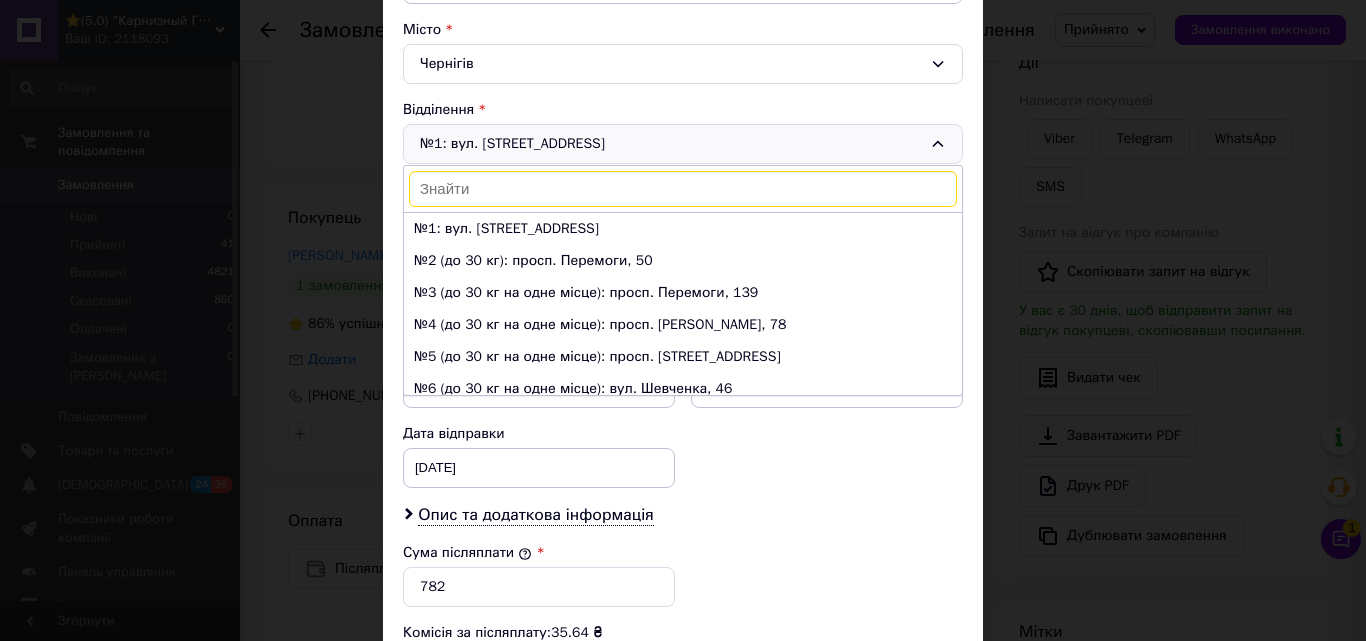 scroll, scrollTop: 500, scrollLeft: 0, axis: vertical 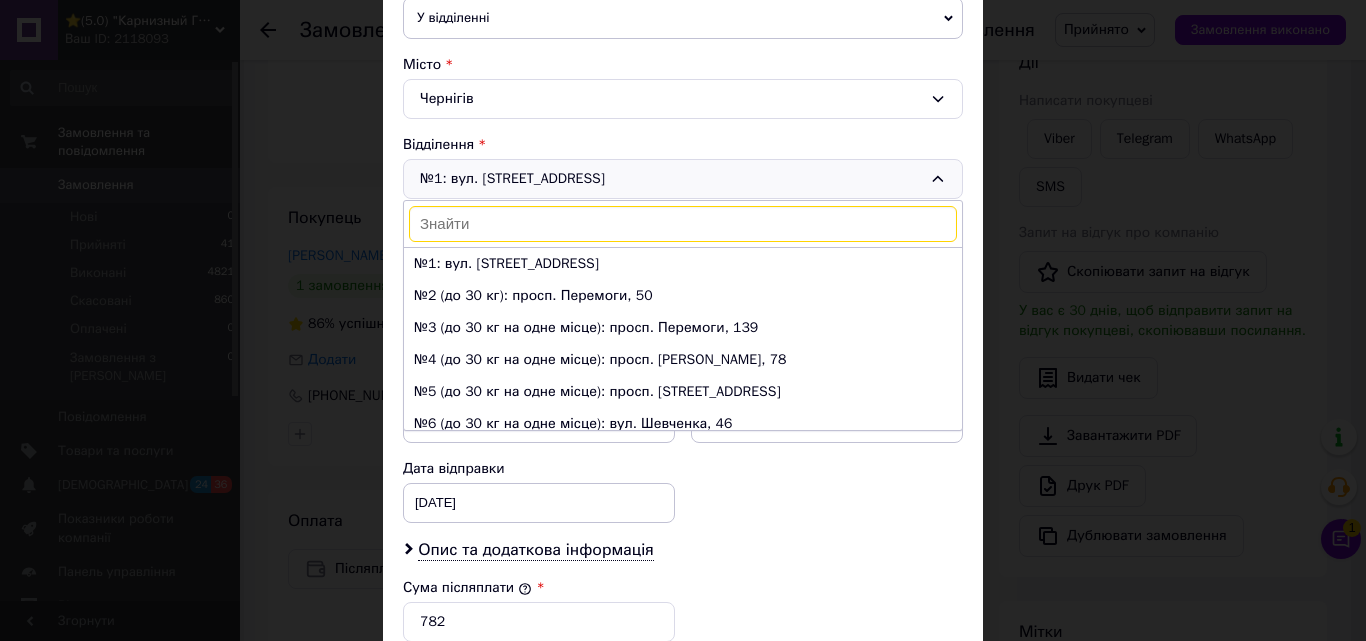click on "Чернігів" at bounding box center [683, 99] 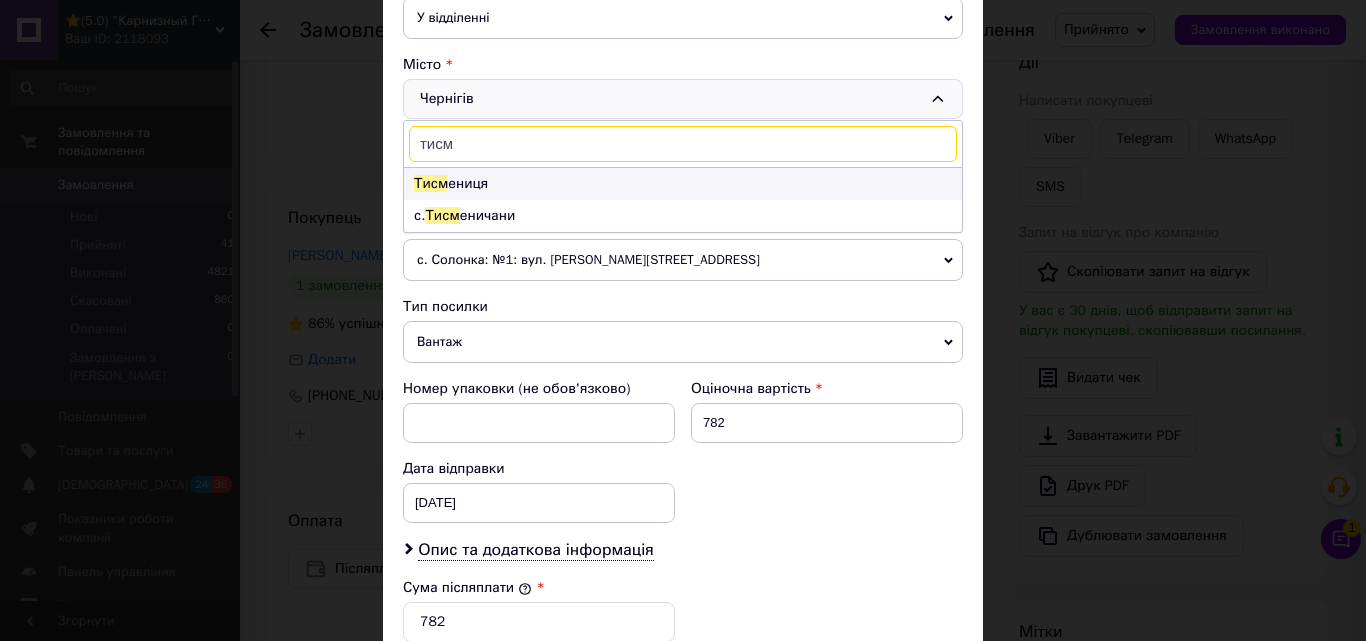 type on "тисм" 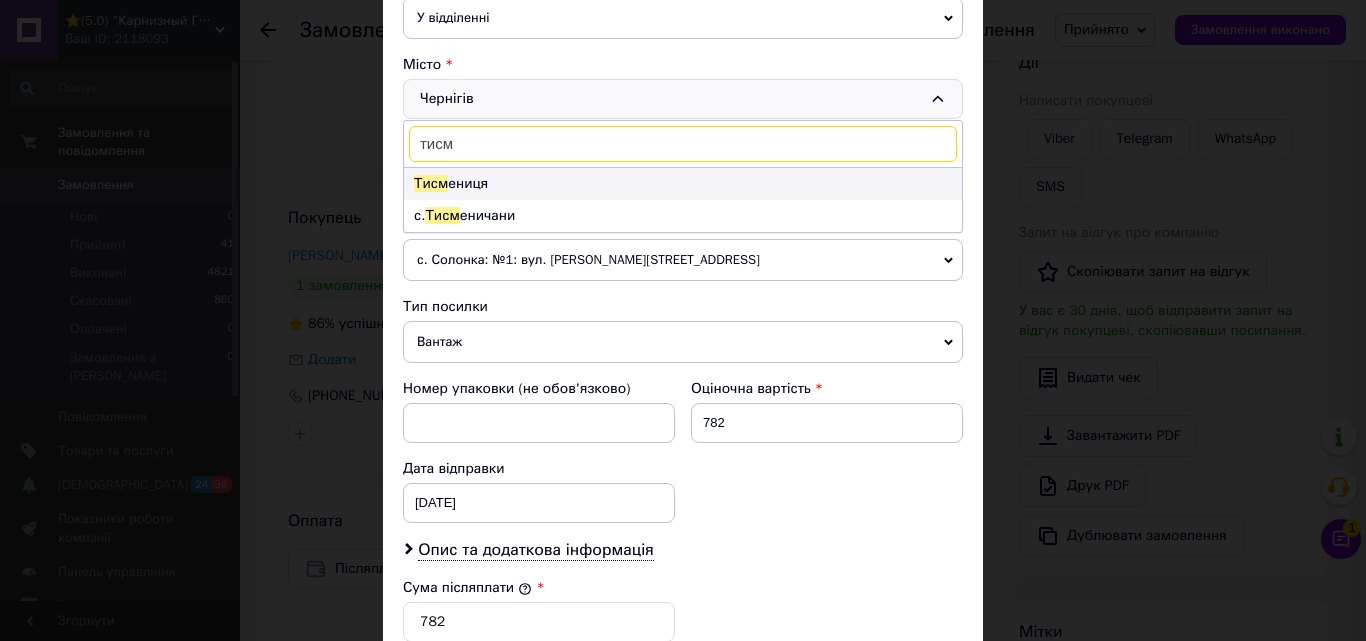 click on "Тисм ениця" at bounding box center (683, 184) 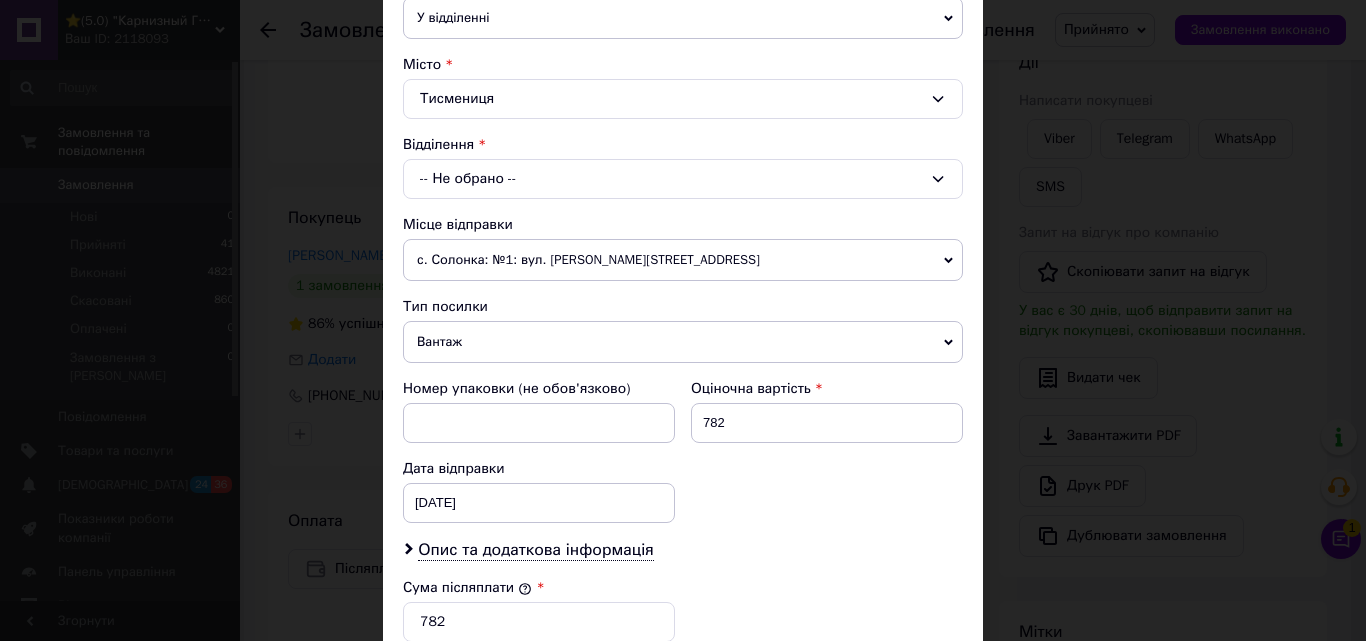 click on "-- Не обрано --" at bounding box center (683, 179) 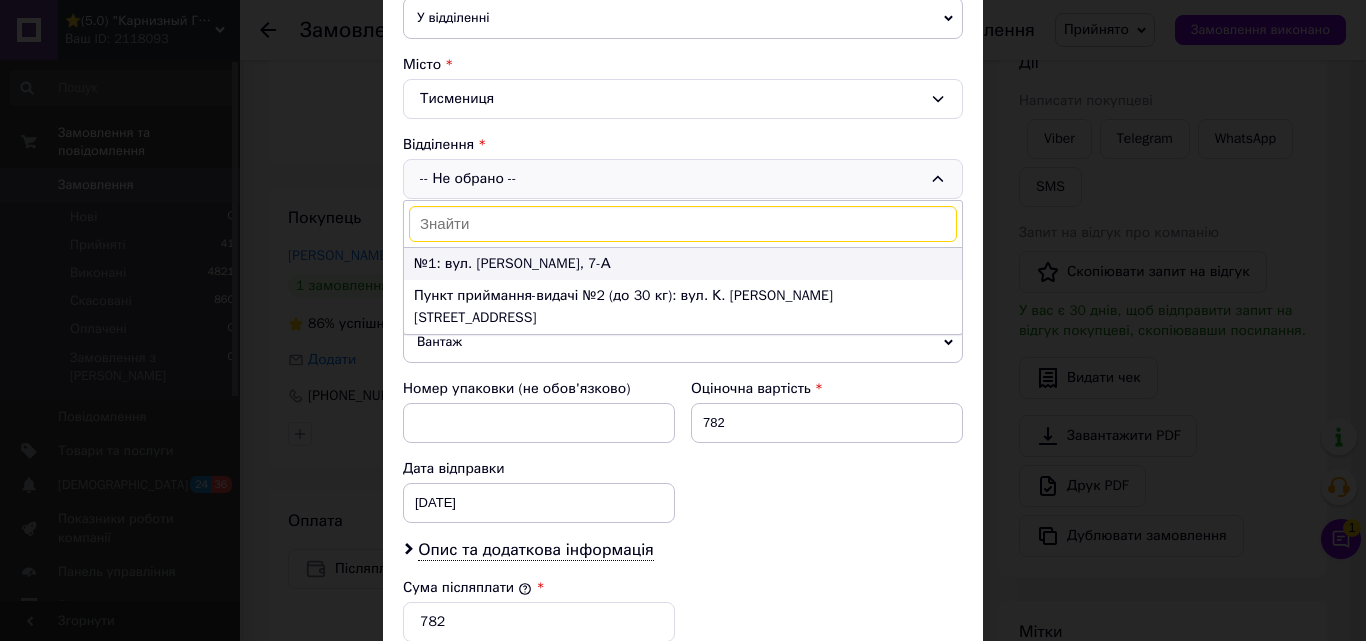 click on "№1: вул. [PERSON_NAME], 7-А" at bounding box center [683, 264] 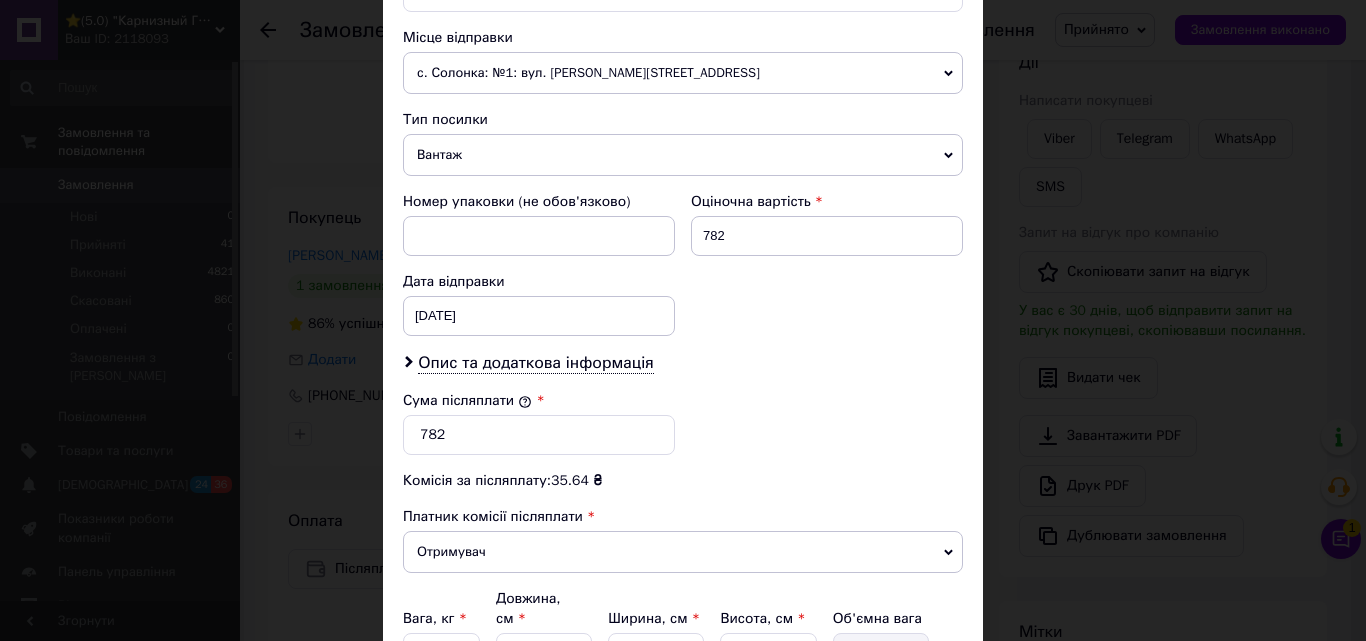 scroll, scrollTop: 700, scrollLeft: 0, axis: vertical 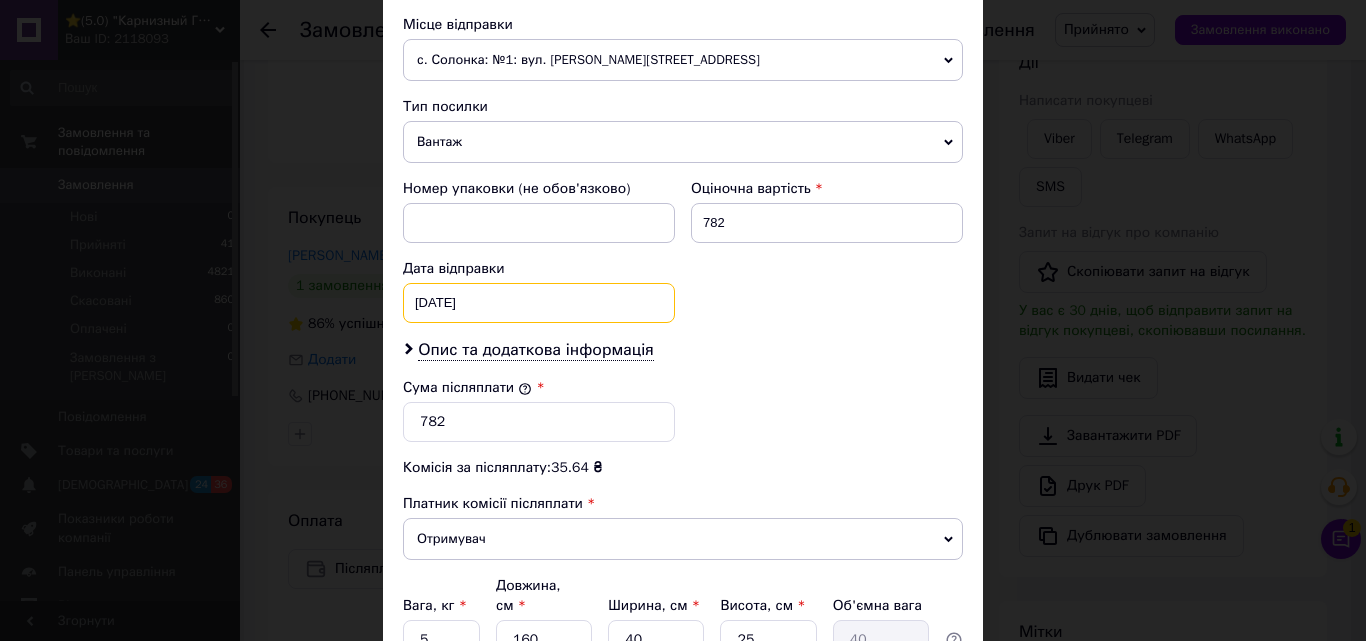 click on "11.07.2025 < 2025 > < Июль > Пн Вт Ср Чт Пт Сб Вс 30 1 2 3 4 5 6 7 8 9 10 11 12 13 14 15 16 17 18 19 20 21 22 23 24 25 26 27 28 29 30 31 1 2 3 4 5 6 7 8 9 10" at bounding box center [539, 303] 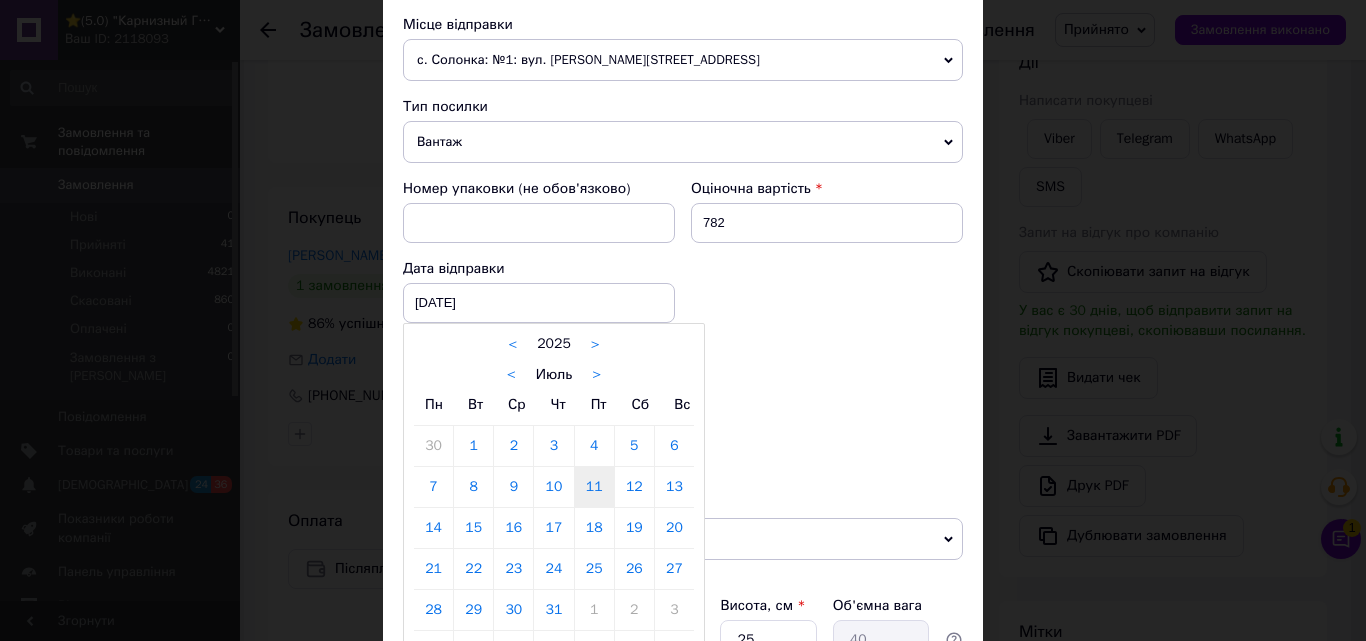 click on "11" at bounding box center (594, 487) 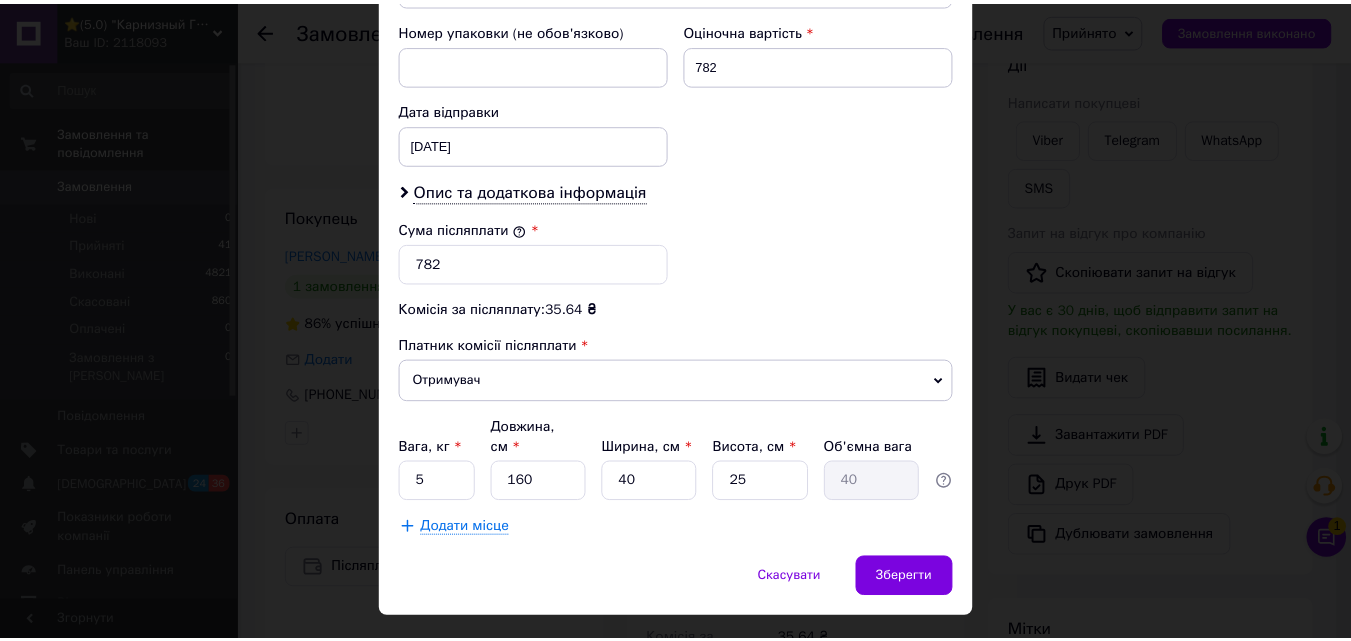 scroll, scrollTop: 885, scrollLeft: 0, axis: vertical 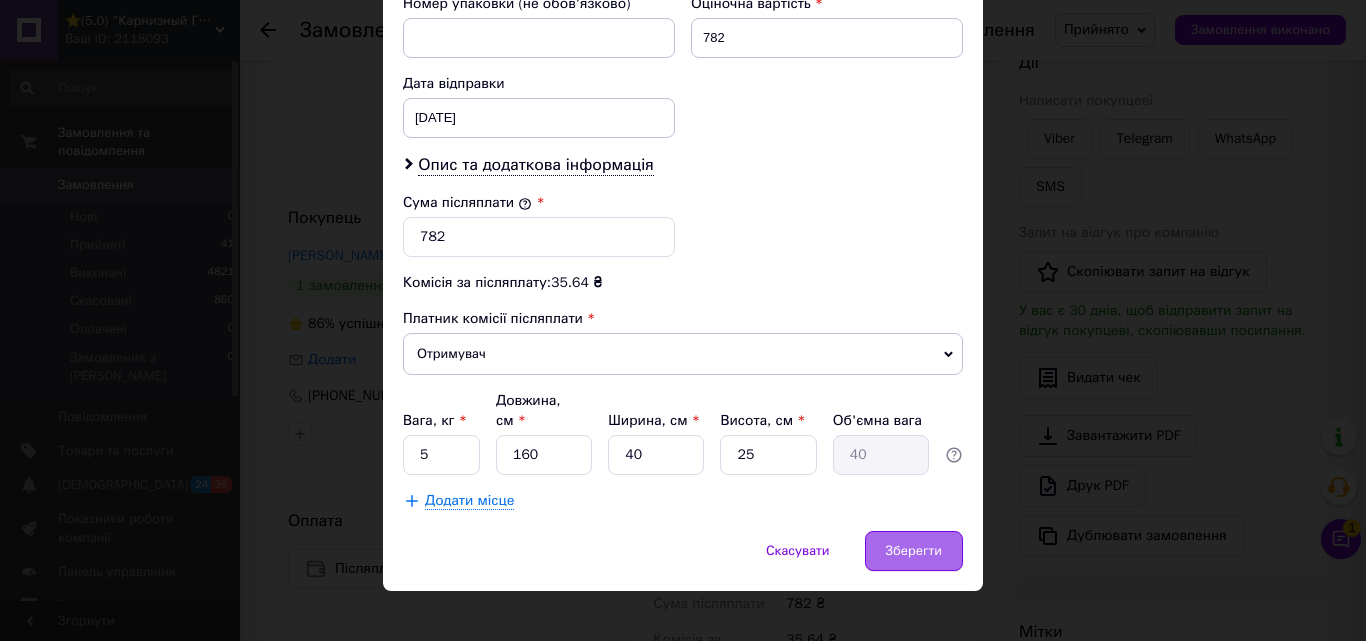 click on "Зберегти" at bounding box center (914, 551) 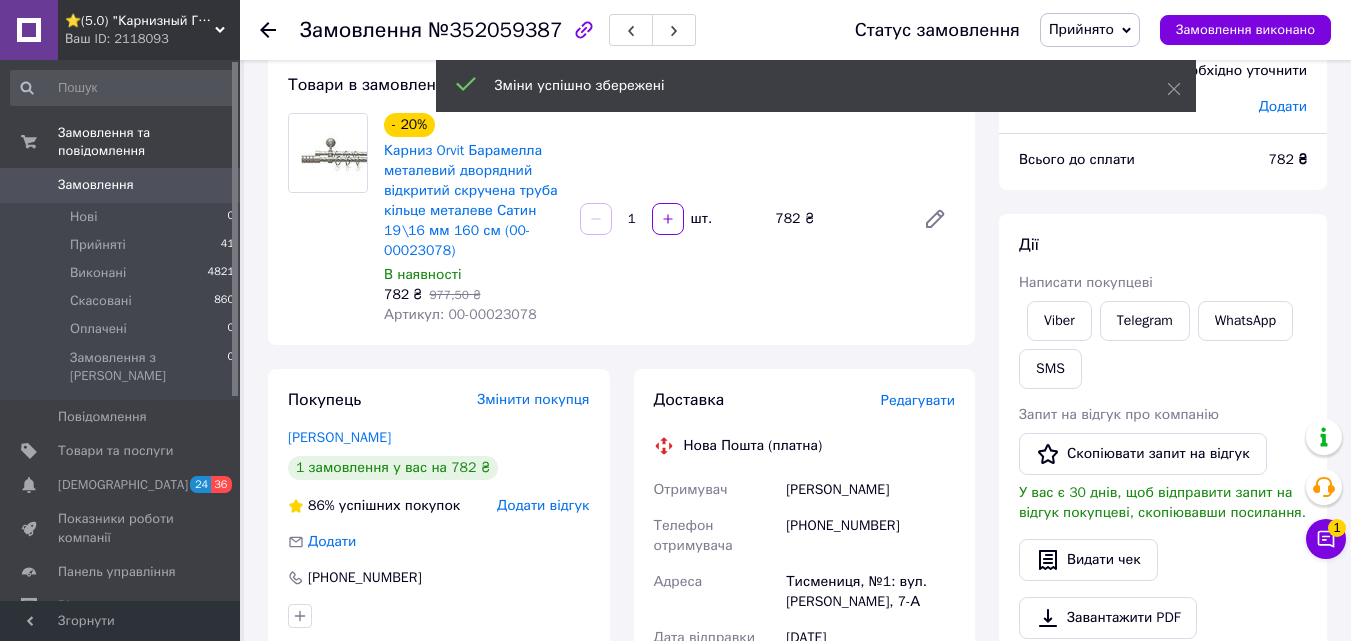 scroll, scrollTop: 200, scrollLeft: 0, axis: vertical 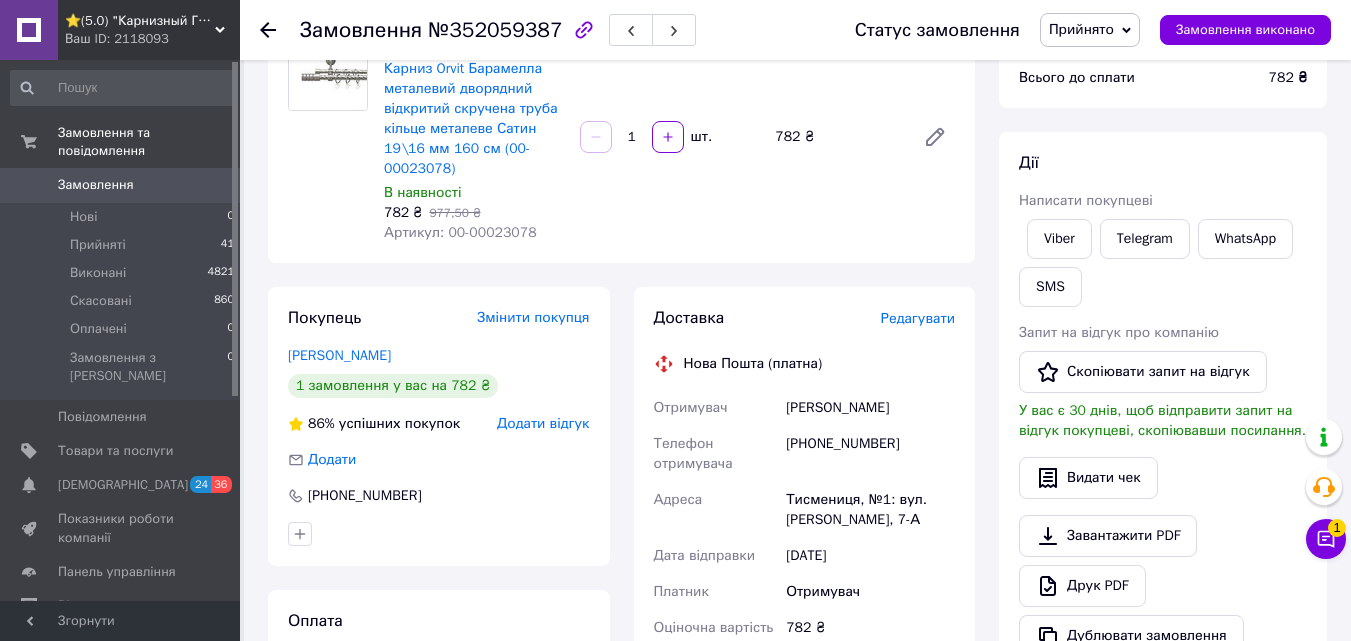 click on "[PHONE_NUMBER]" at bounding box center [870, 454] 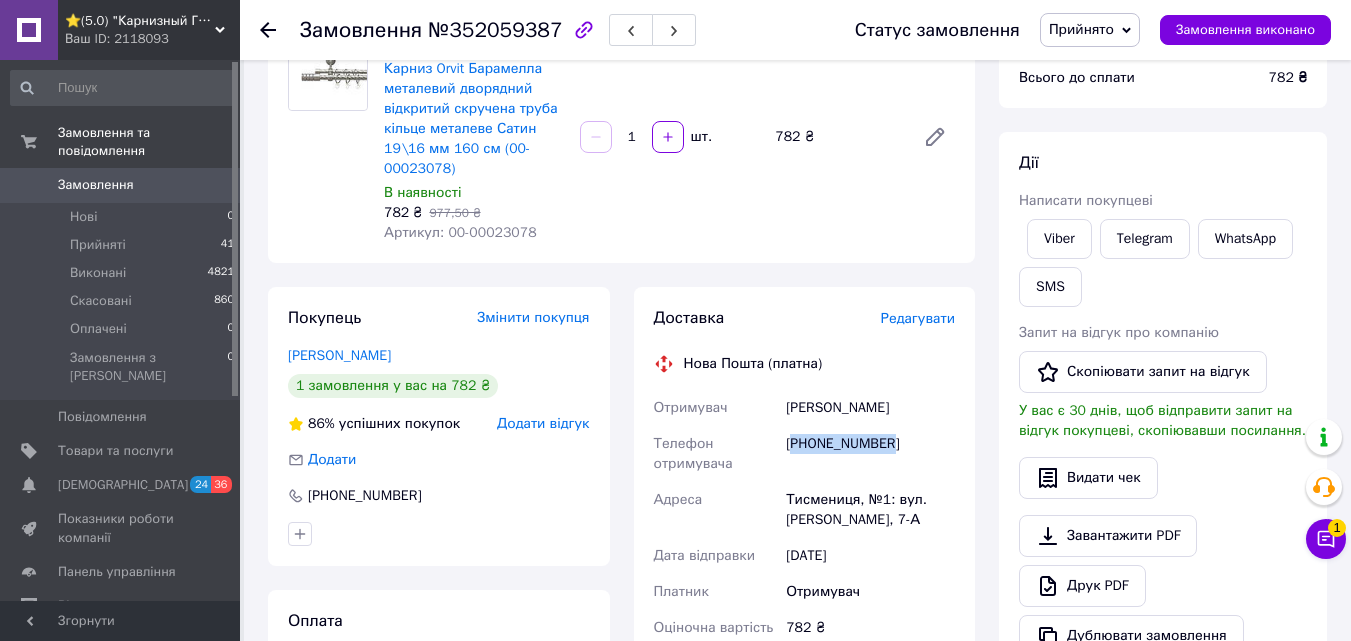 click on "[PHONE_NUMBER]" at bounding box center [870, 454] 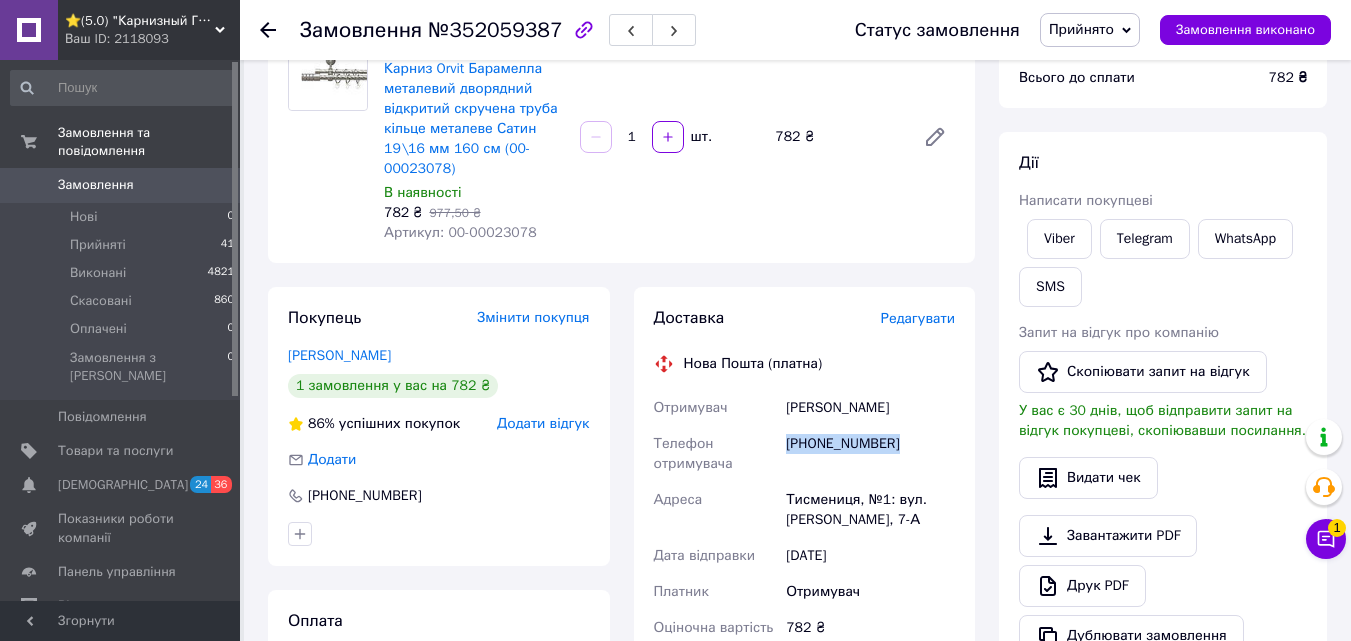 click on "[PHONE_NUMBER]" at bounding box center (870, 454) 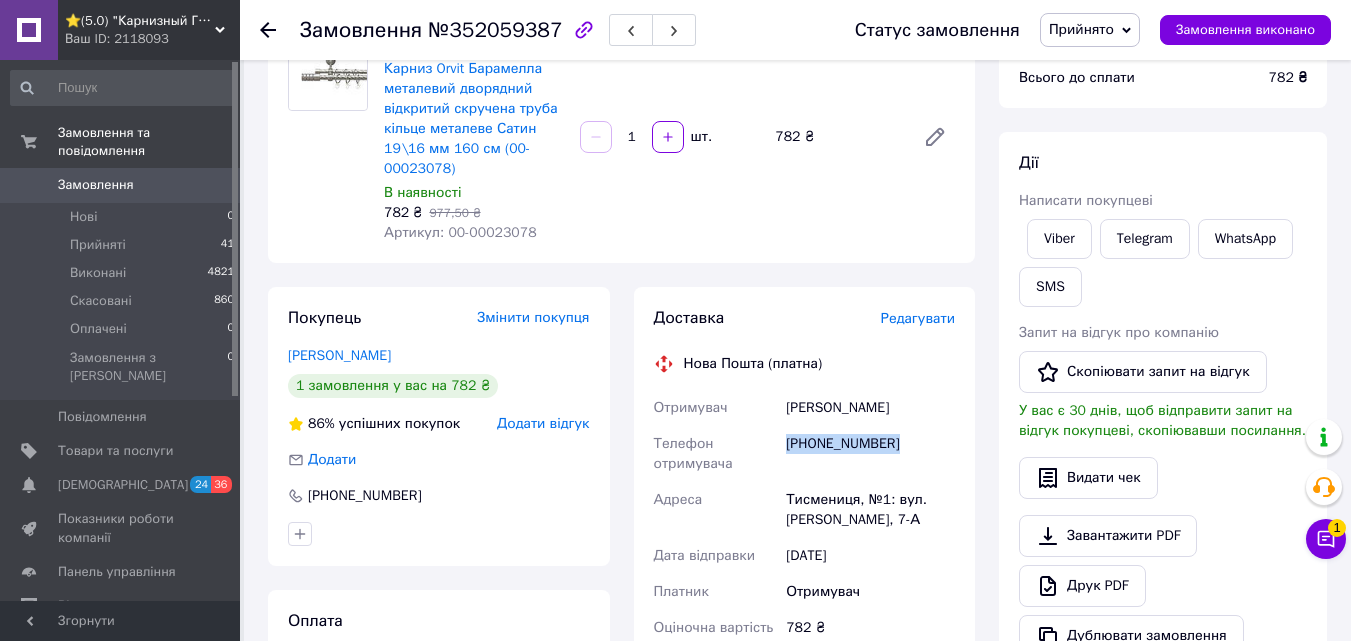 copy on "[PHONE_NUMBER]" 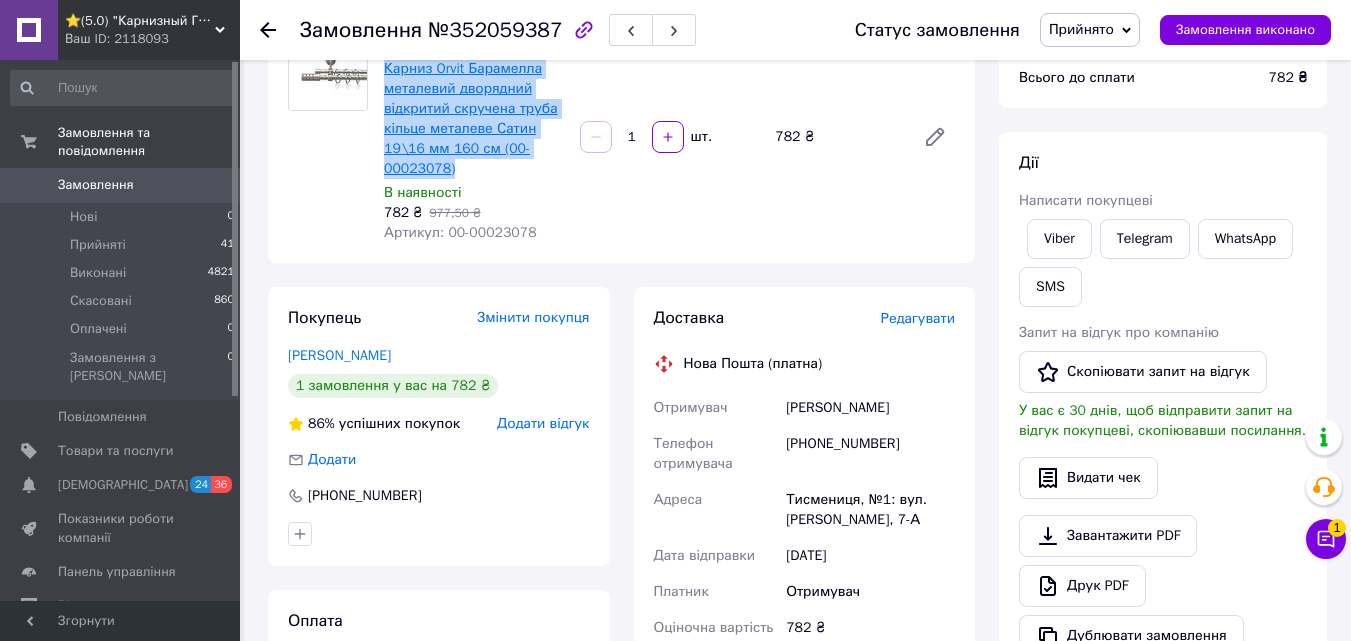 drag, startPoint x: 463, startPoint y: 172, endPoint x: 384, endPoint y: 66, distance: 132.2006 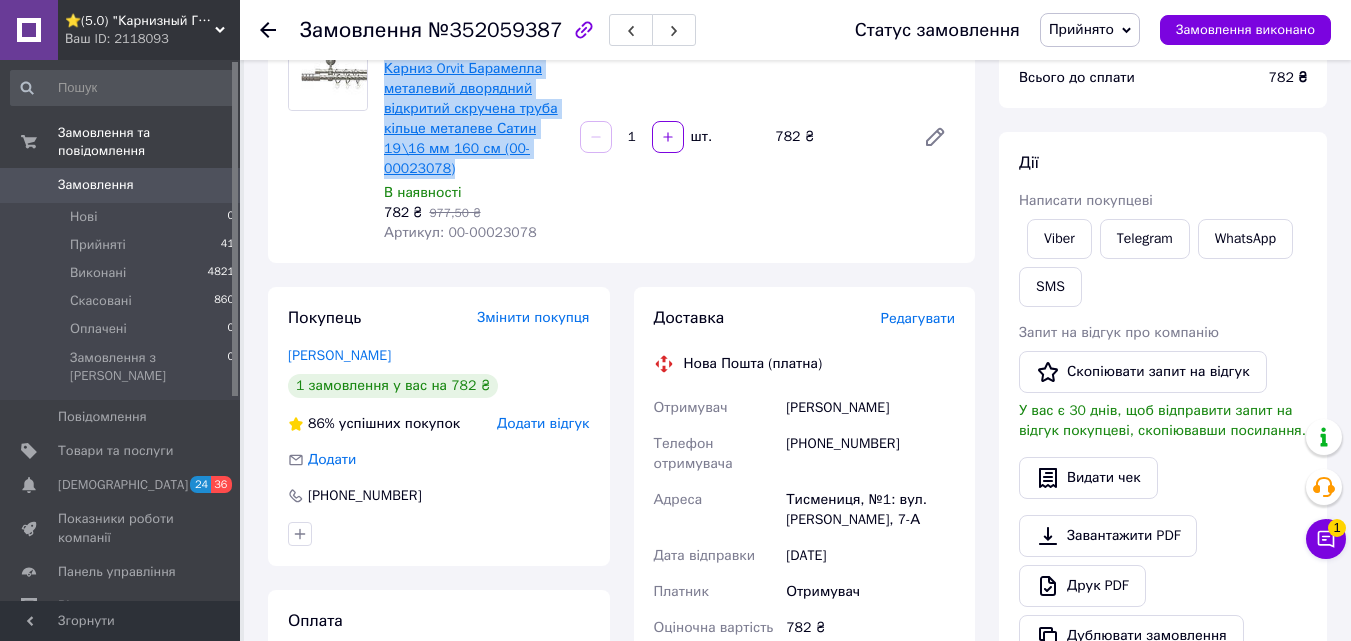 click on "Карниз Orvit Барамелла металевий дворядний відкритий скручена труба кільце металеве Сатин 19\16 мм 160 см (00-00023078)" at bounding box center [474, 119] 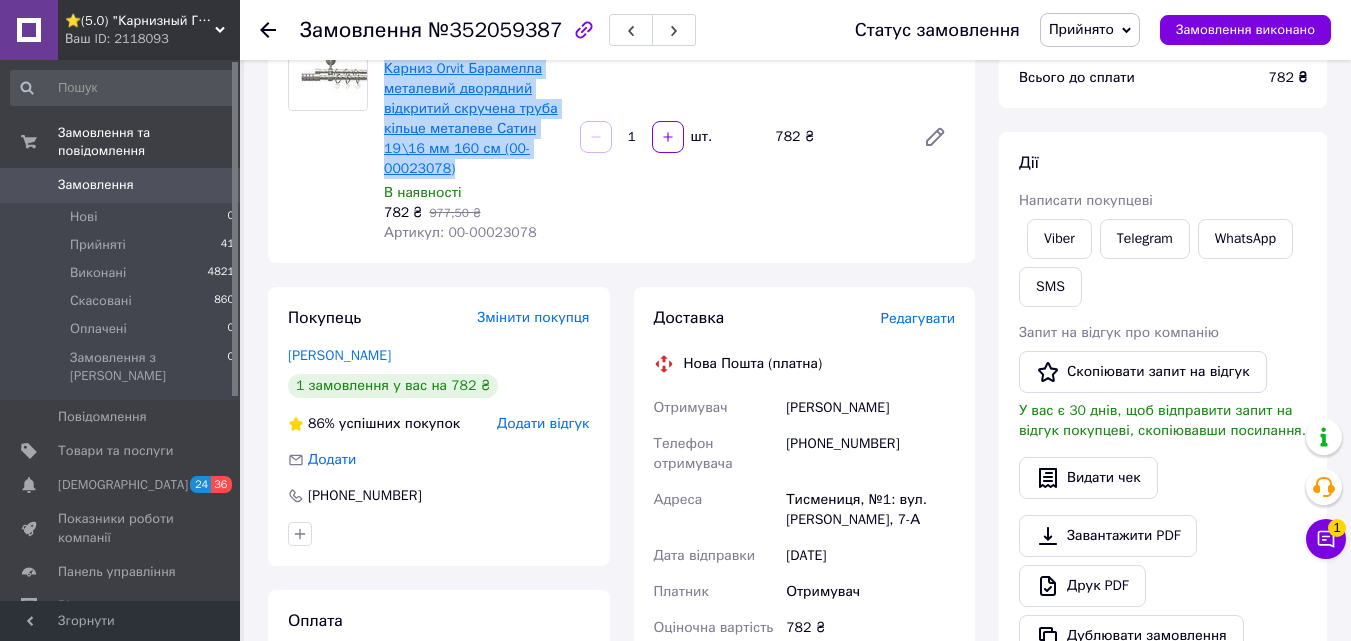 copy on "Карниз Orvit Барамелла металевий дворядний відкритий скручена труба кільце металеве Сатин 19\16 мм 160 см (00-00023078)" 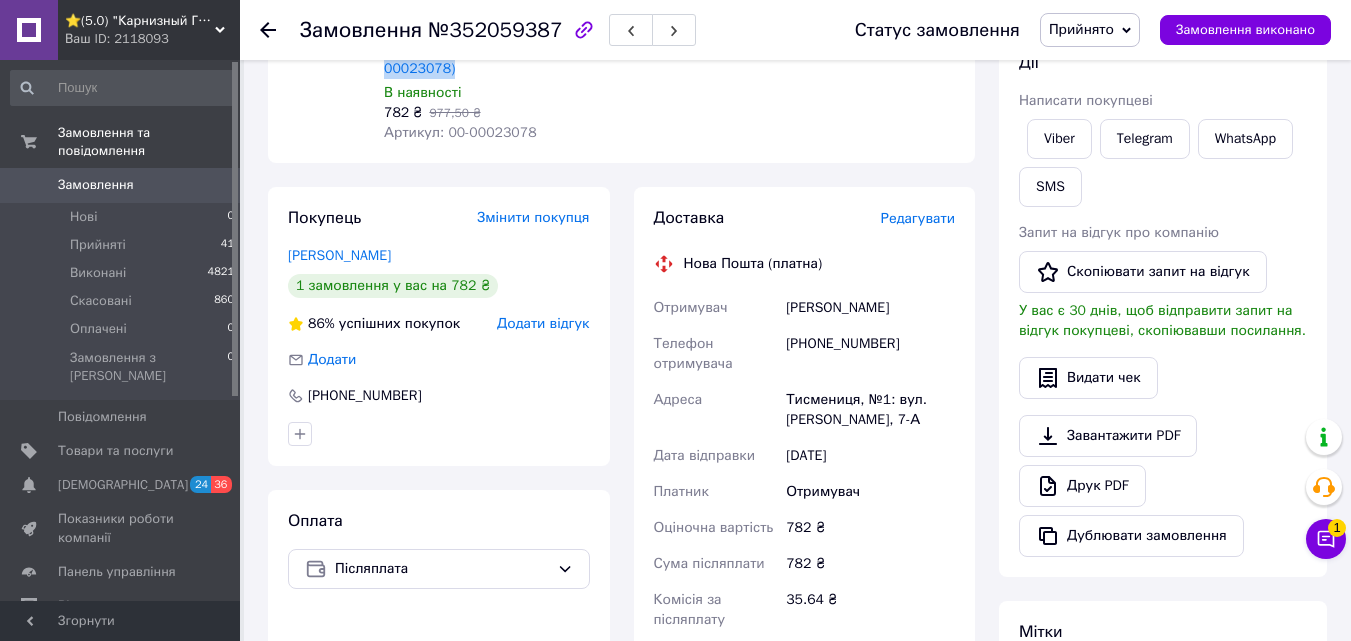 scroll, scrollTop: 100, scrollLeft: 0, axis: vertical 